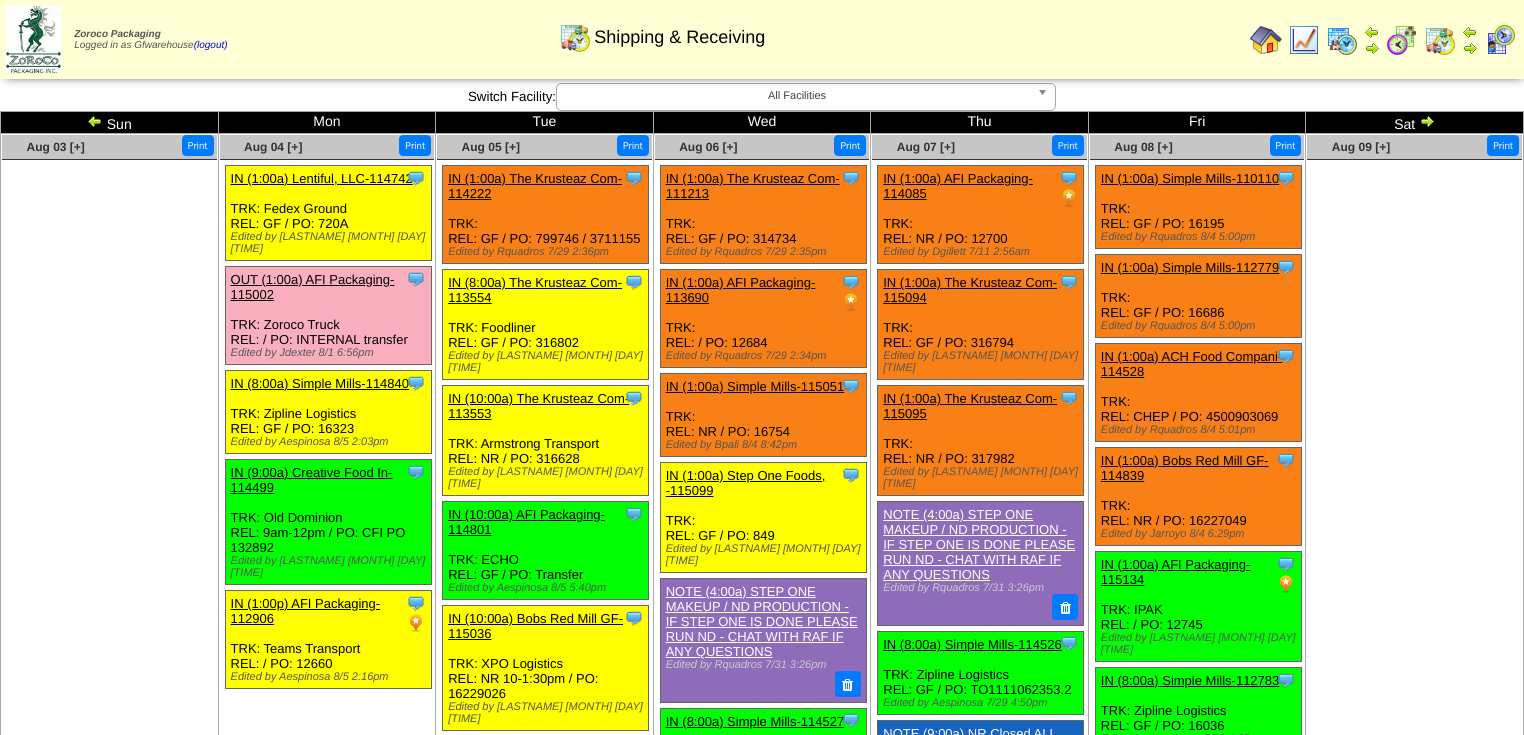 scroll, scrollTop: 960, scrollLeft: 0, axis: vertical 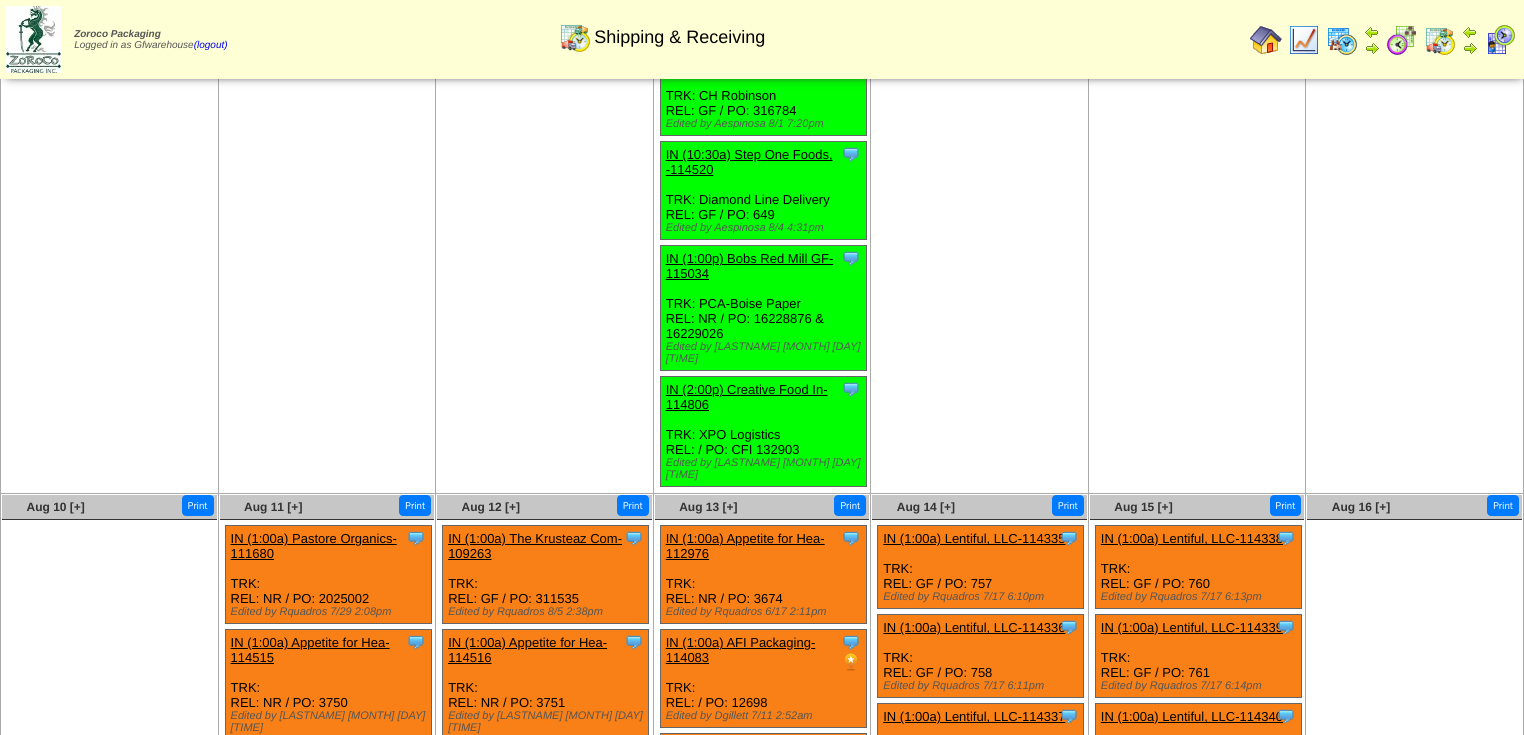 click on "Aug 08                        [+]
Print
Clone Item
IN
(1:00a)
Simple Mills-110110
Simple Mills
ScheduleID: 110110" at bounding box center (1197, -166) 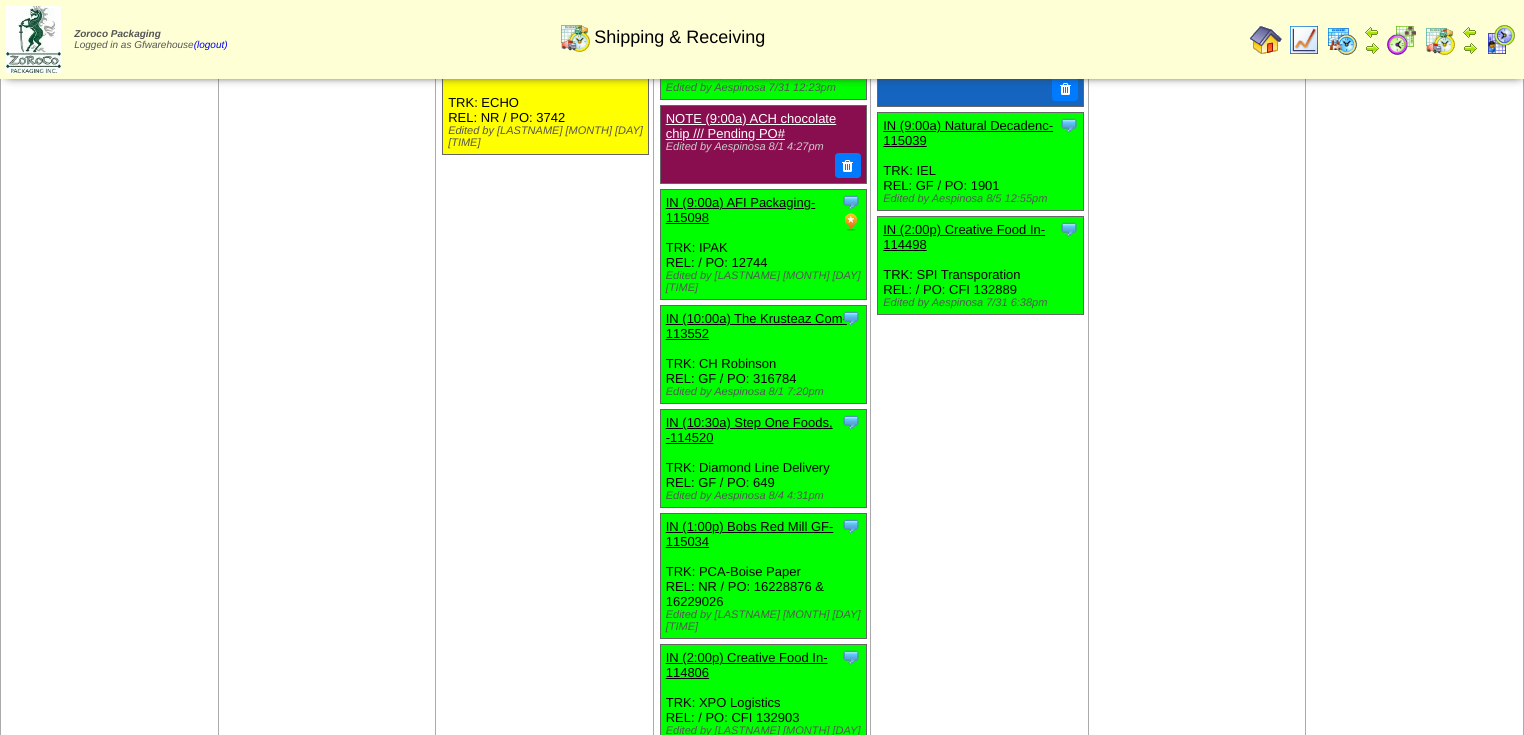 scroll, scrollTop: 0, scrollLeft: 0, axis: both 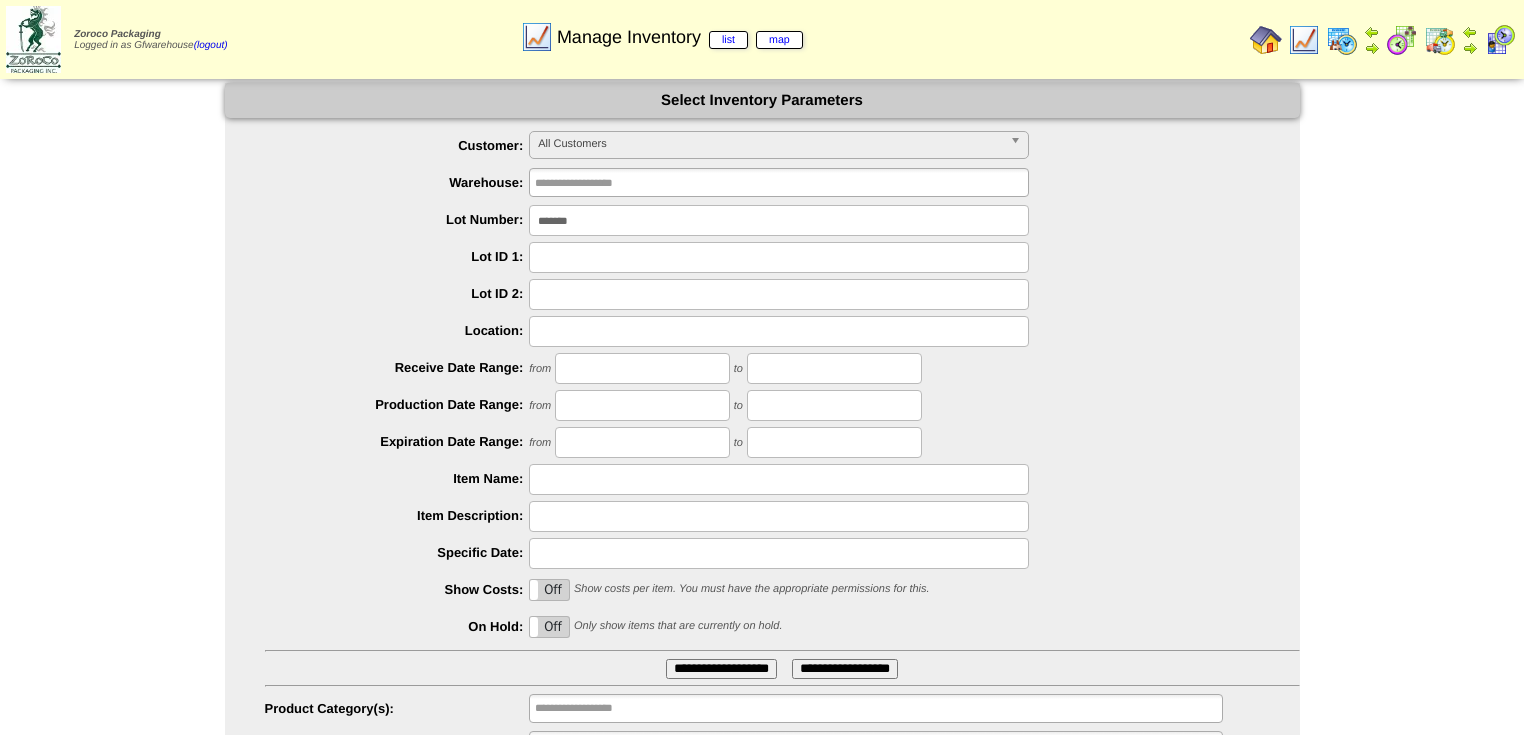 click on "**********" at bounding box center (762, 446) 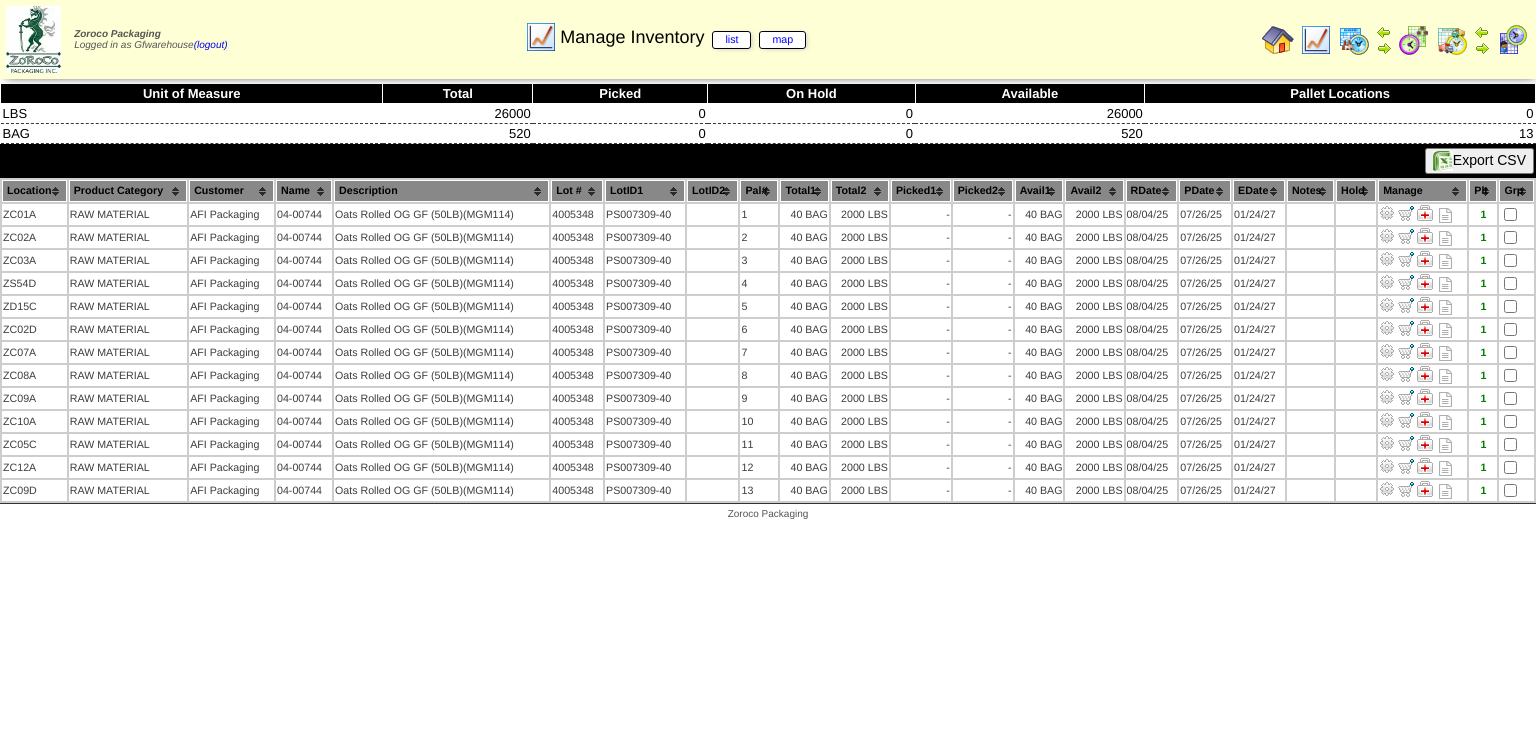 scroll, scrollTop: 0, scrollLeft: 0, axis: both 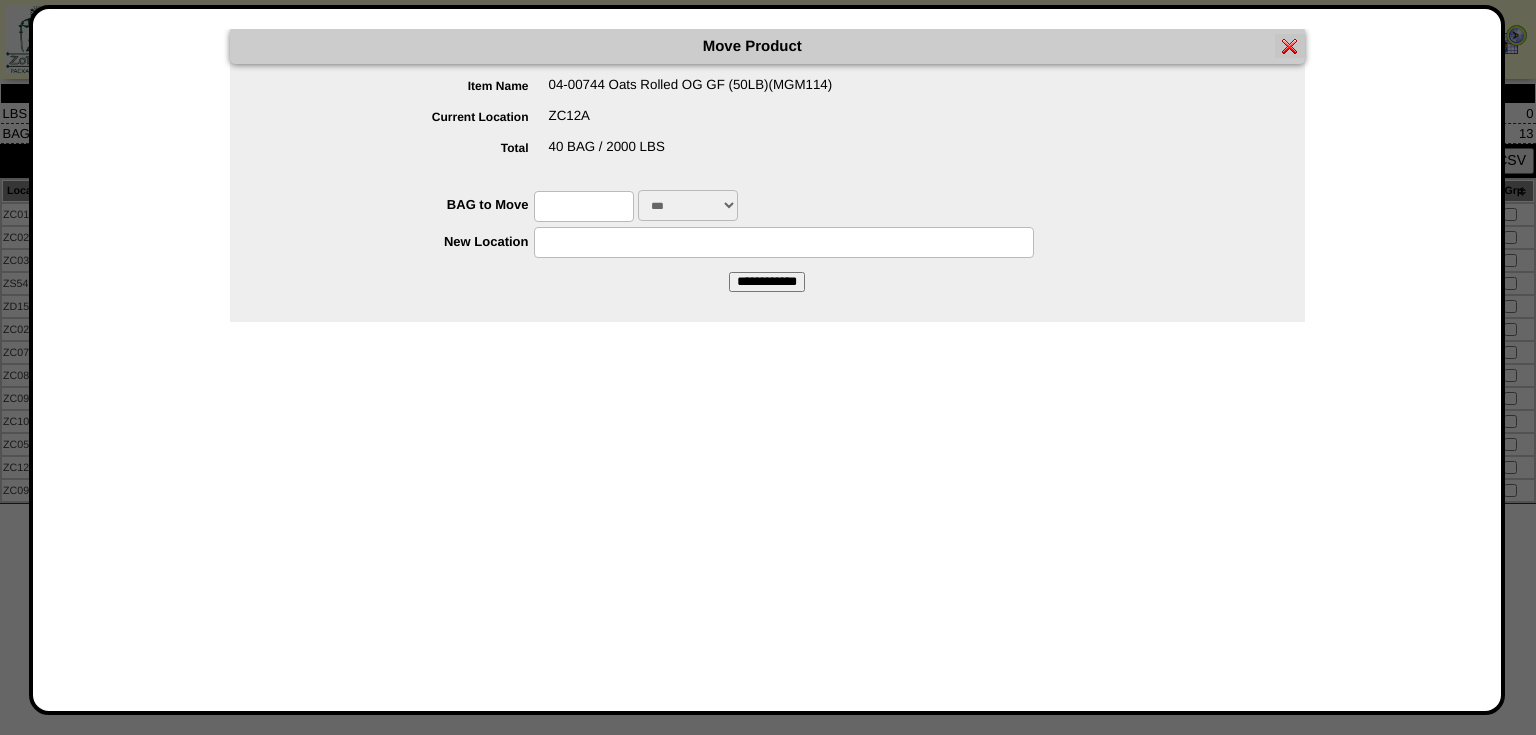 click at bounding box center (584, 206) 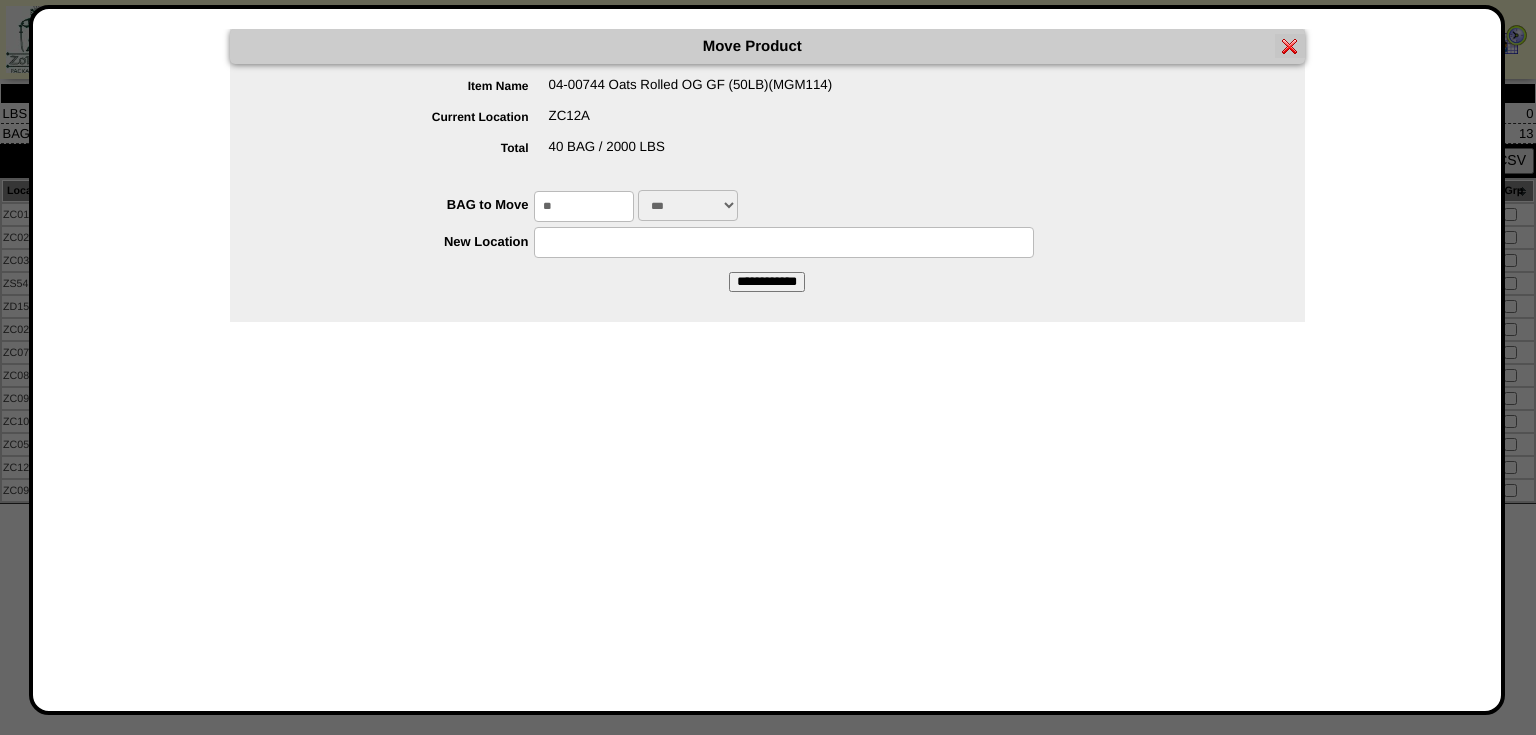 click at bounding box center (784, 242) 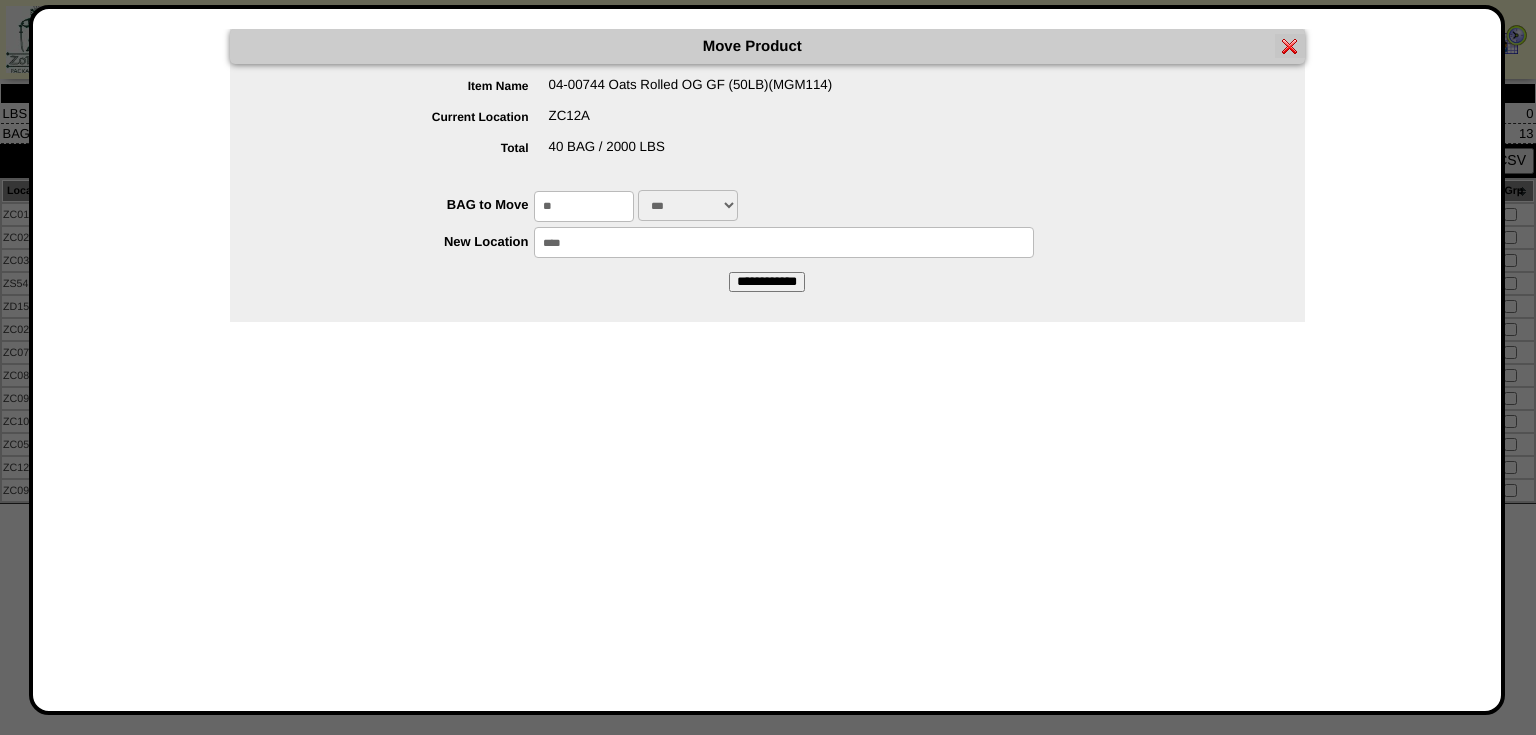 type on "*****" 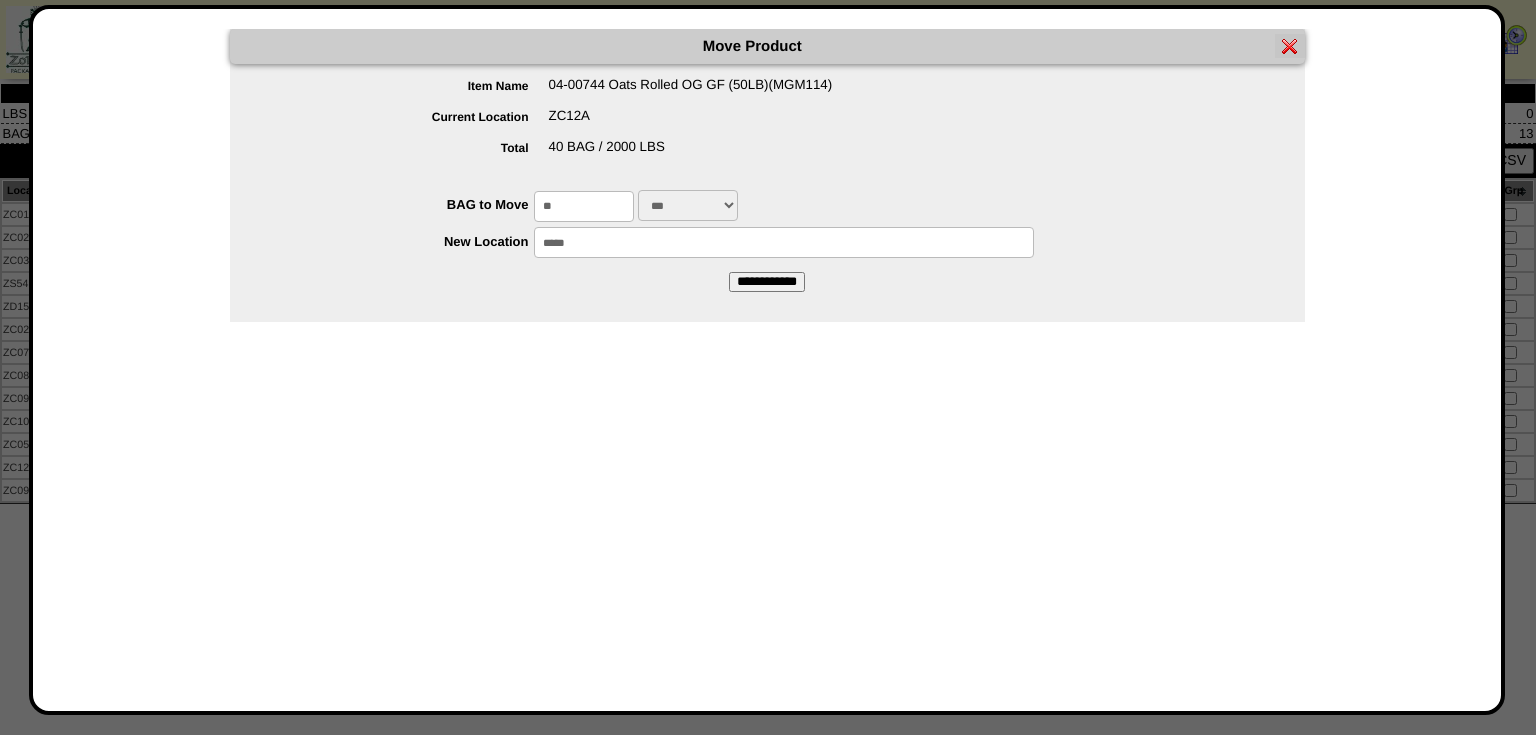 click on "**********" at bounding box center [767, 282] 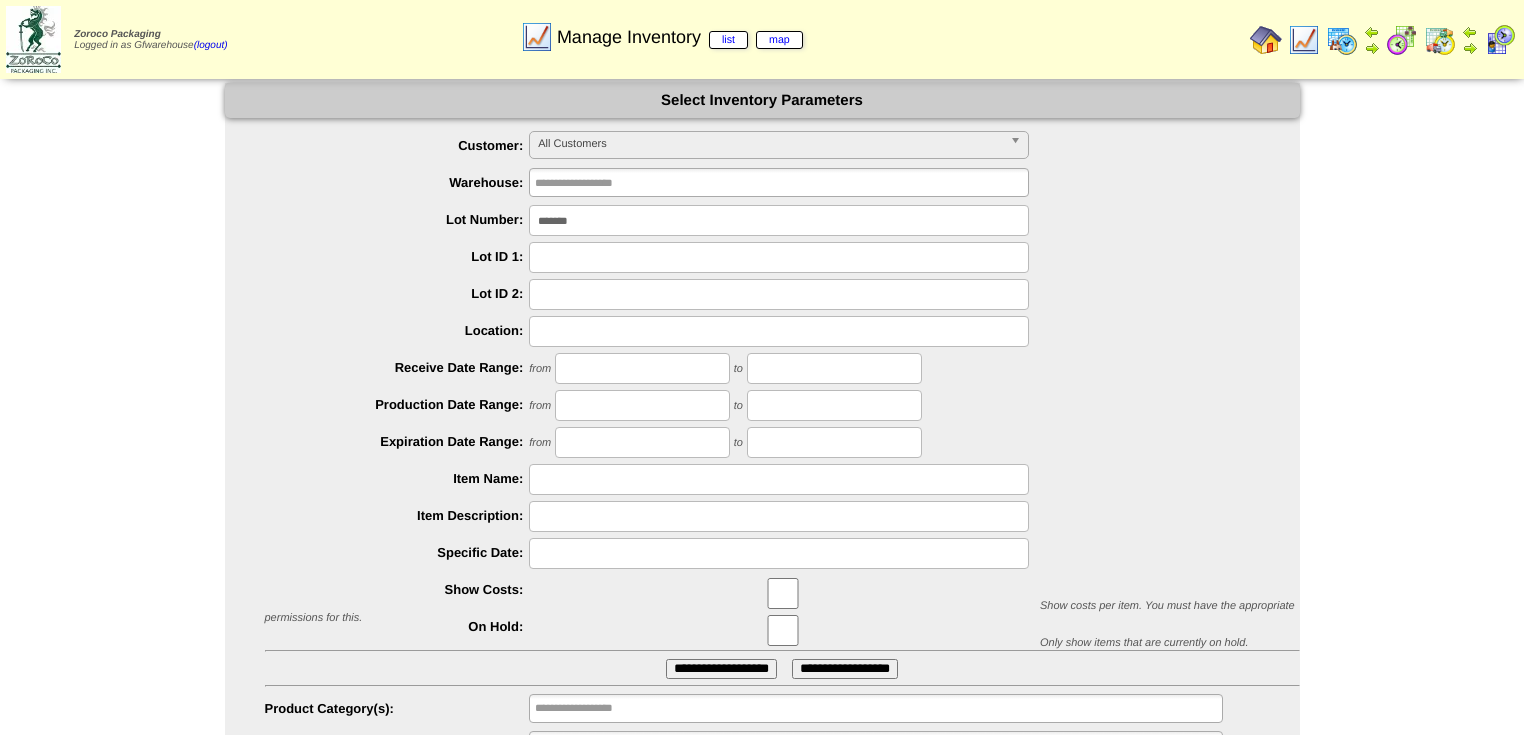 scroll, scrollTop: 0, scrollLeft: 0, axis: both 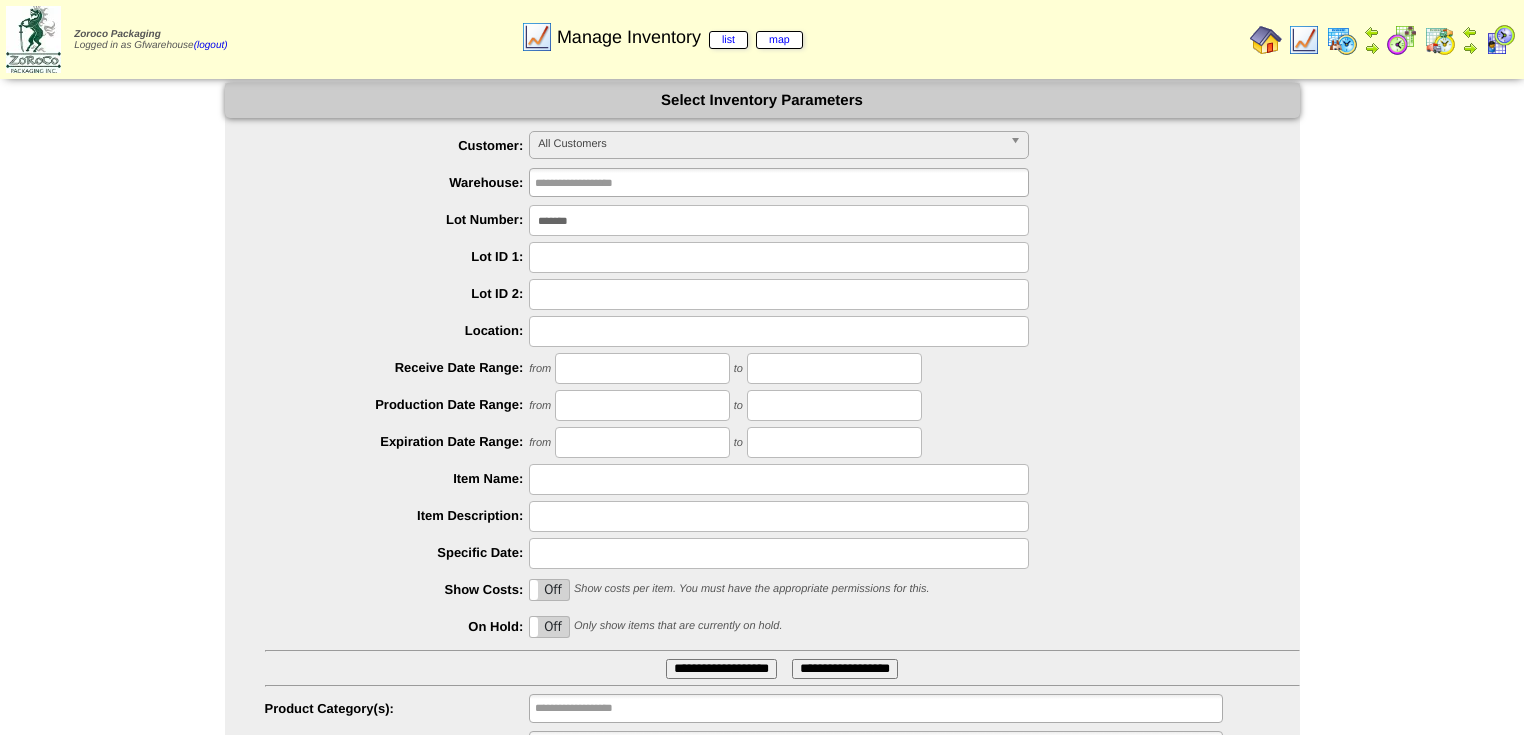 click on "*******" at bounding box center (779, 220) 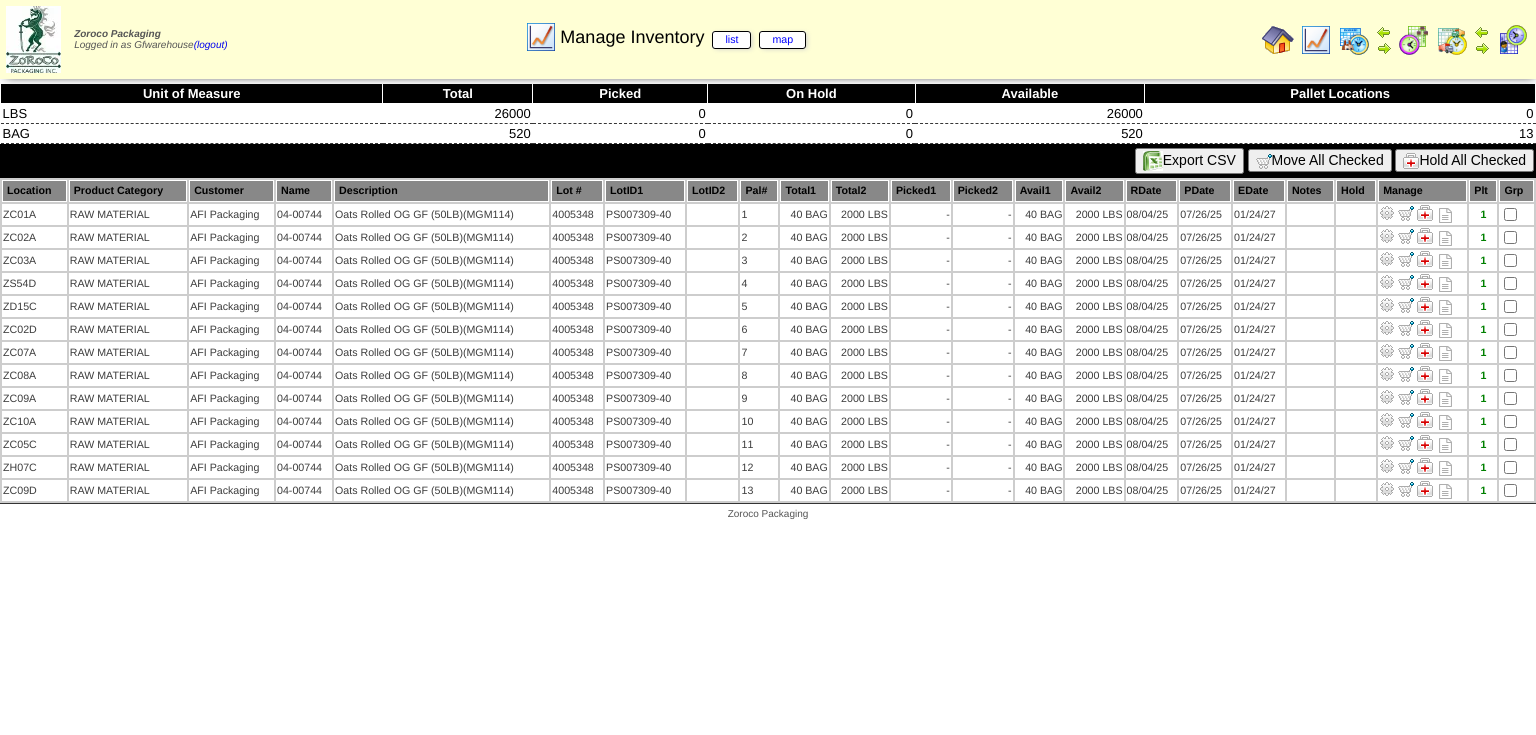 scroll, scrollTop: 0, scrollLeft: 0, axis: both 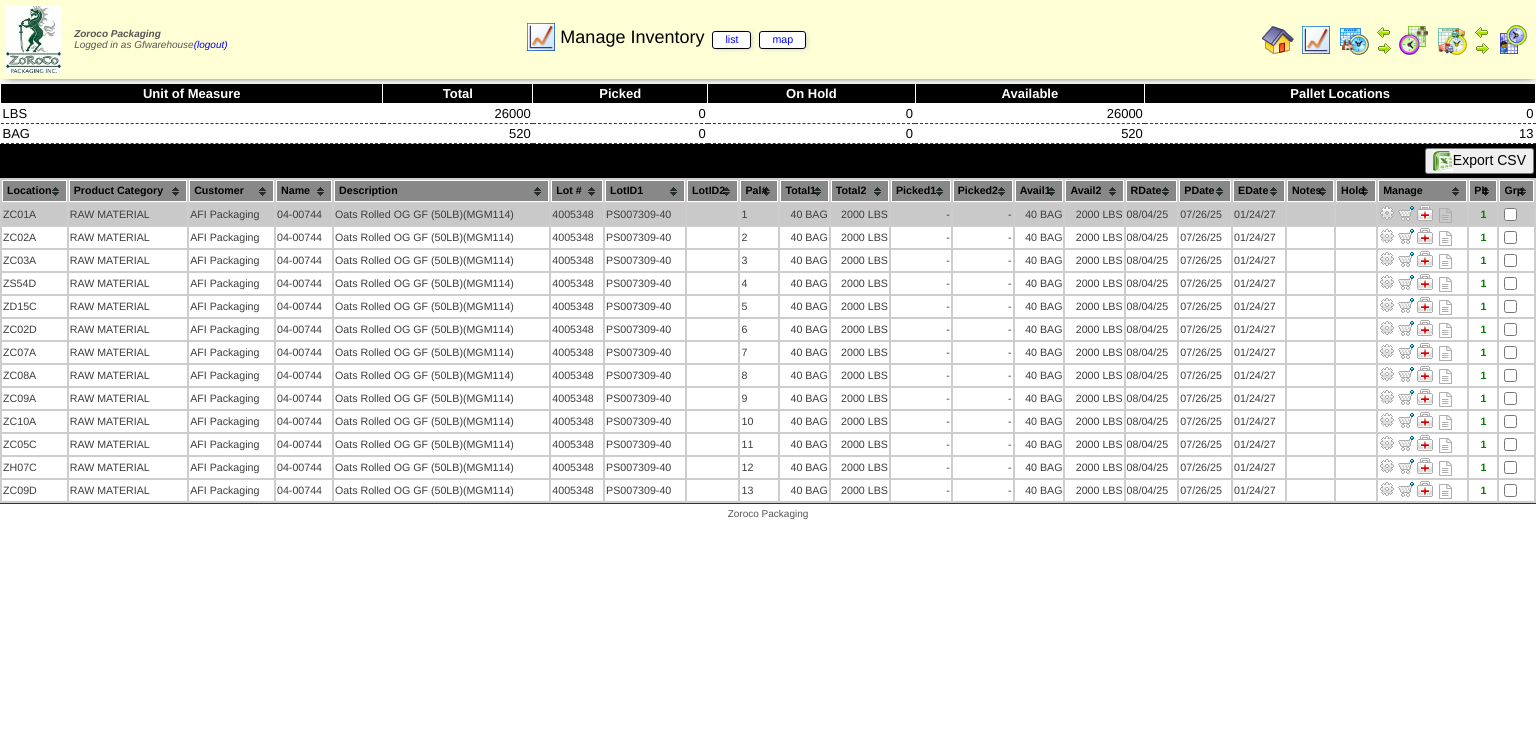 click at bounding box center (1387, 213) 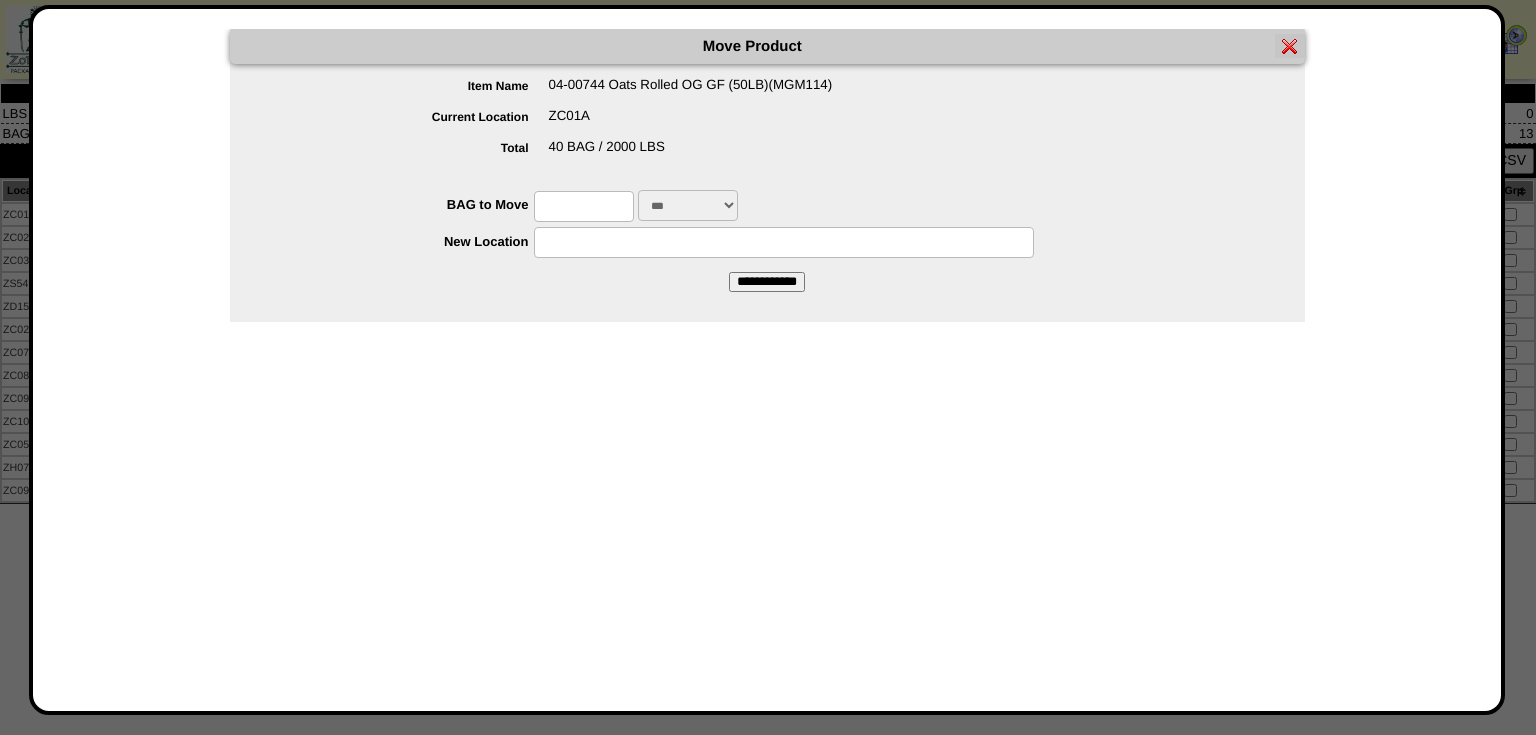 click at bounding box center (584, 206) 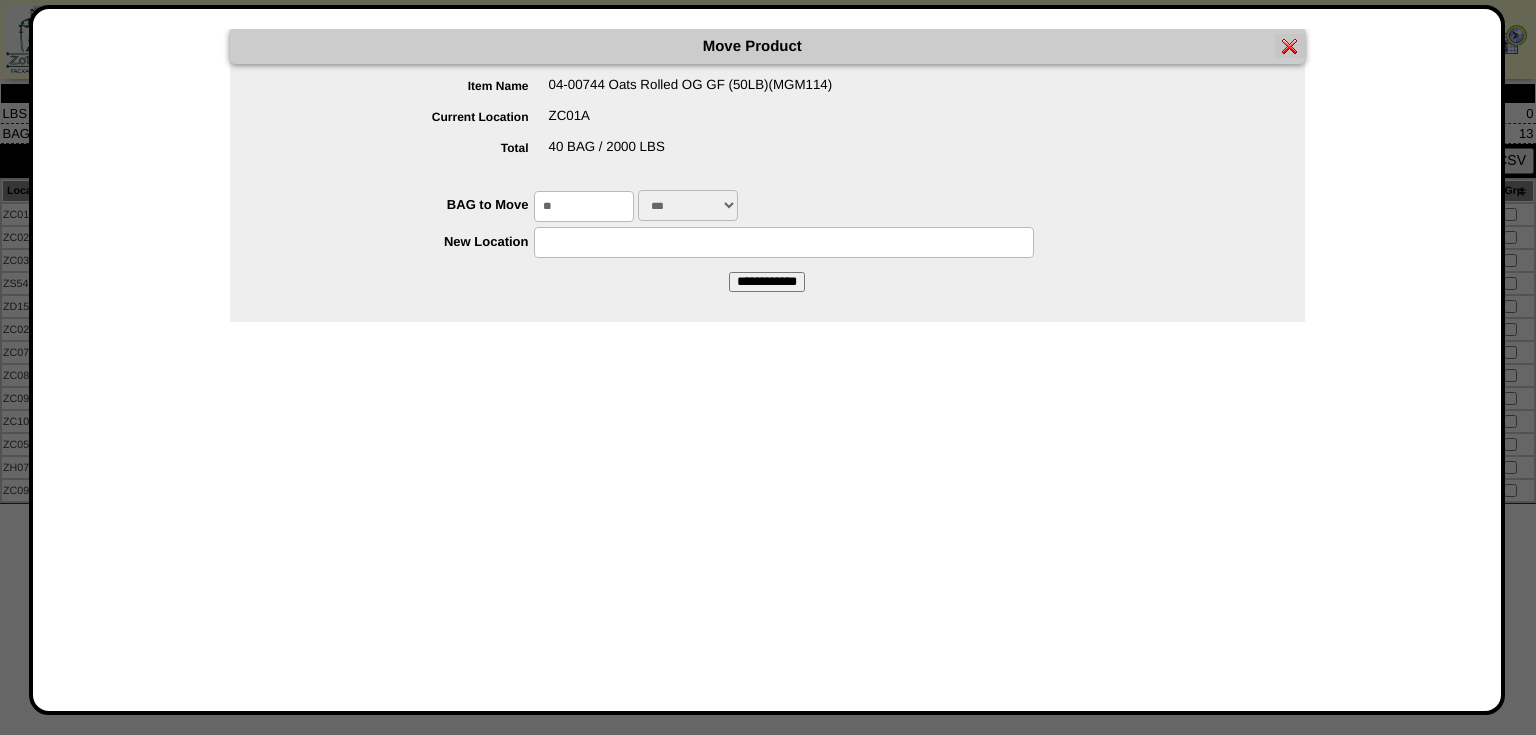 click at bounding box center [784, 242] 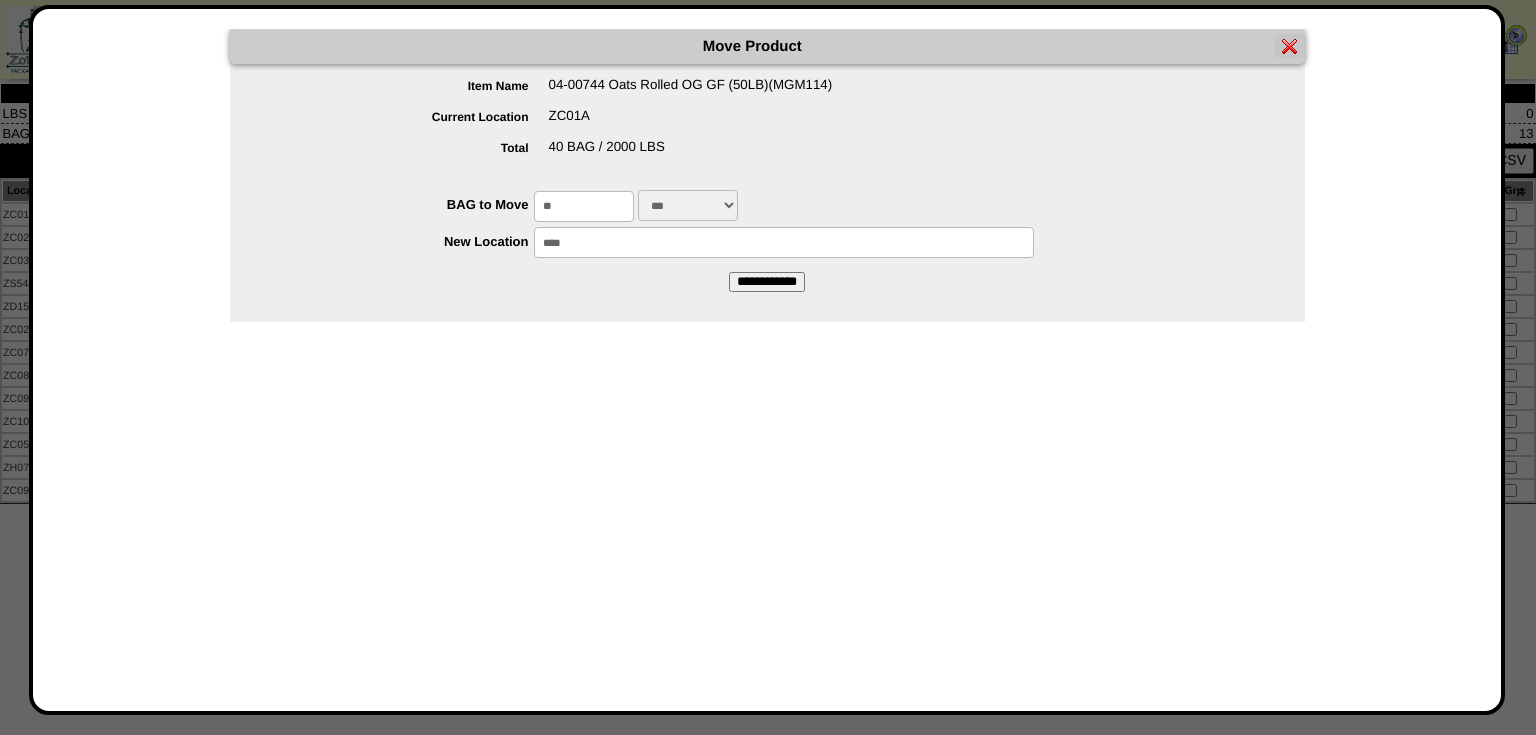 type on "*****" 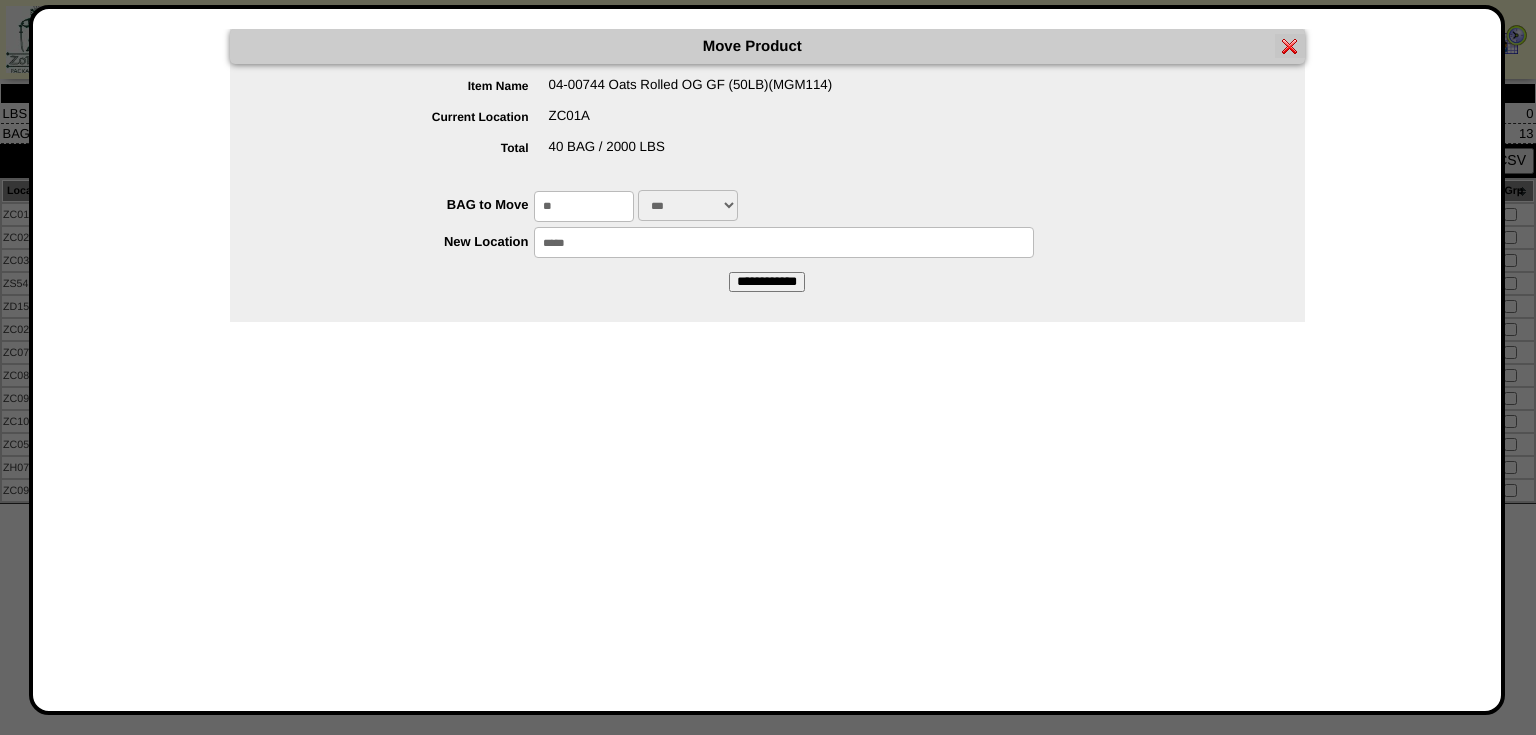 click on "**********" at bounding box center (767, 282) 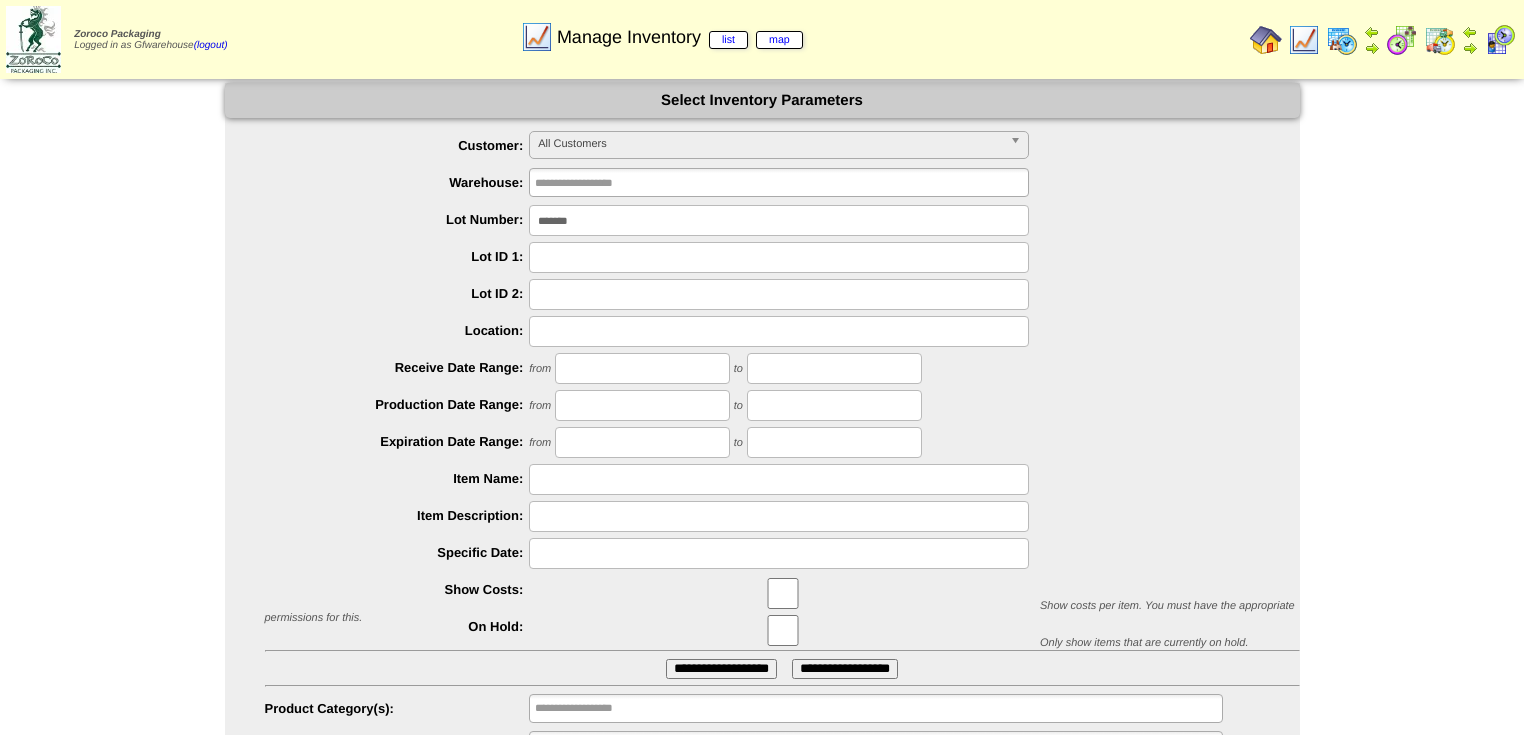 scroll, scrollTop: 0, scrollLeft: 0, axis: both 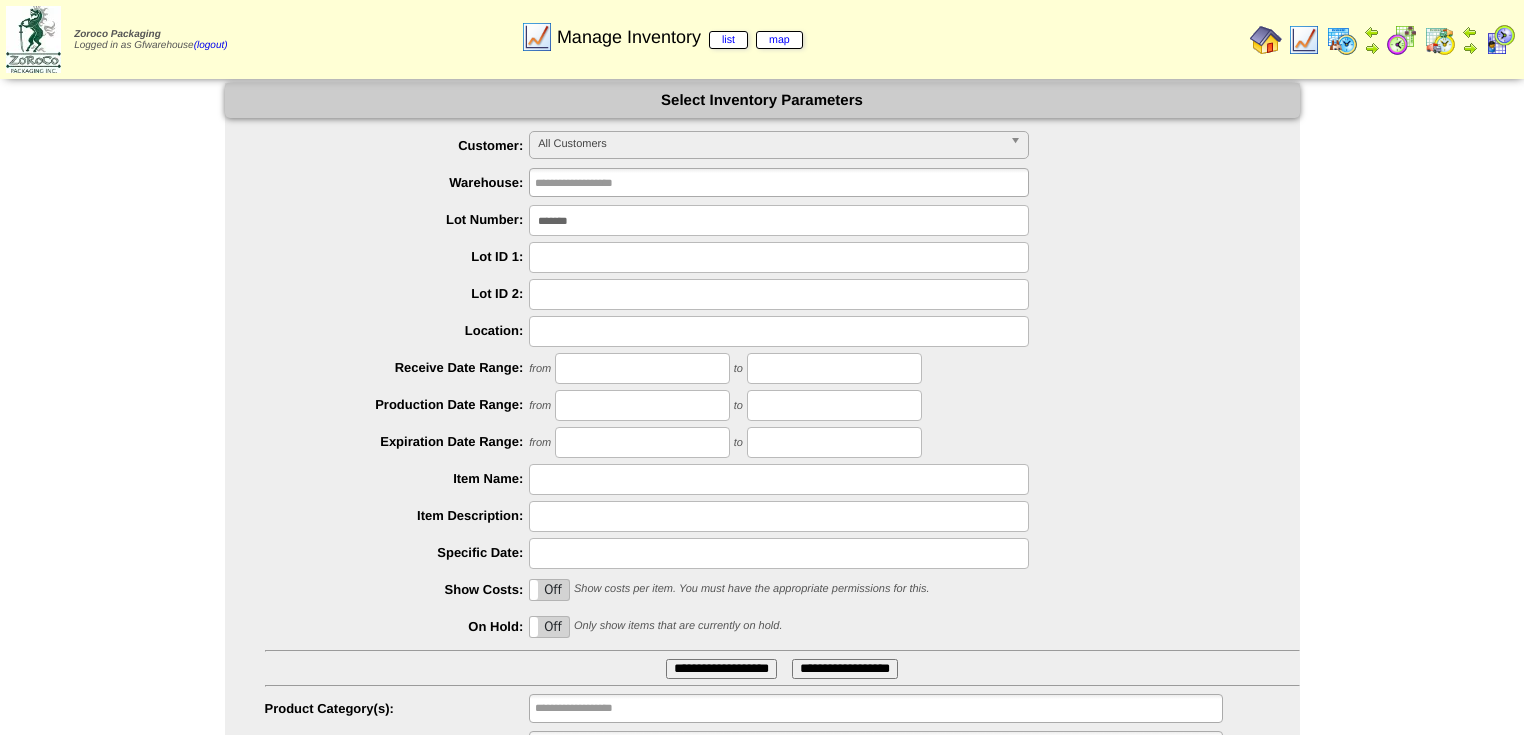click on "*******" at bounding box center [779, 220] 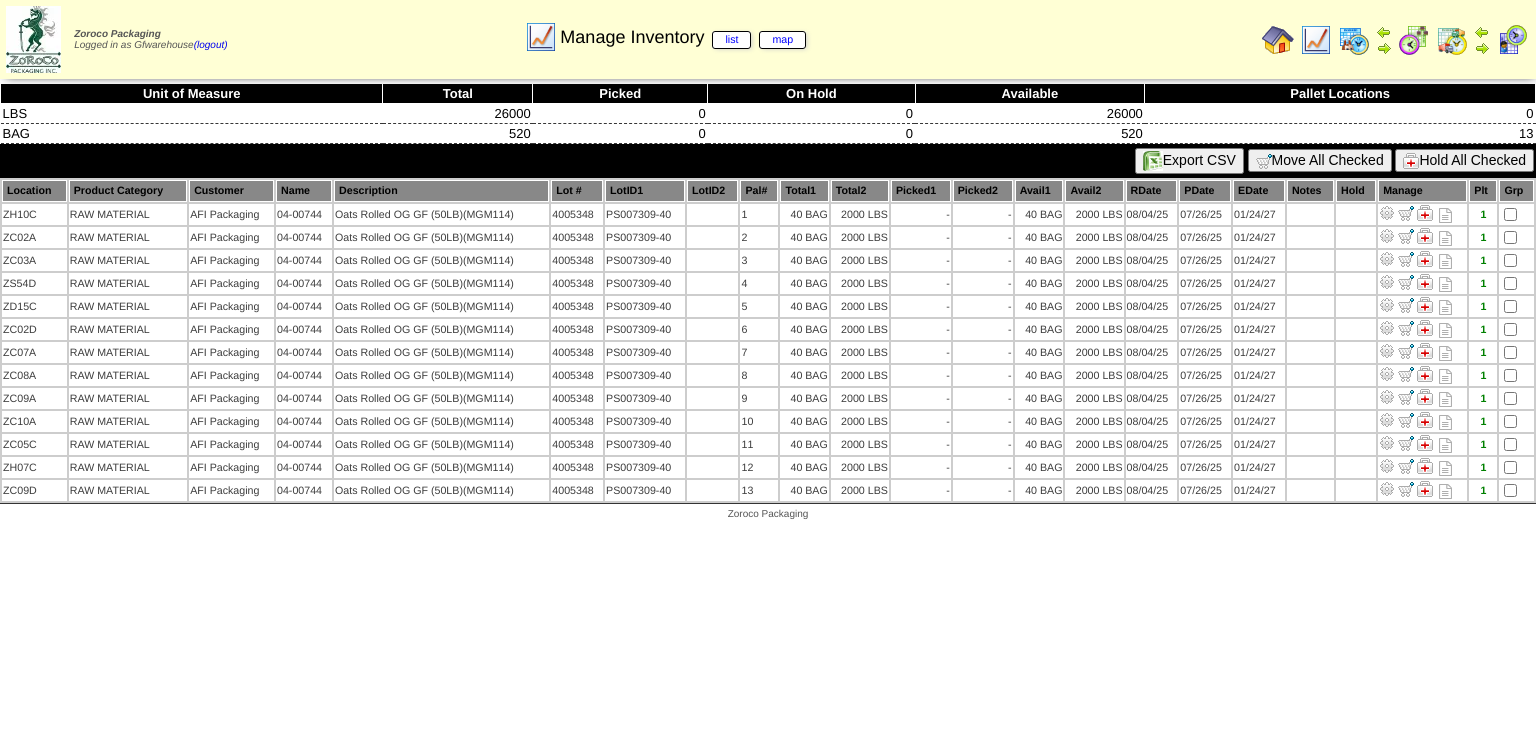 scroll, scrollTop: 0, scrollLeft: 0, axis: both 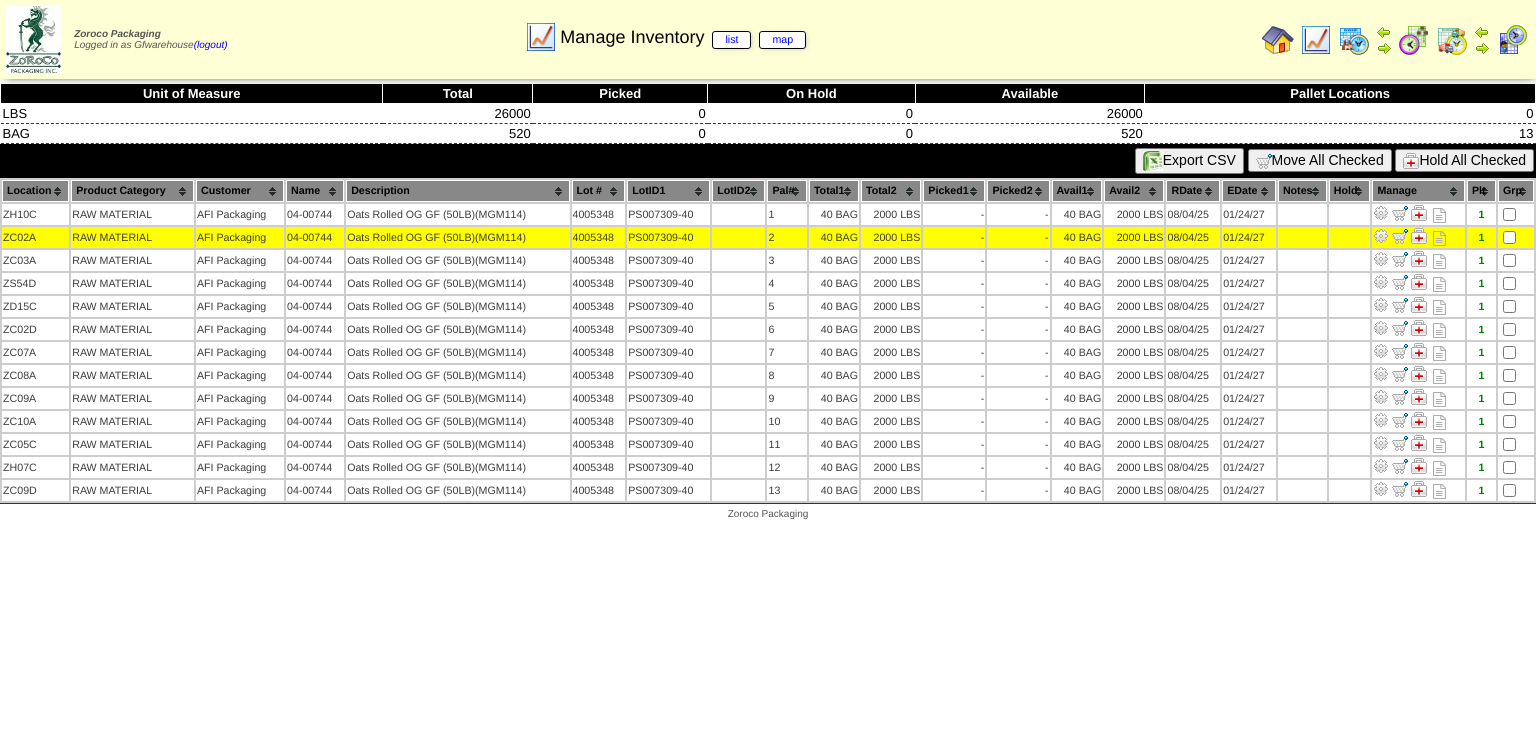 click at bounding box center [738, 237] 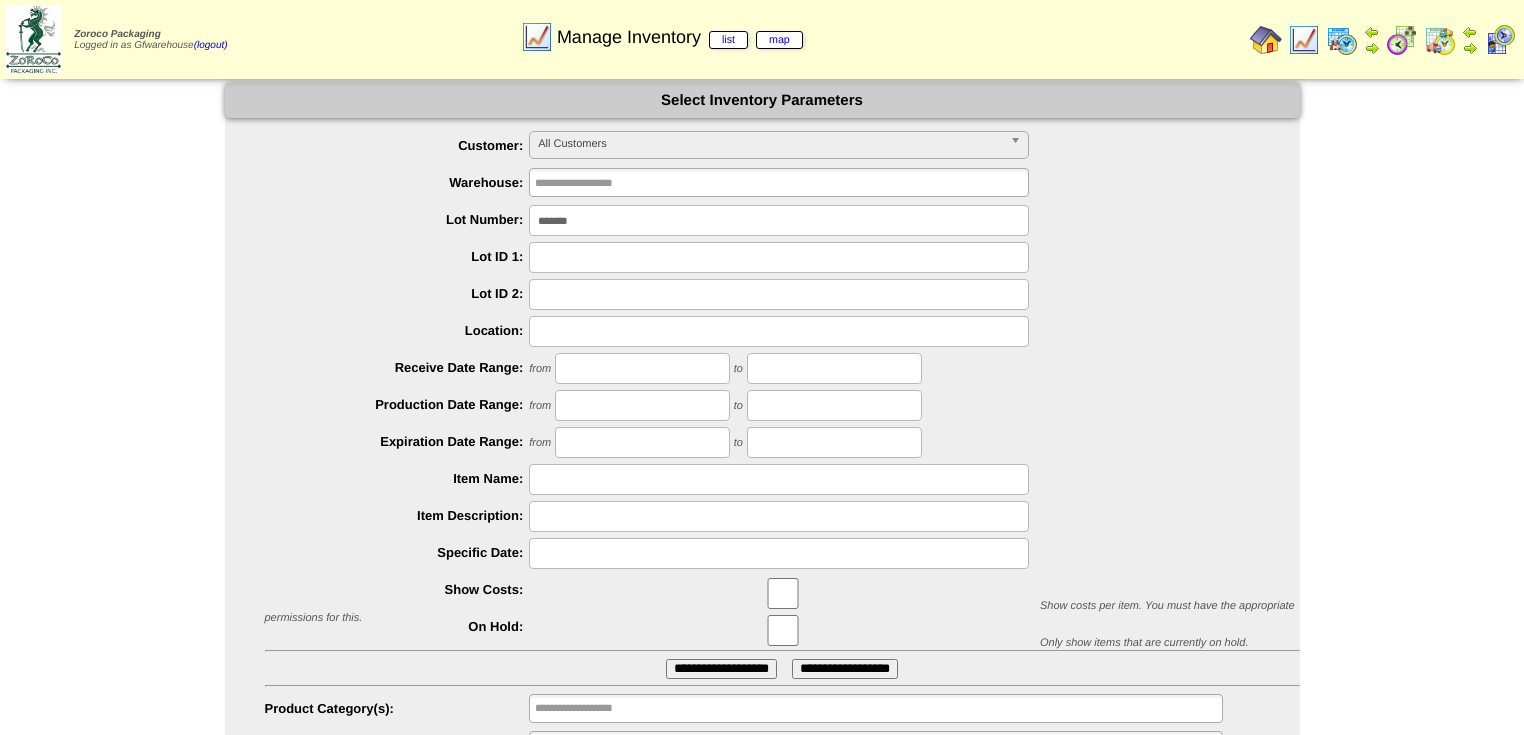 scroll, scrollTop: 0, scrollLeft: 0, axis: both 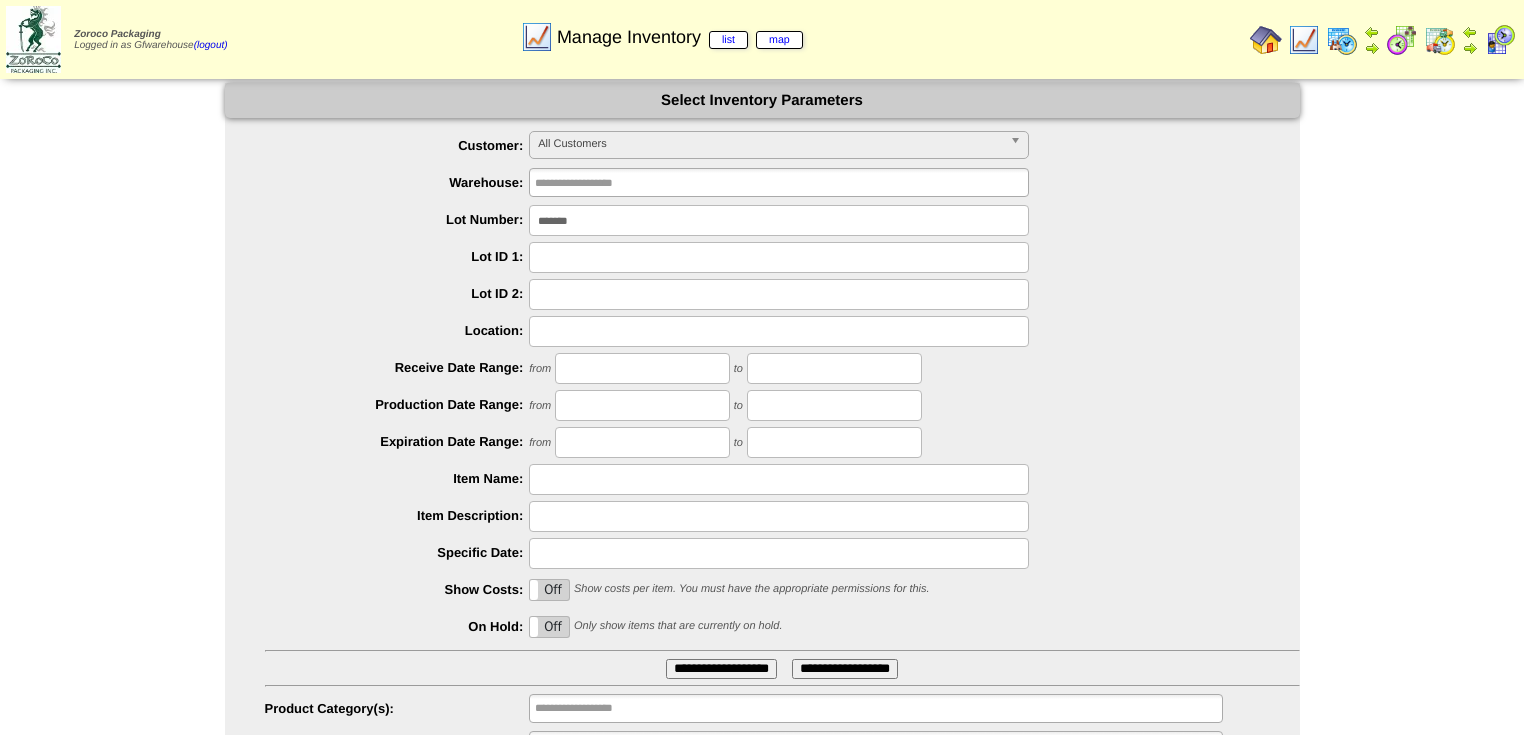click on "*******" at bounding box center (779, 220) 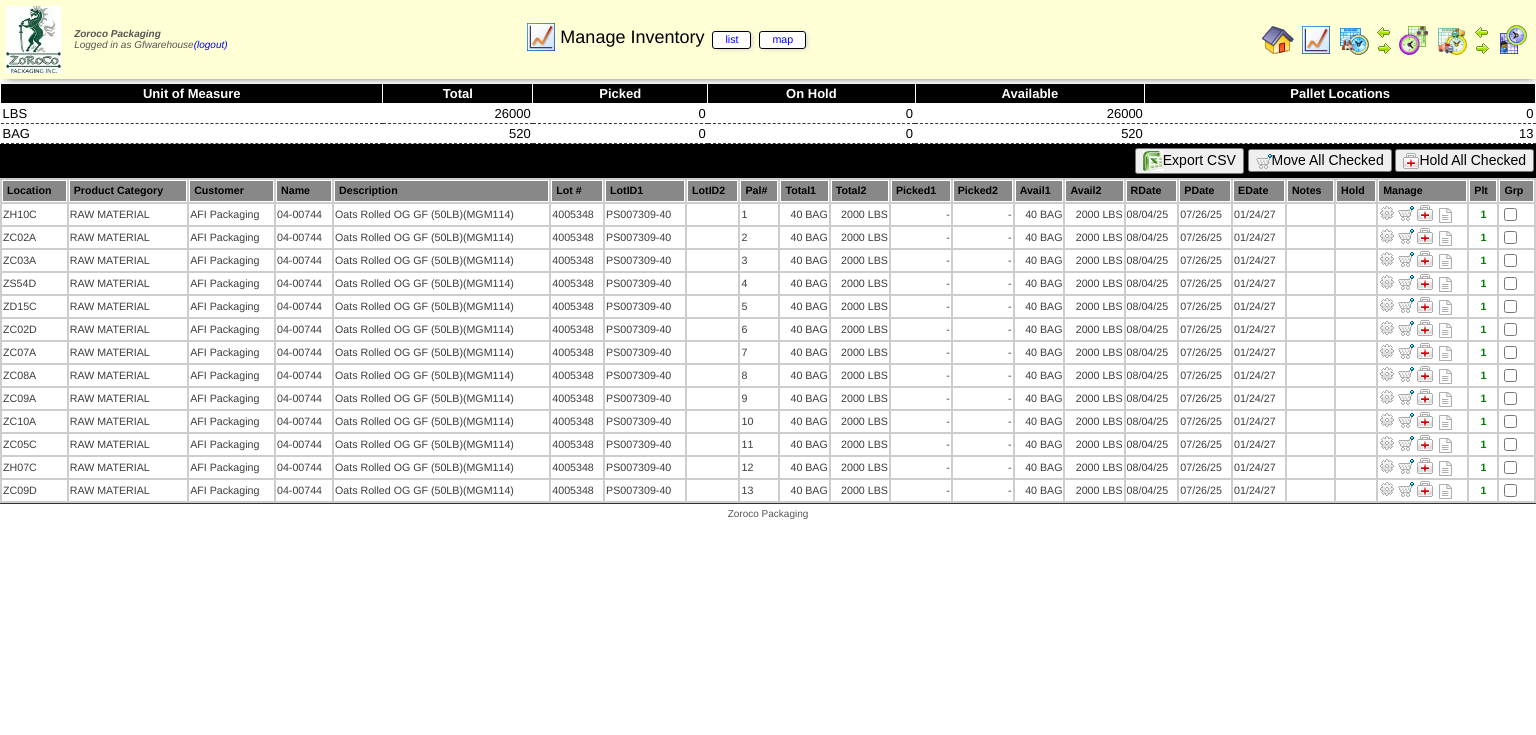 scroll, scrollTop: 0, scrollLeft: 0, axis: both 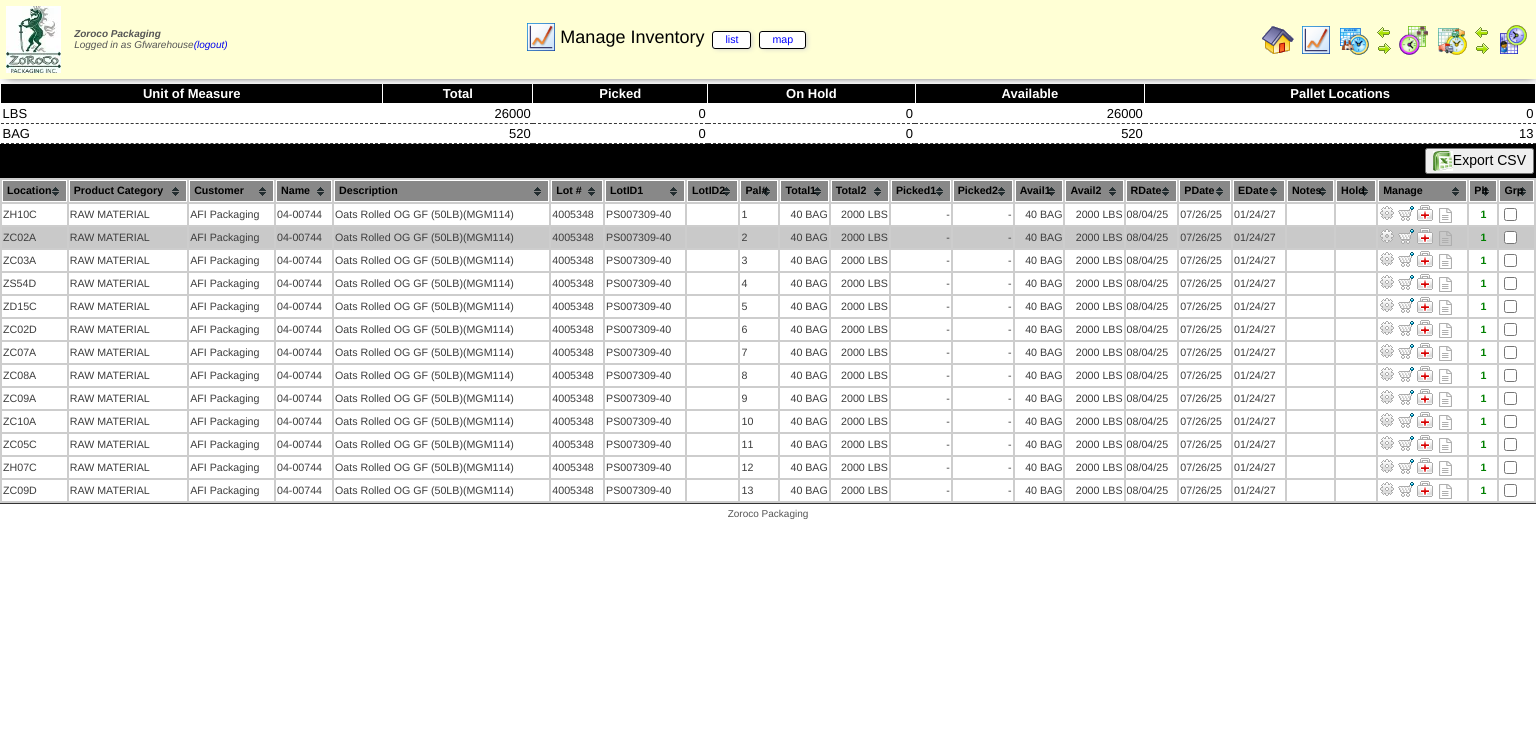 click at bounding box center [1387, 236] 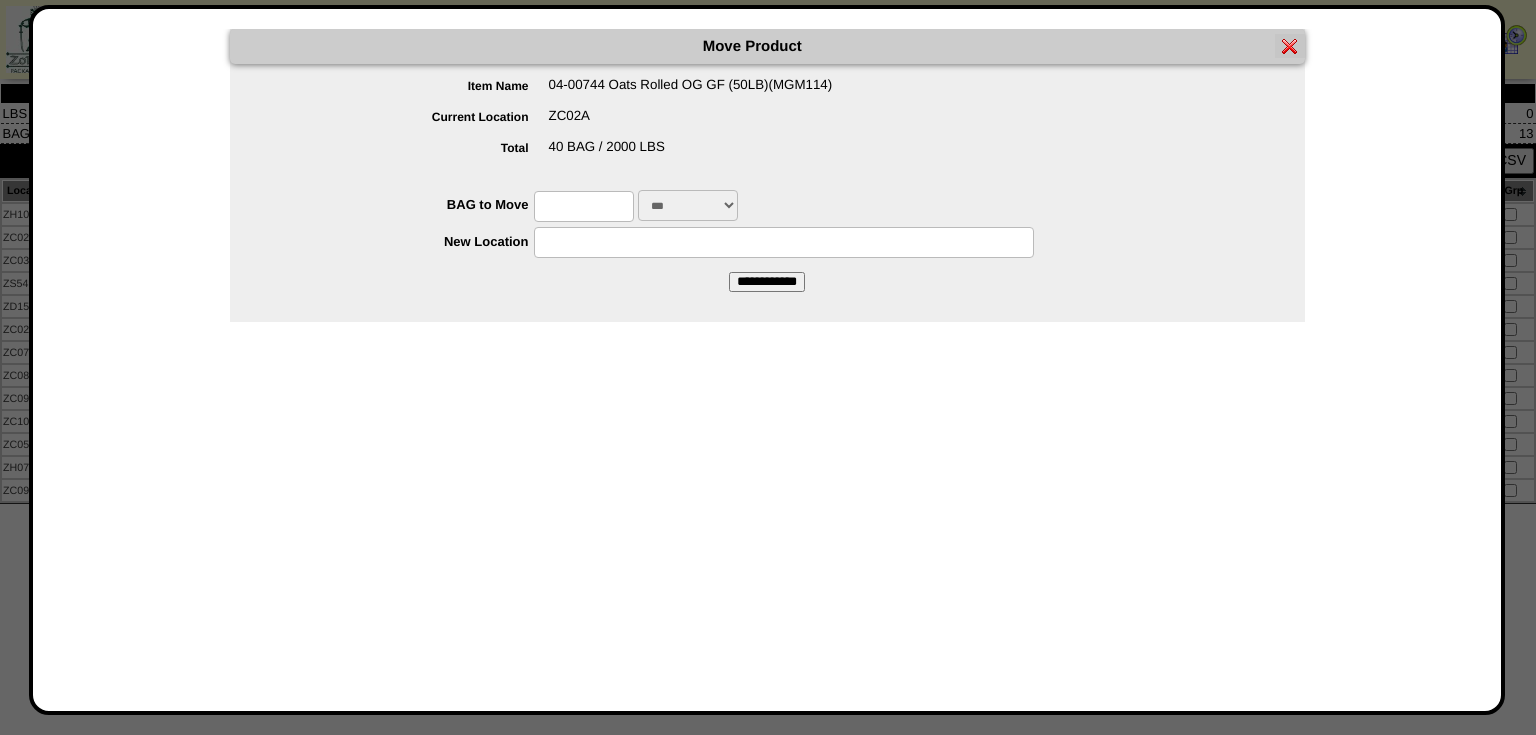click at bounding box center [584, 206] 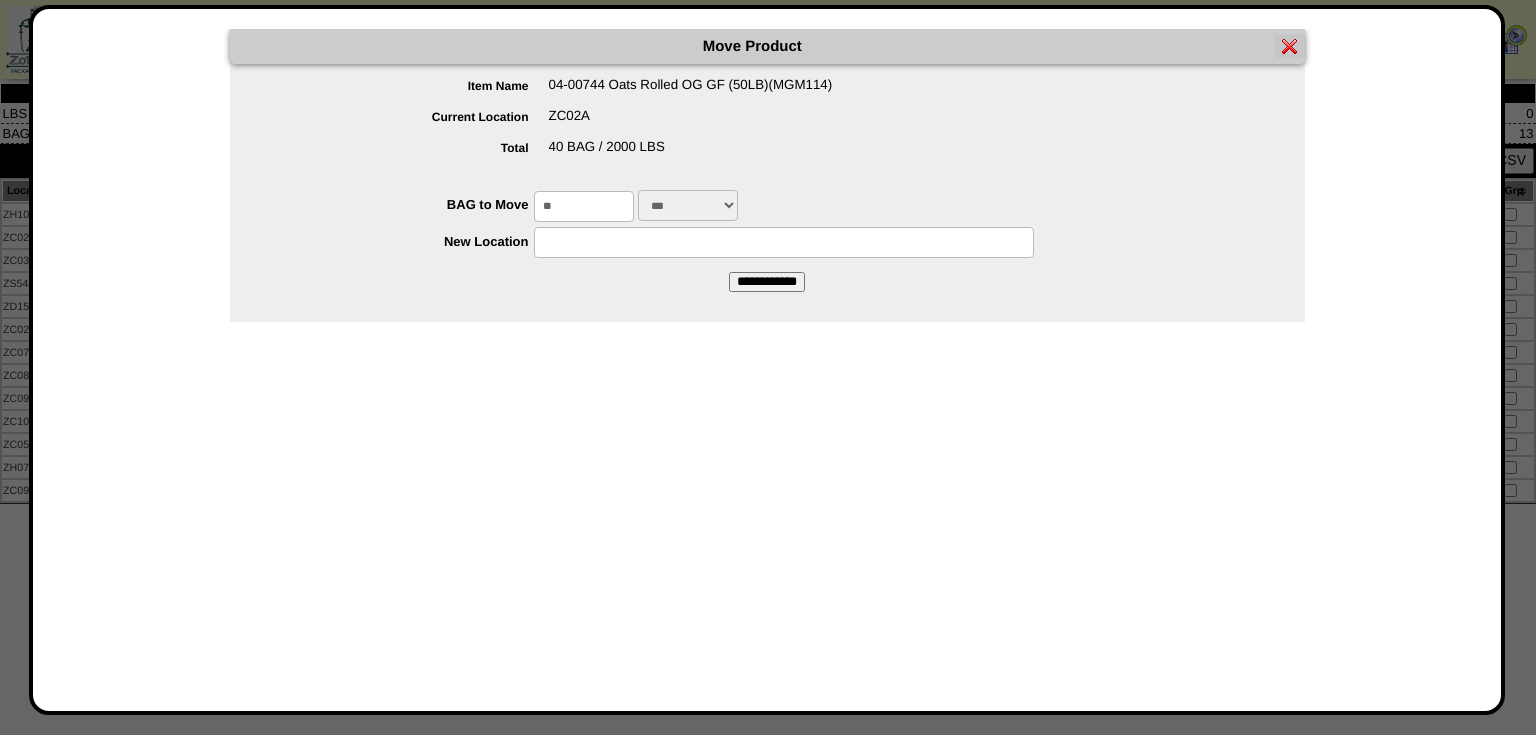 click at bounding box center [784, 242] 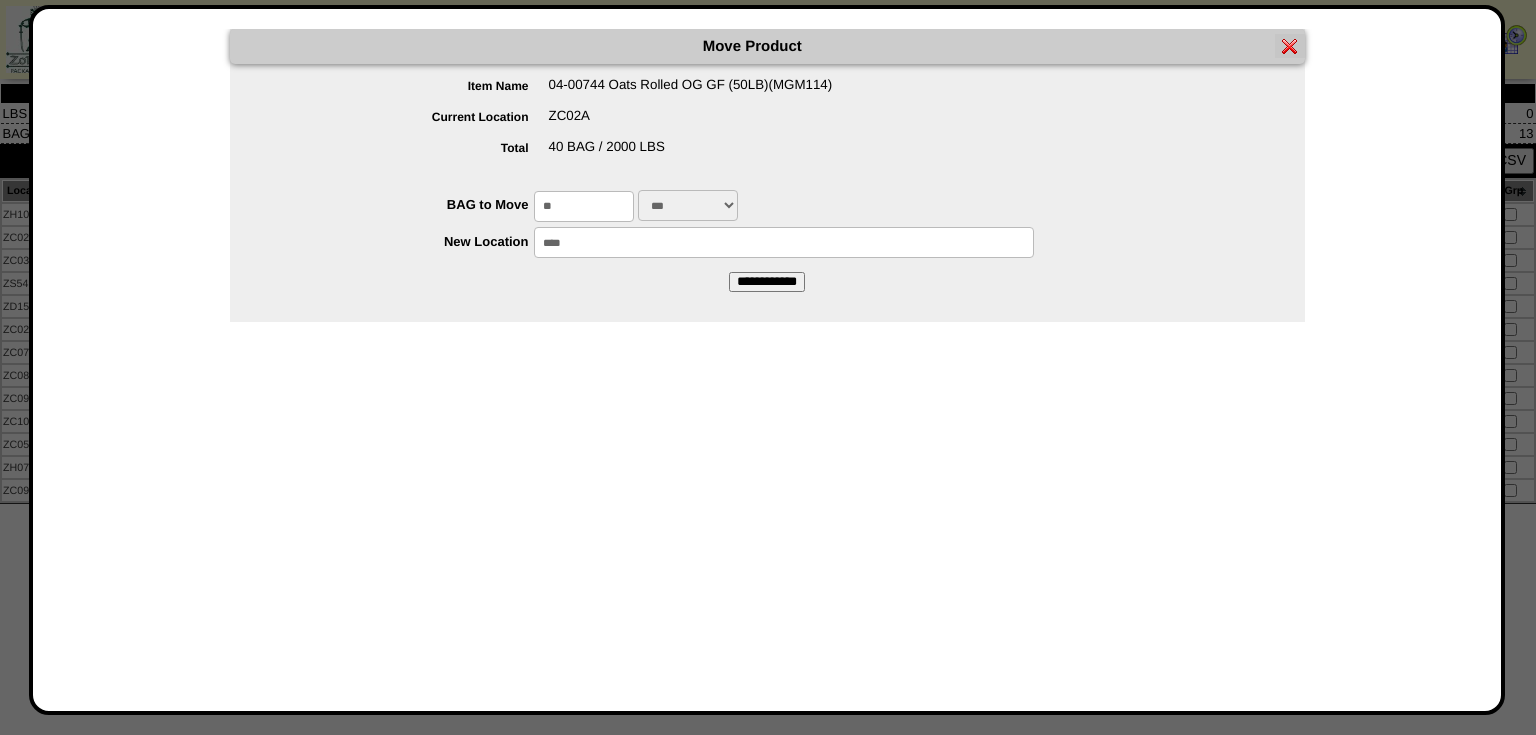 type on "*****" 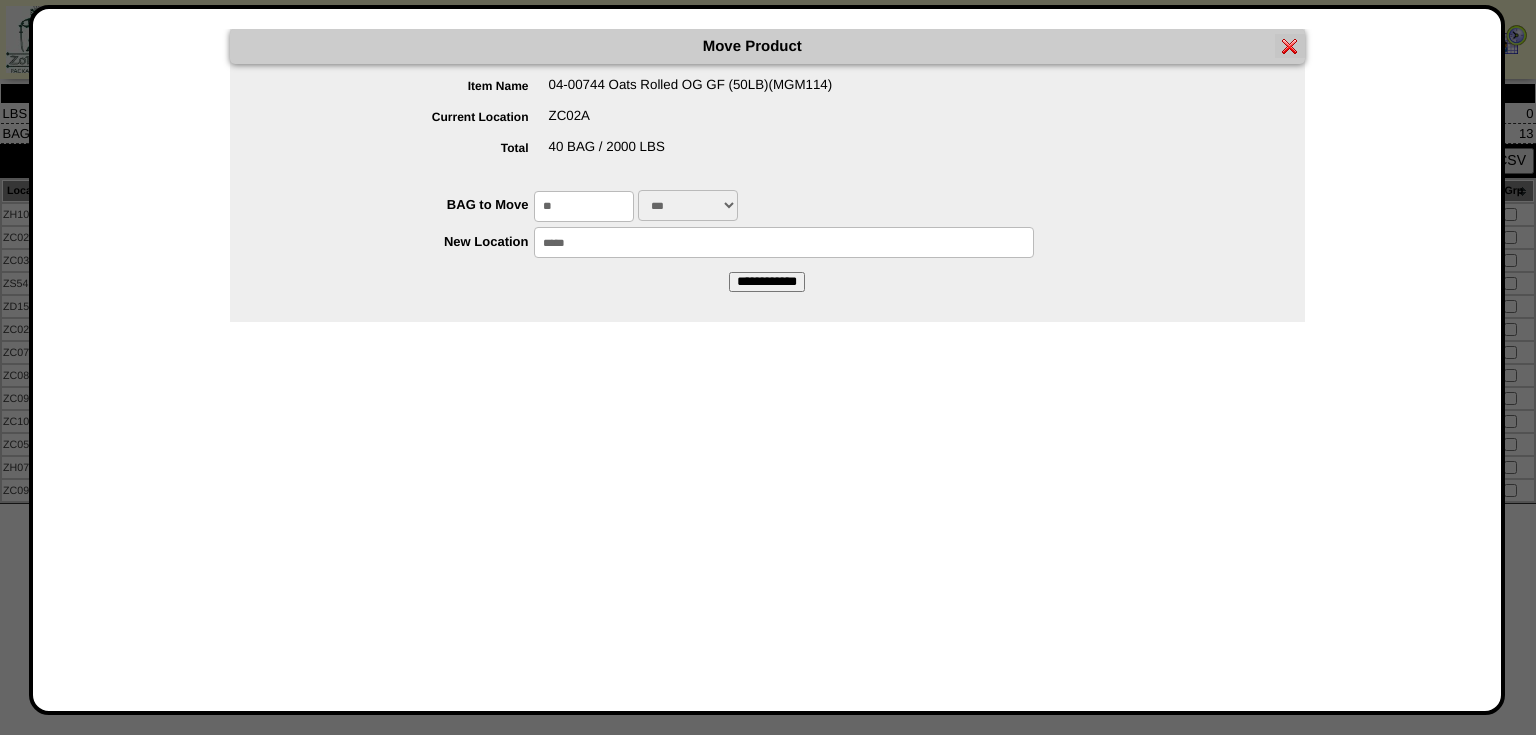 click on "**********" at bounding box center [767, 282] 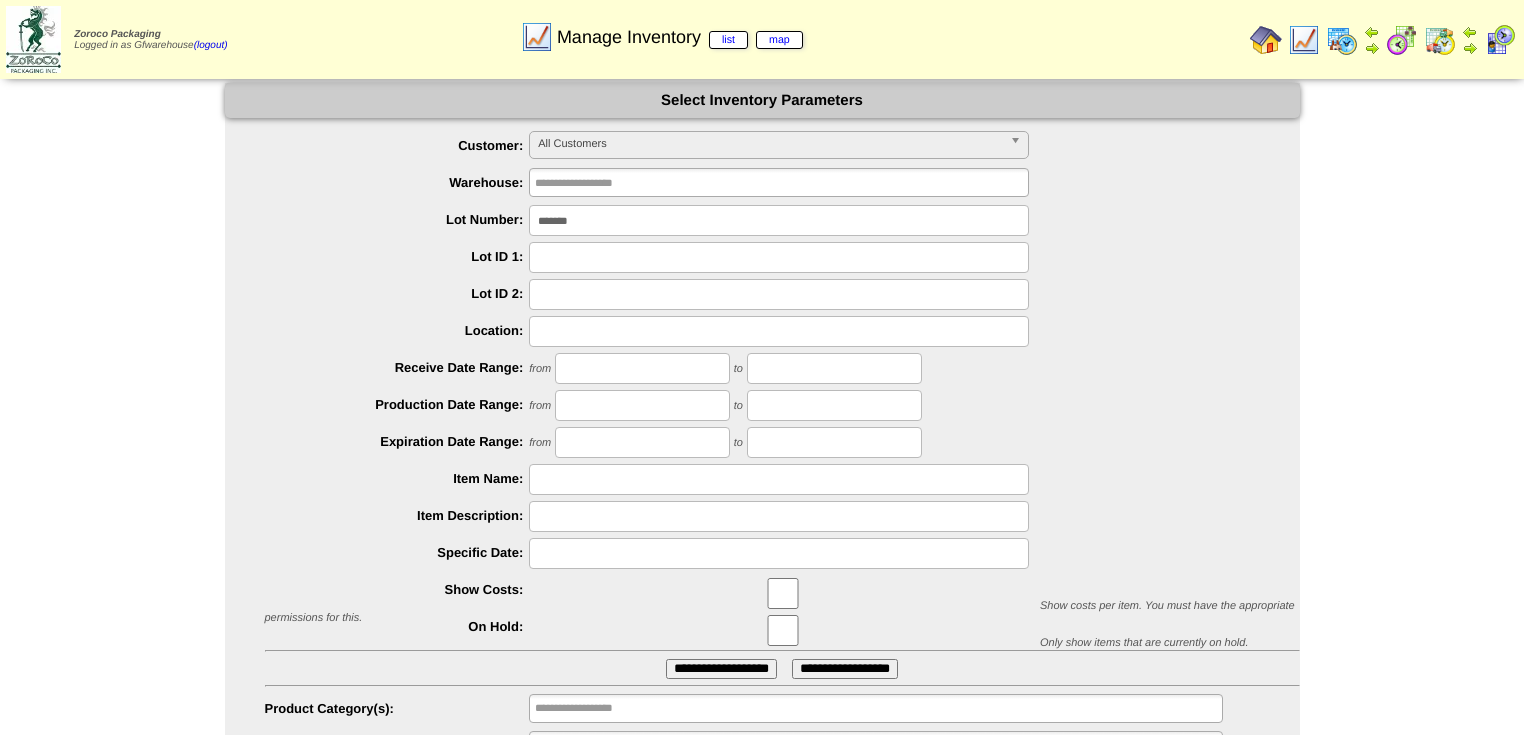 scroll, scrollTop: 0, scrollLeft: 0, axis: both 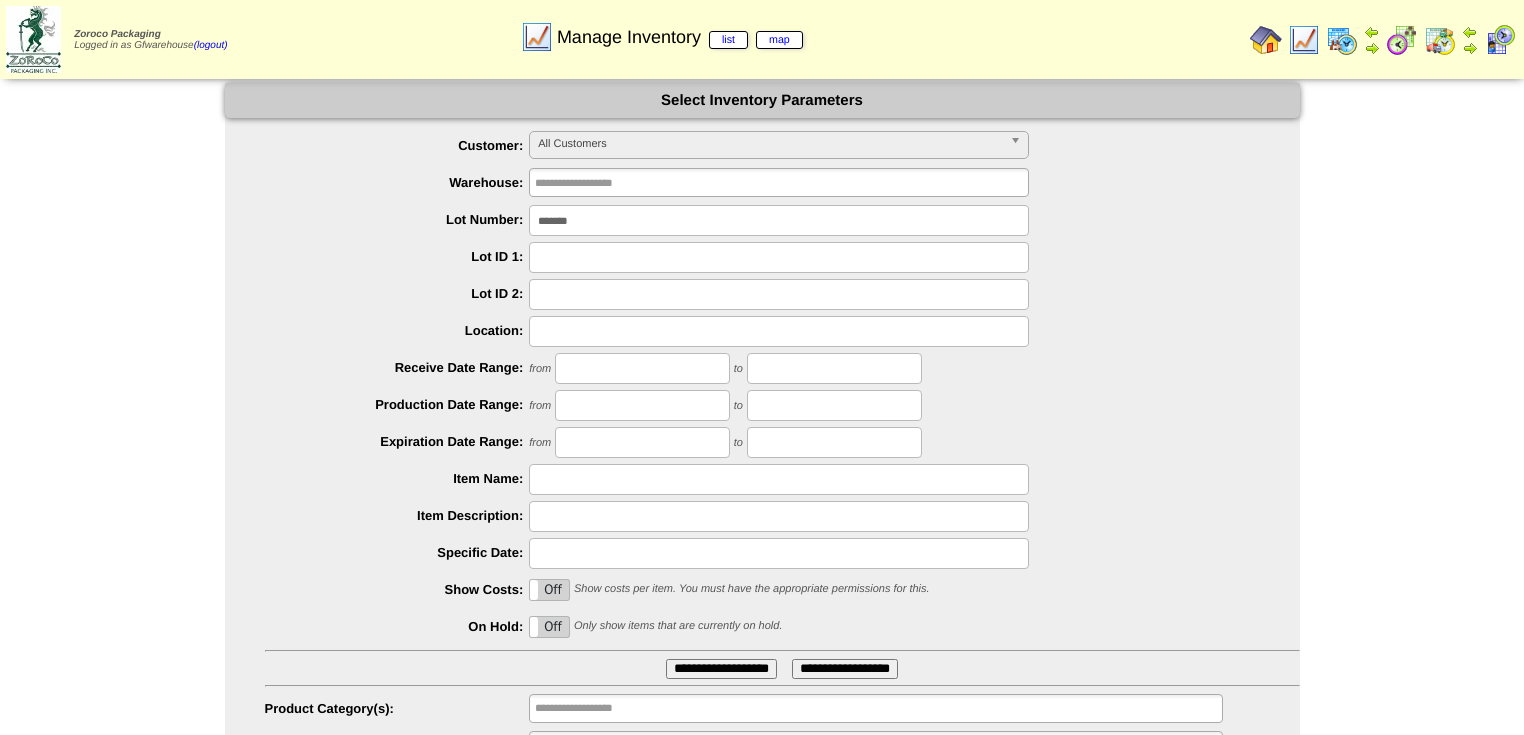 click on "*******" at bounding box center [779, 220] 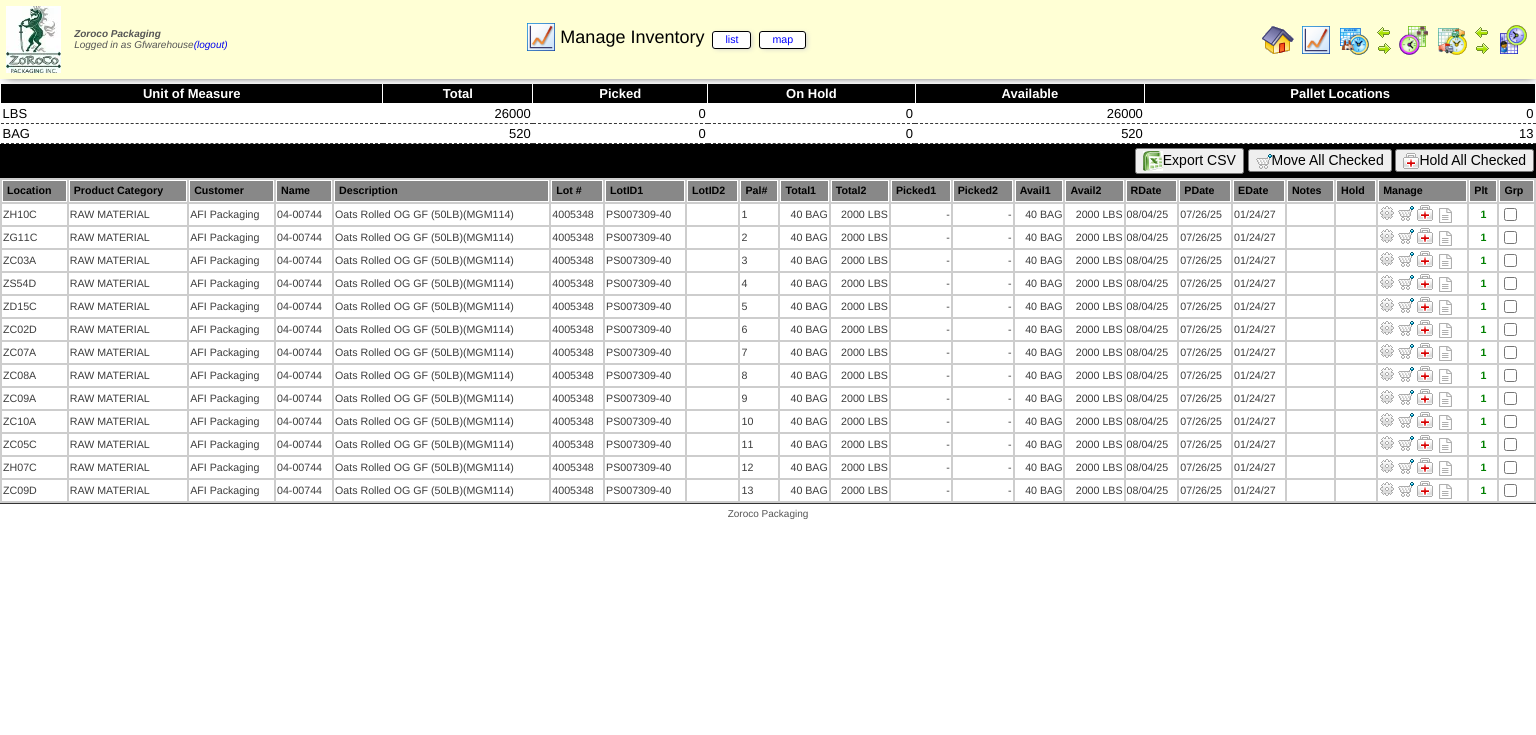 scroll, scrollTop: 0, scrollLeft: 0, axis: both 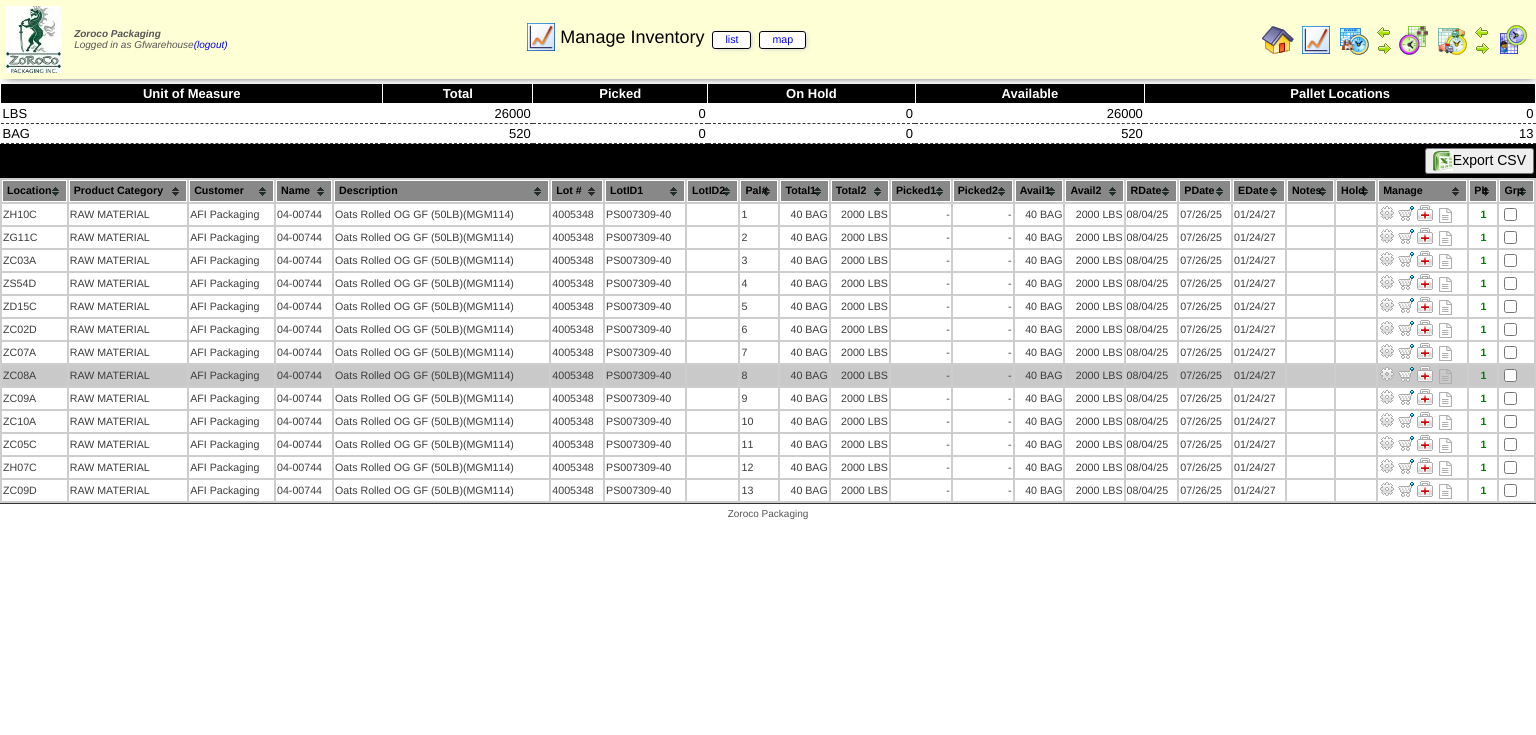 click at bounding box center [1387, 374] 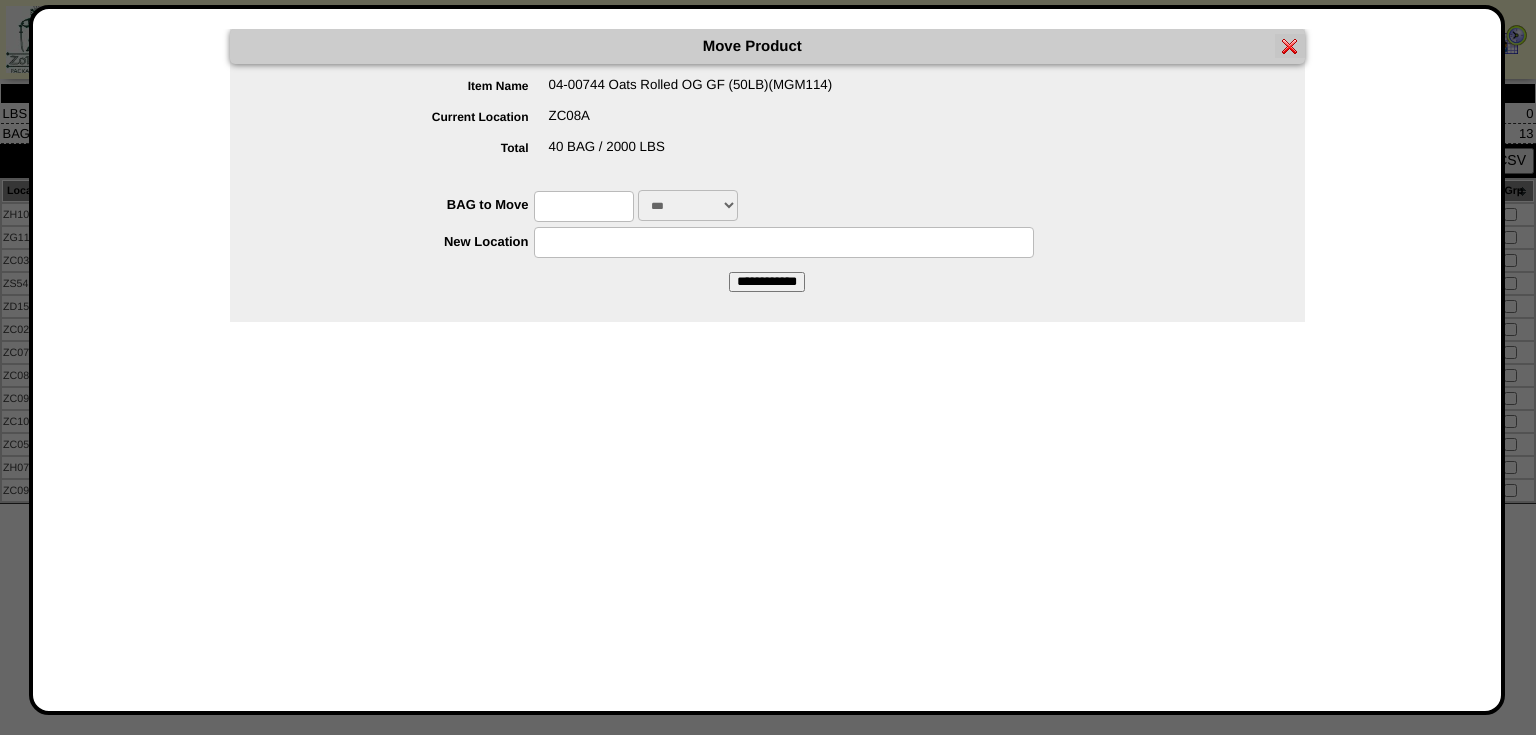 click at bounding box center (584, 206) 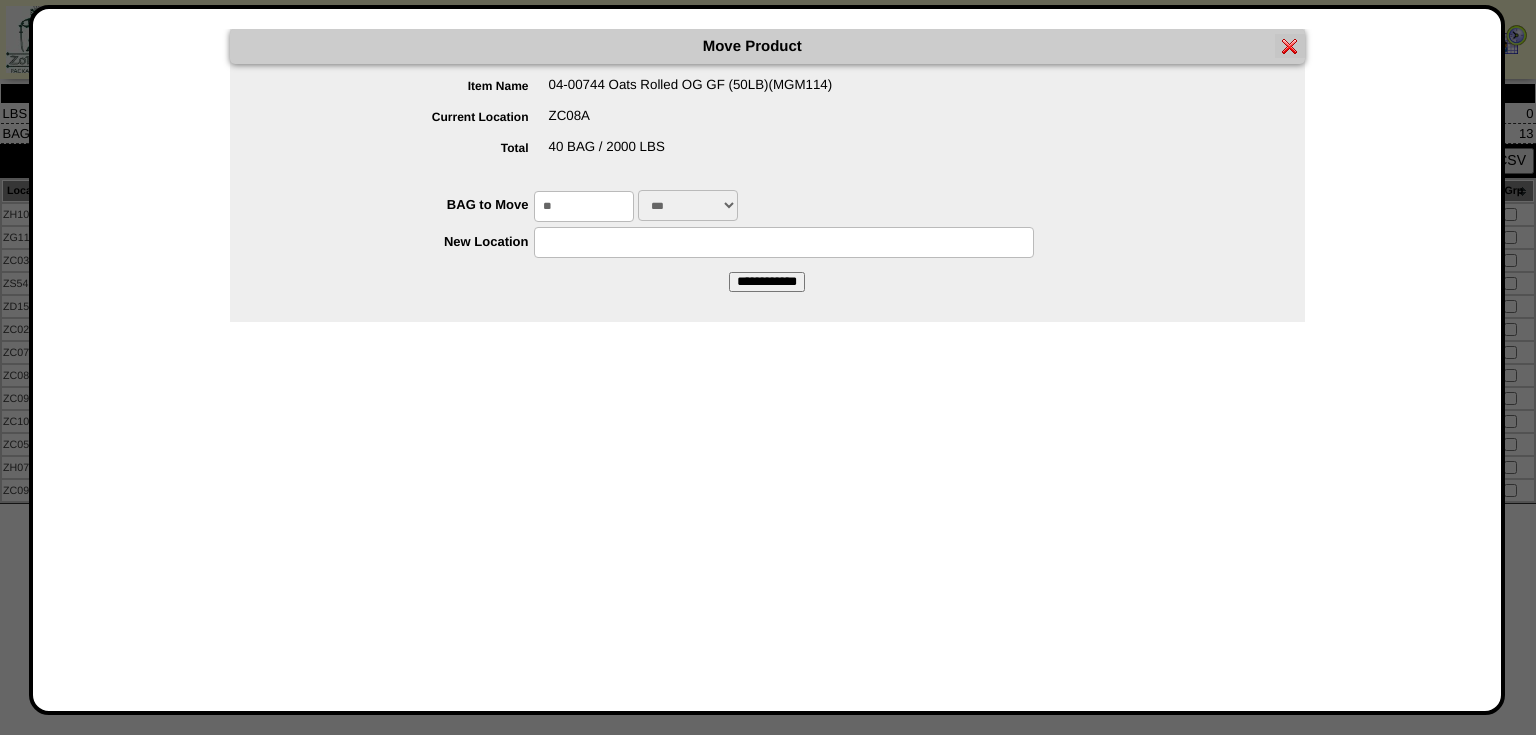 click at bounding box center (784, 242) 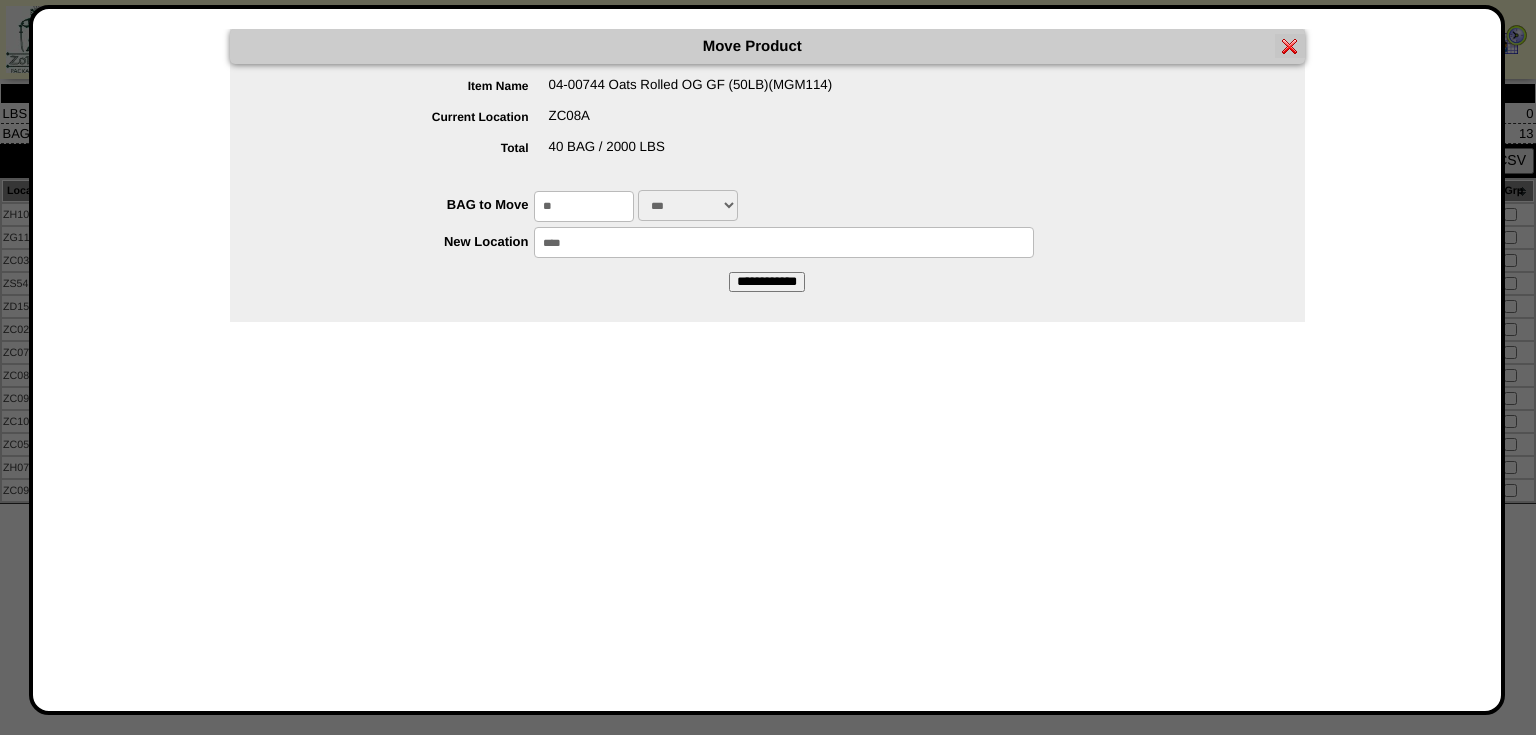 type on "*****" 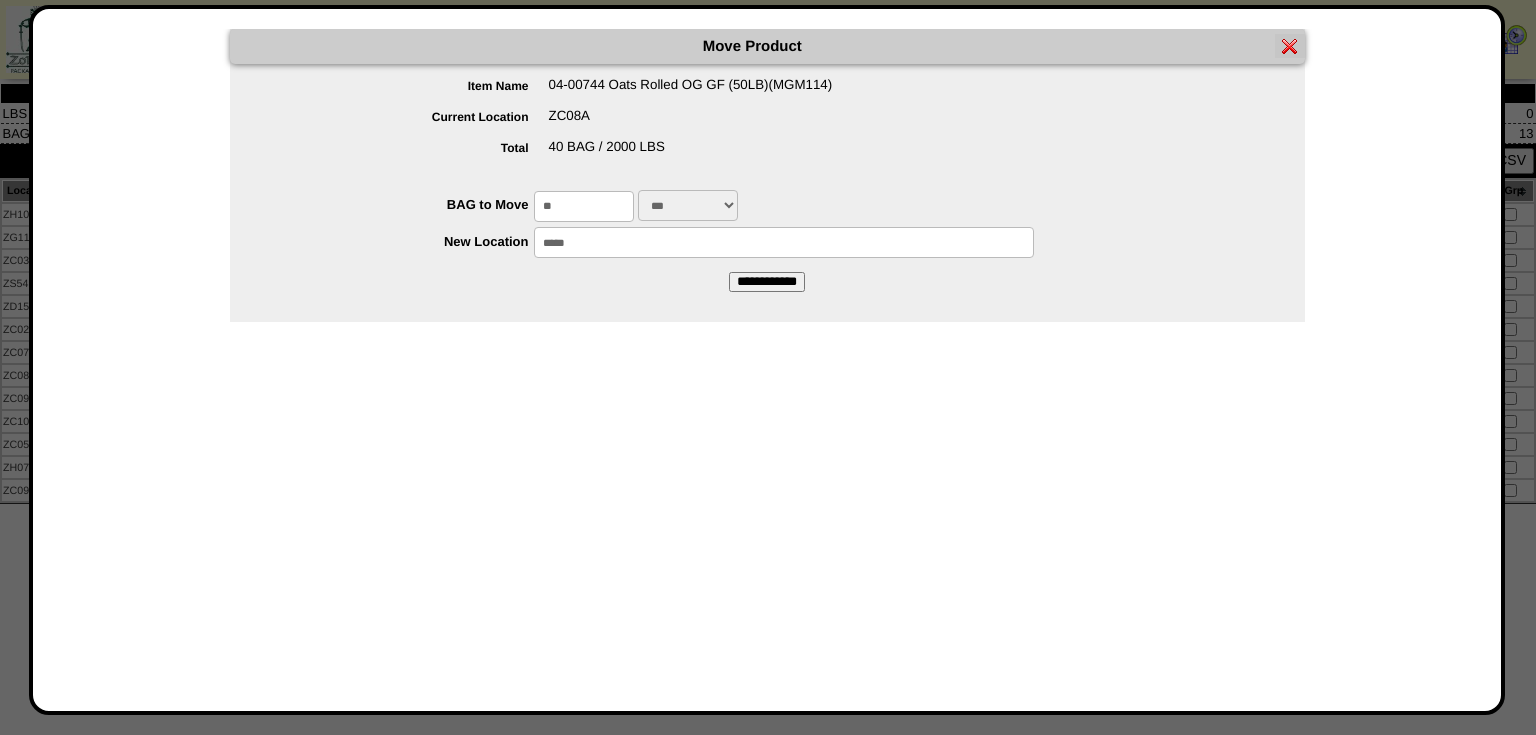 click on "**********" at bounding box center (767, 282) 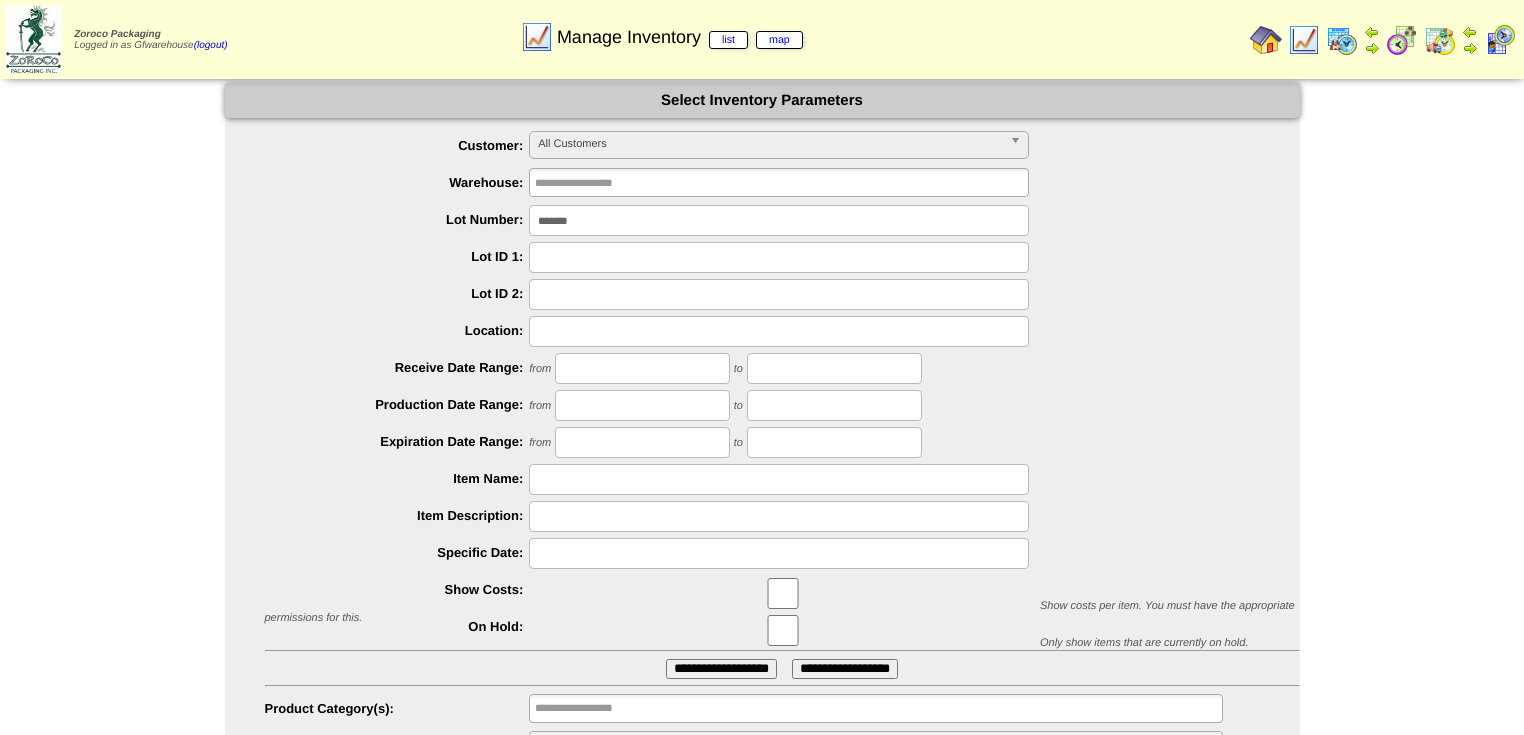 scroll, scrollTop: 0, scrollLeft: 0, axis: both 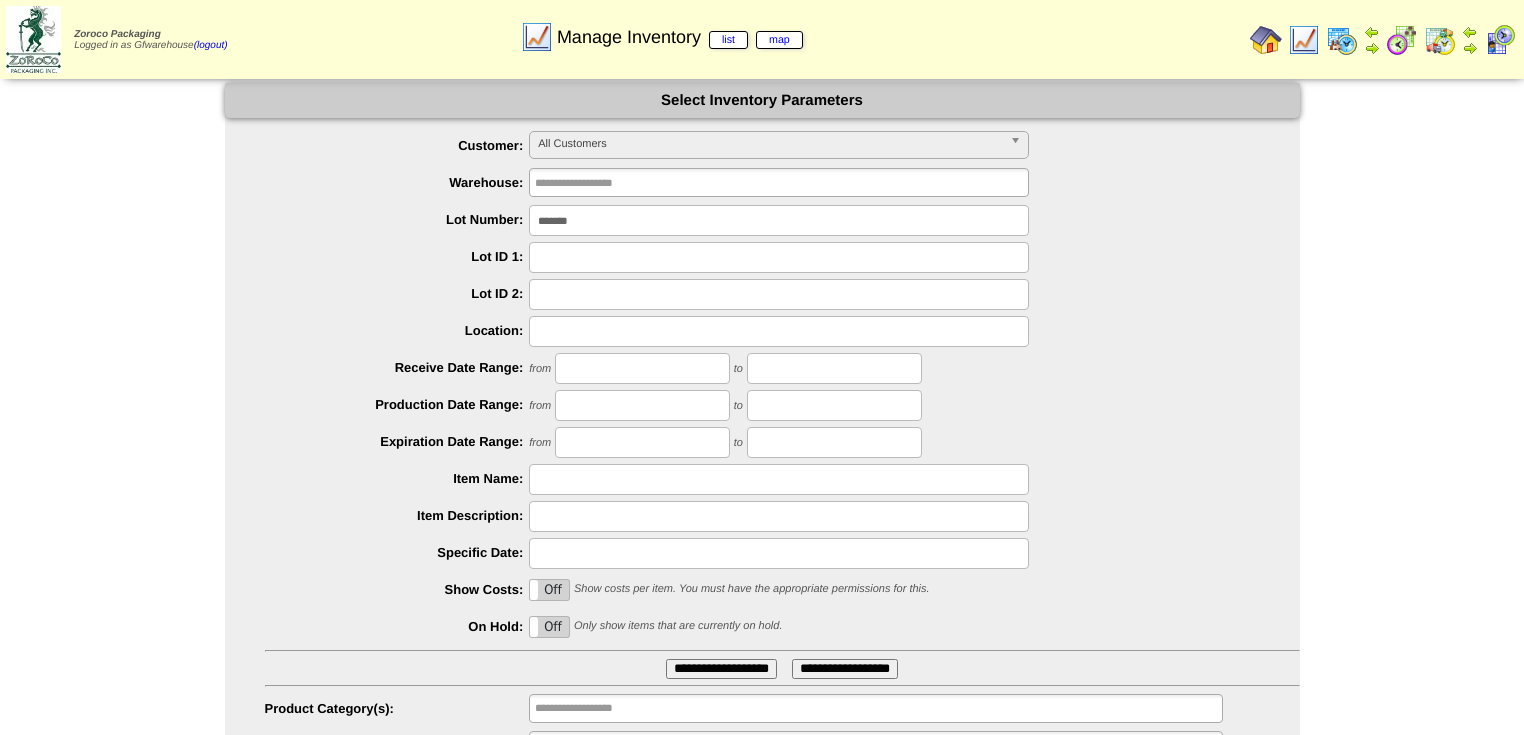 click on "*******" at bounding box center [779, 220] 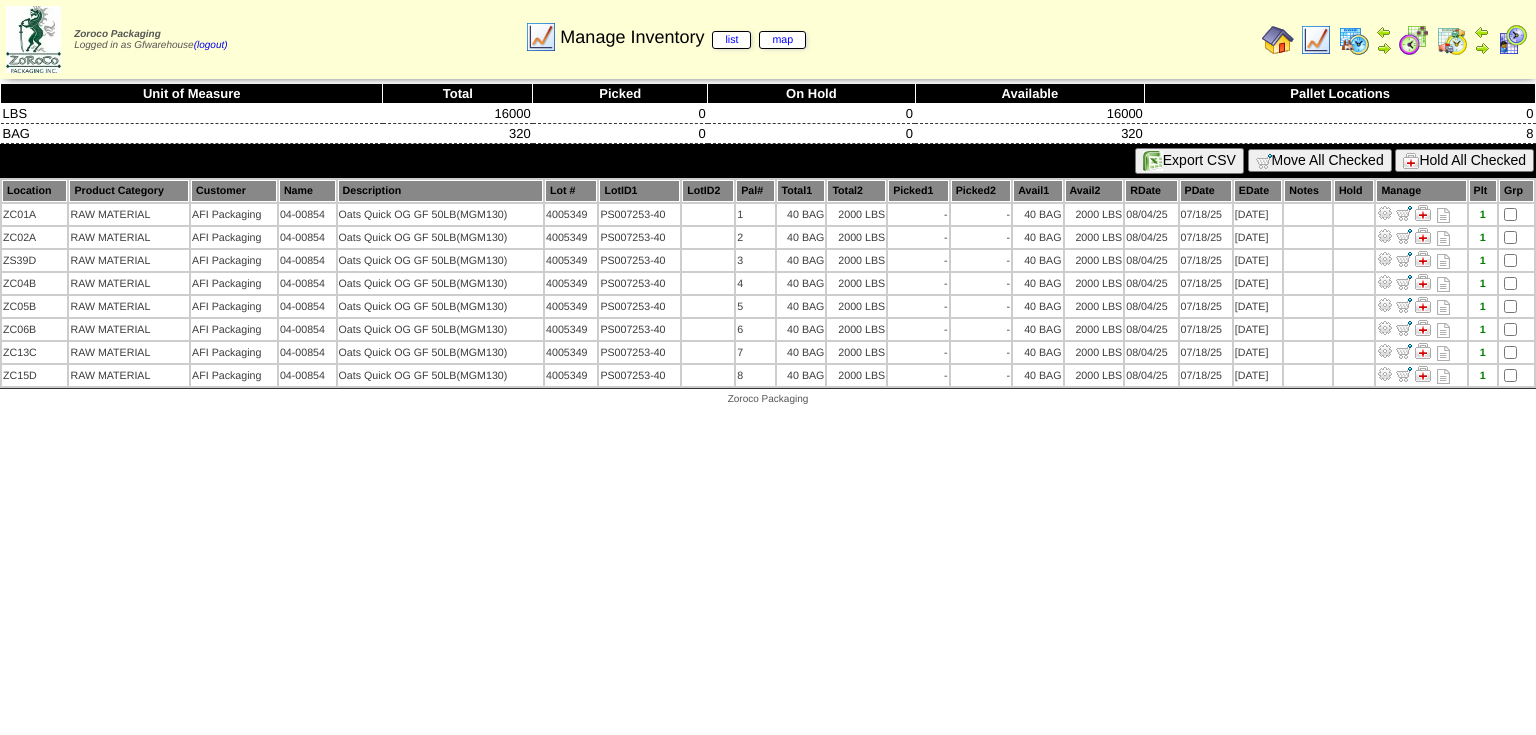 scroll, scrollTop: 0, scrollLeft: 0, axis: both 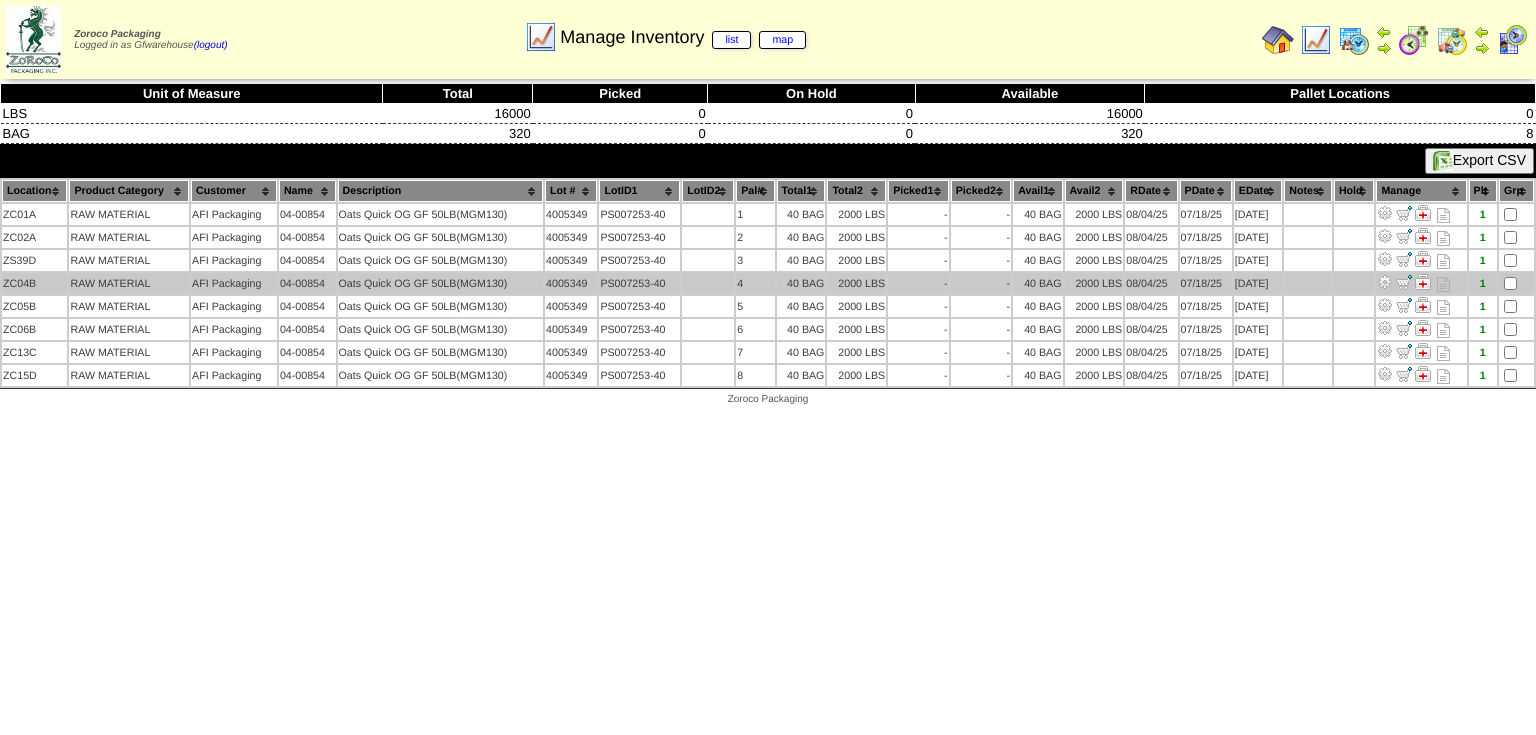 click at bounding box center [1385, 282] 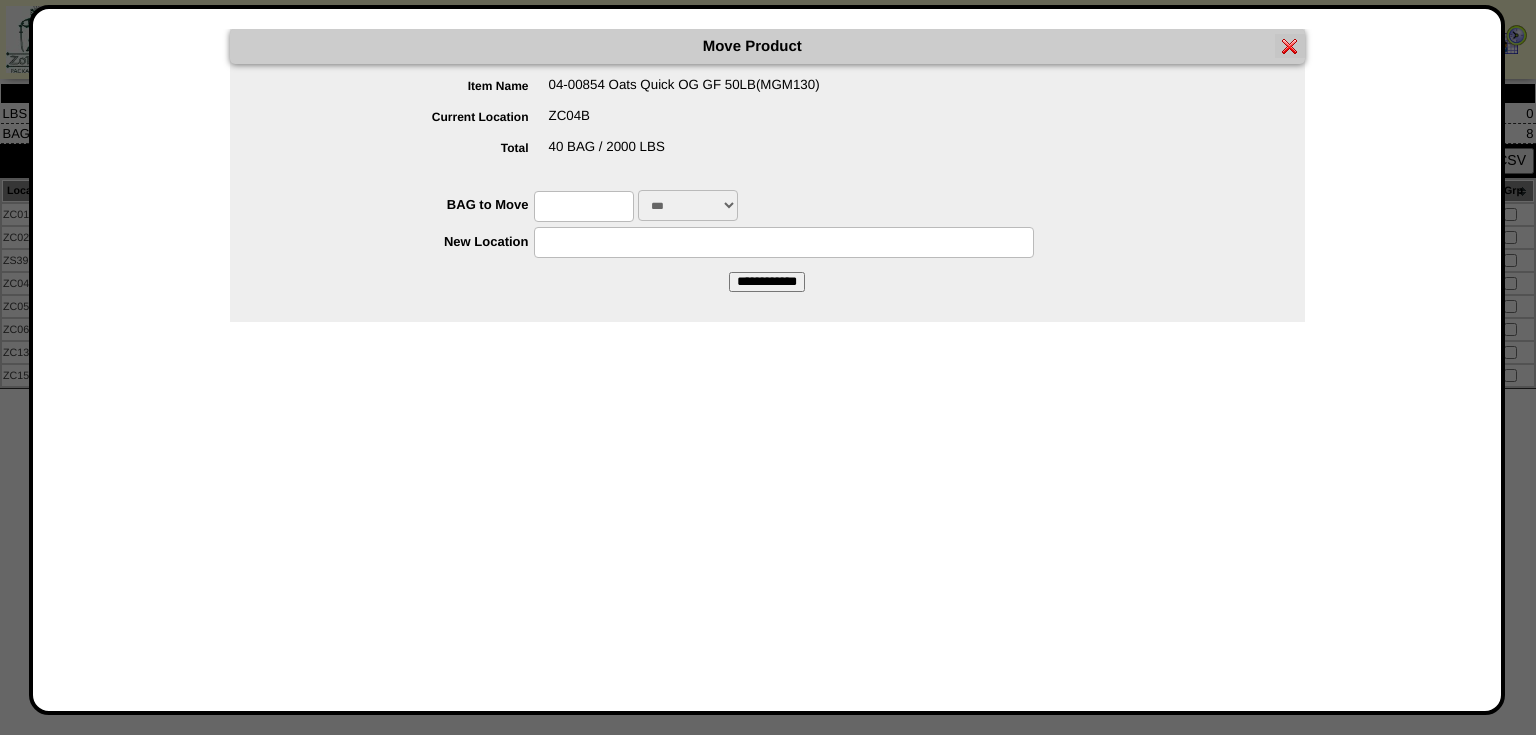 click at bounding box center (584, 206) 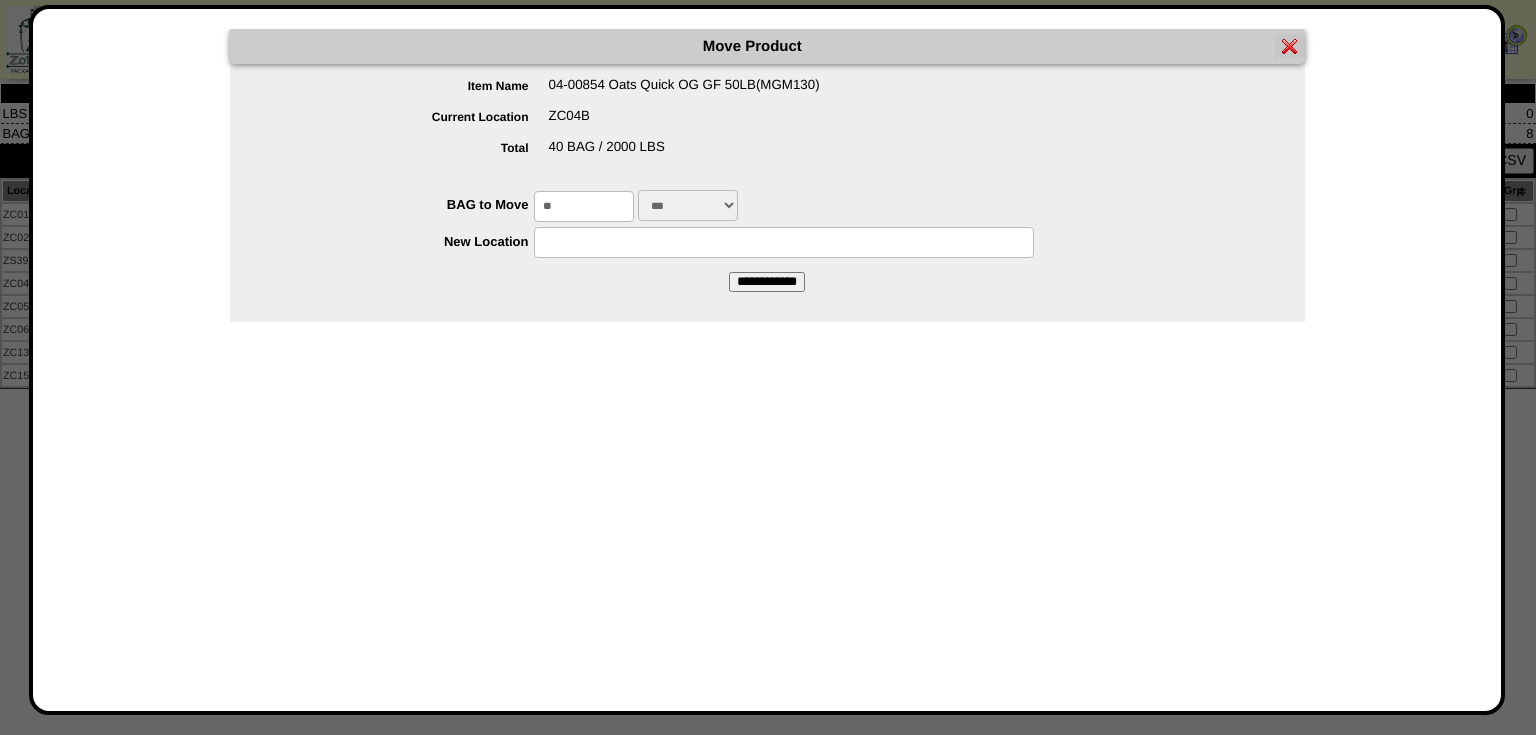 click at bounding box center [784, 242] 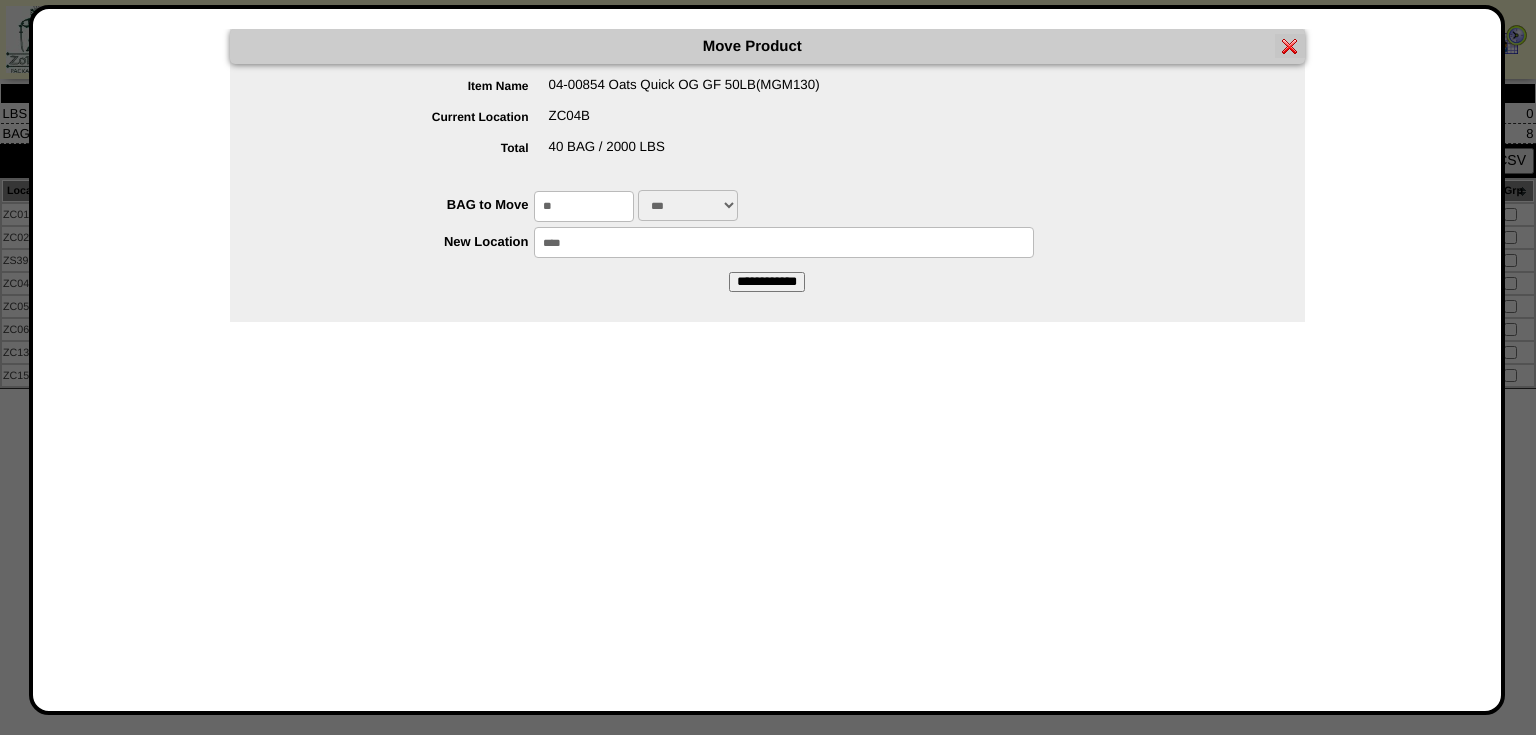 type on "*****" 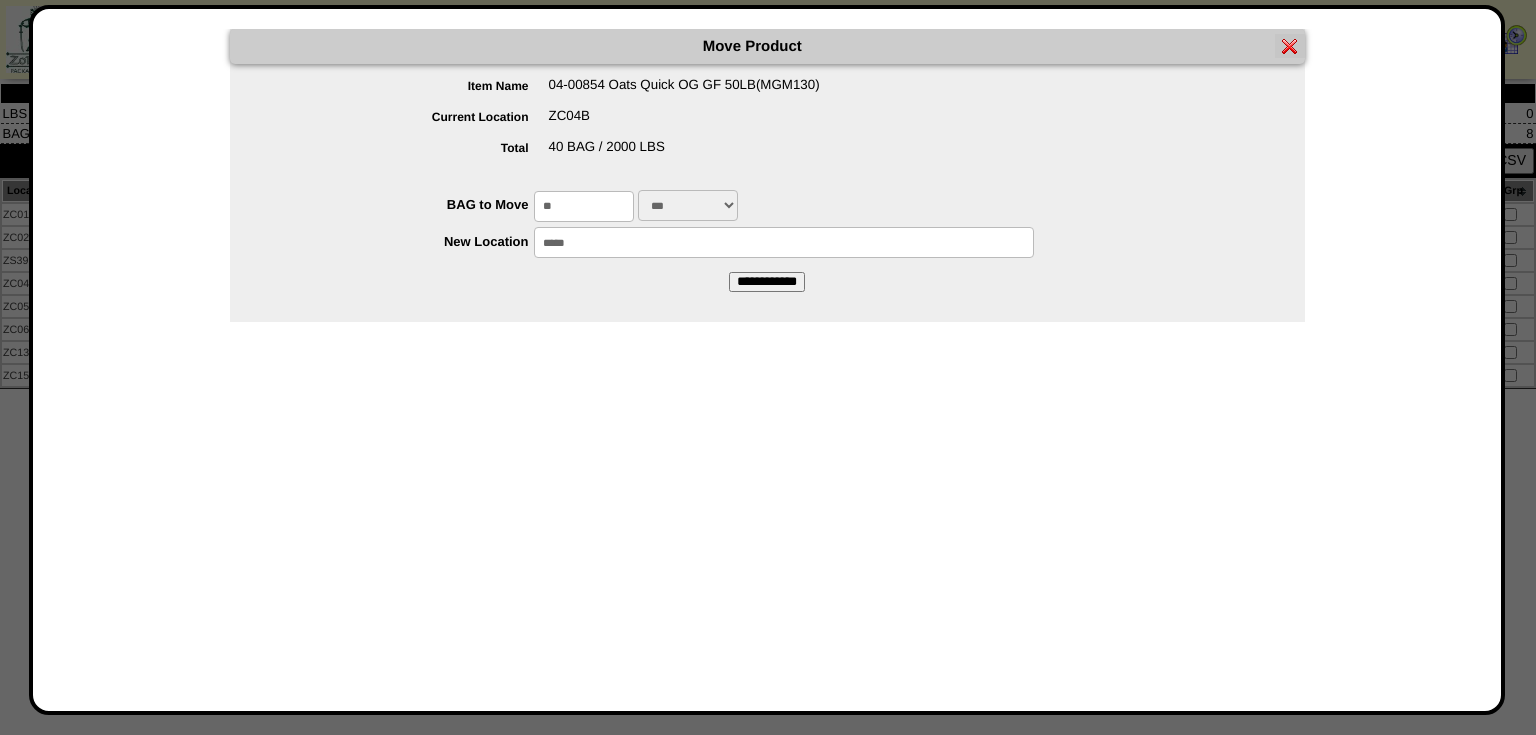 click on "**********" at bounding box center (767, 282) 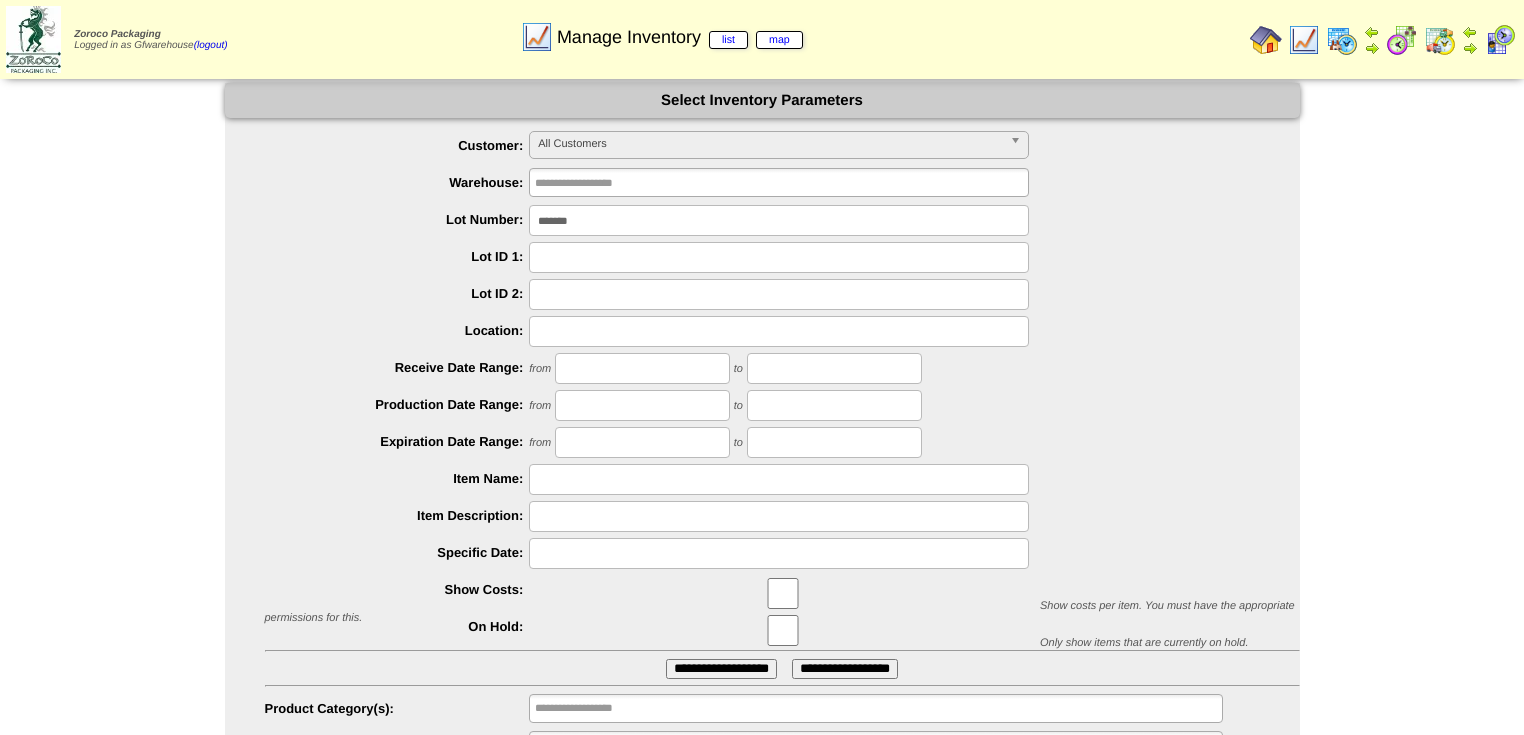 scroll, scrollTop: 0, scrollLeft: 0, axis: both 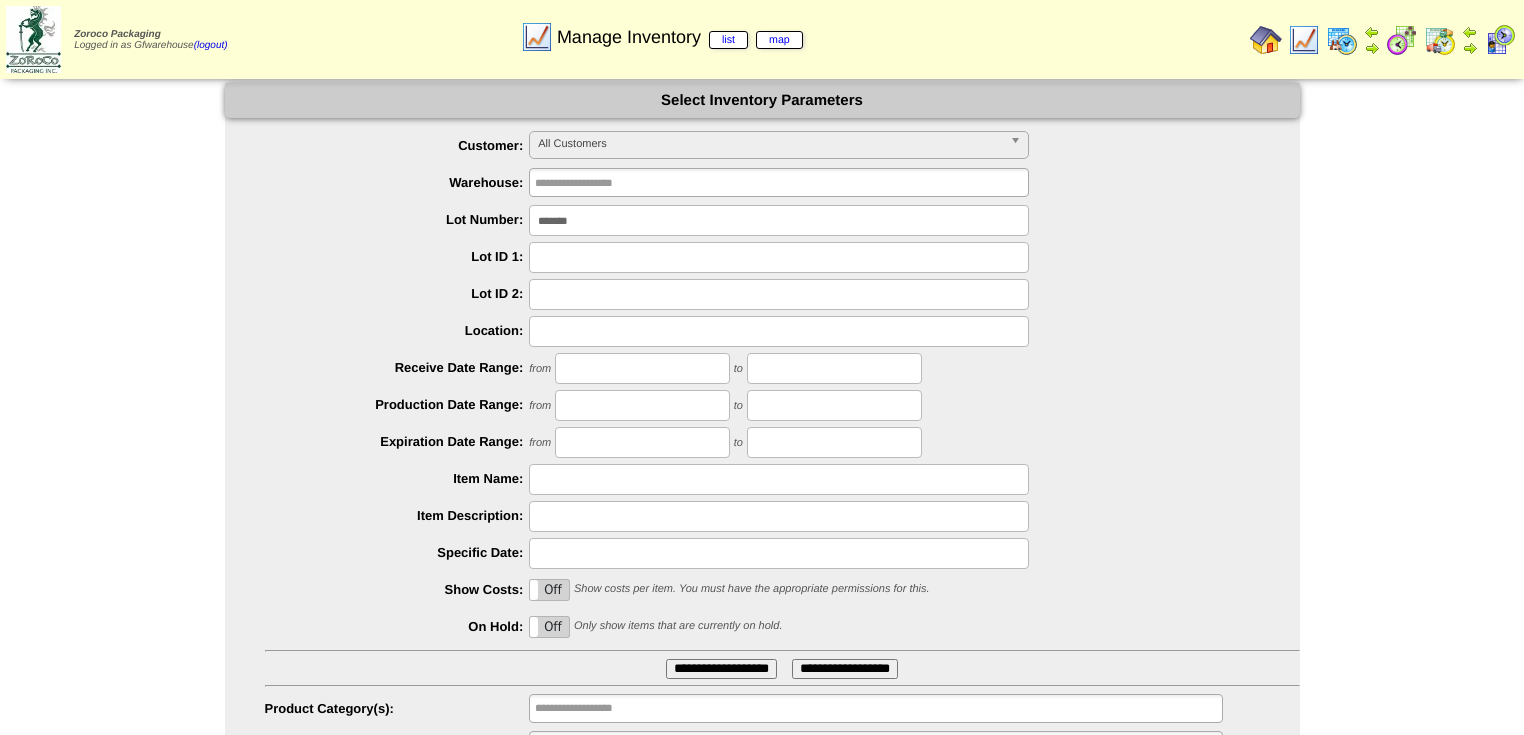 click on "*******" at bounding box center [779, 220] 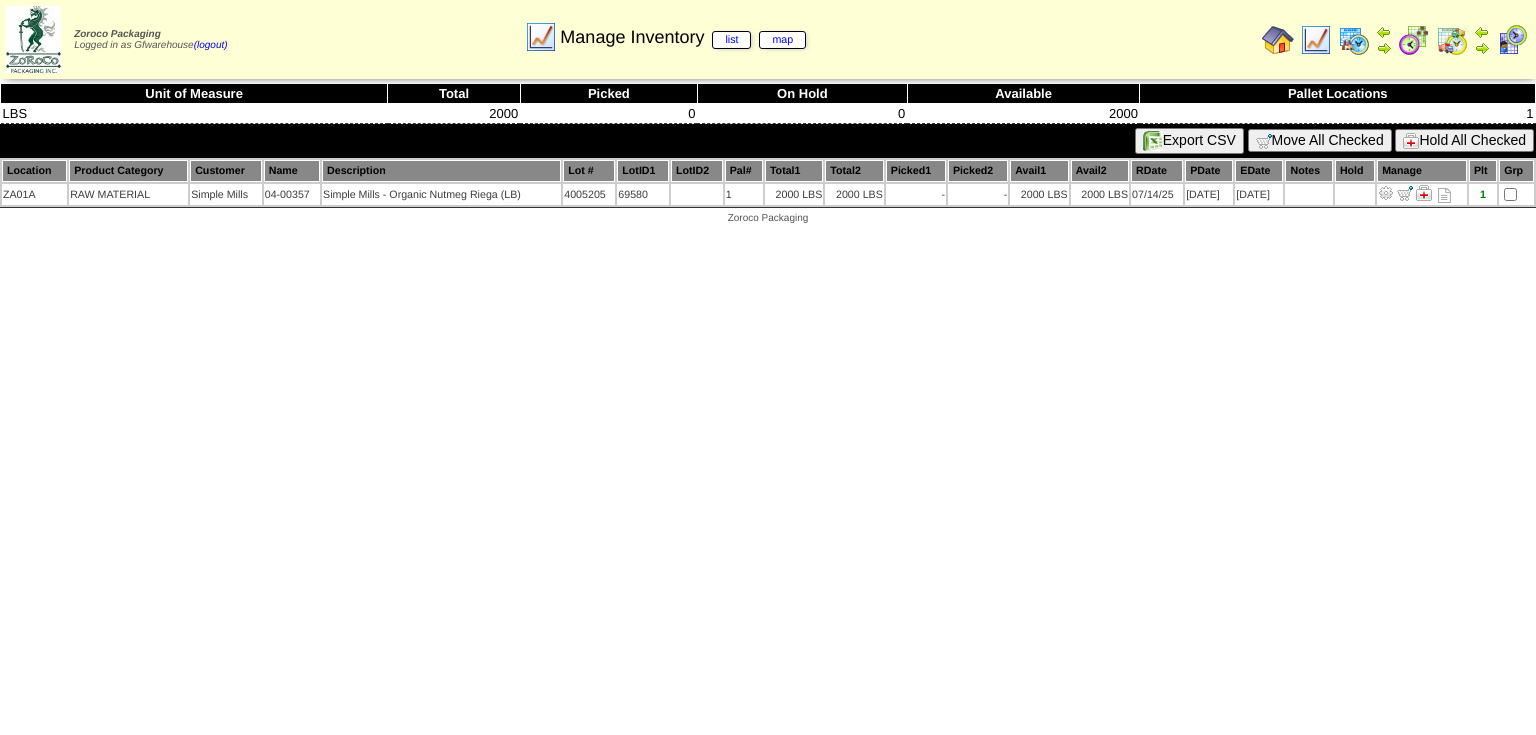 scroll, scrollTop: 0, scrollLeft: 0, axis: both 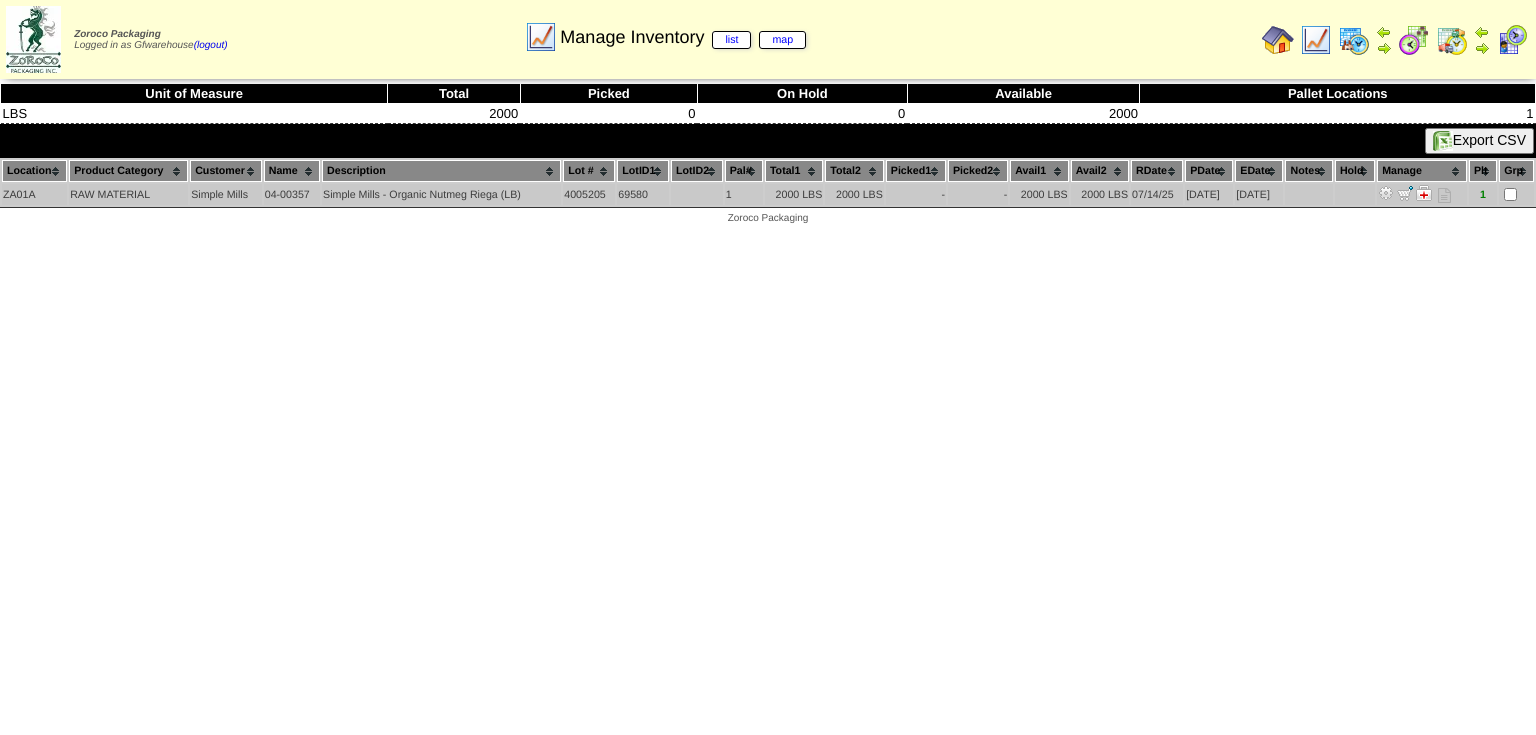 click at bounding box center (1386, 193) 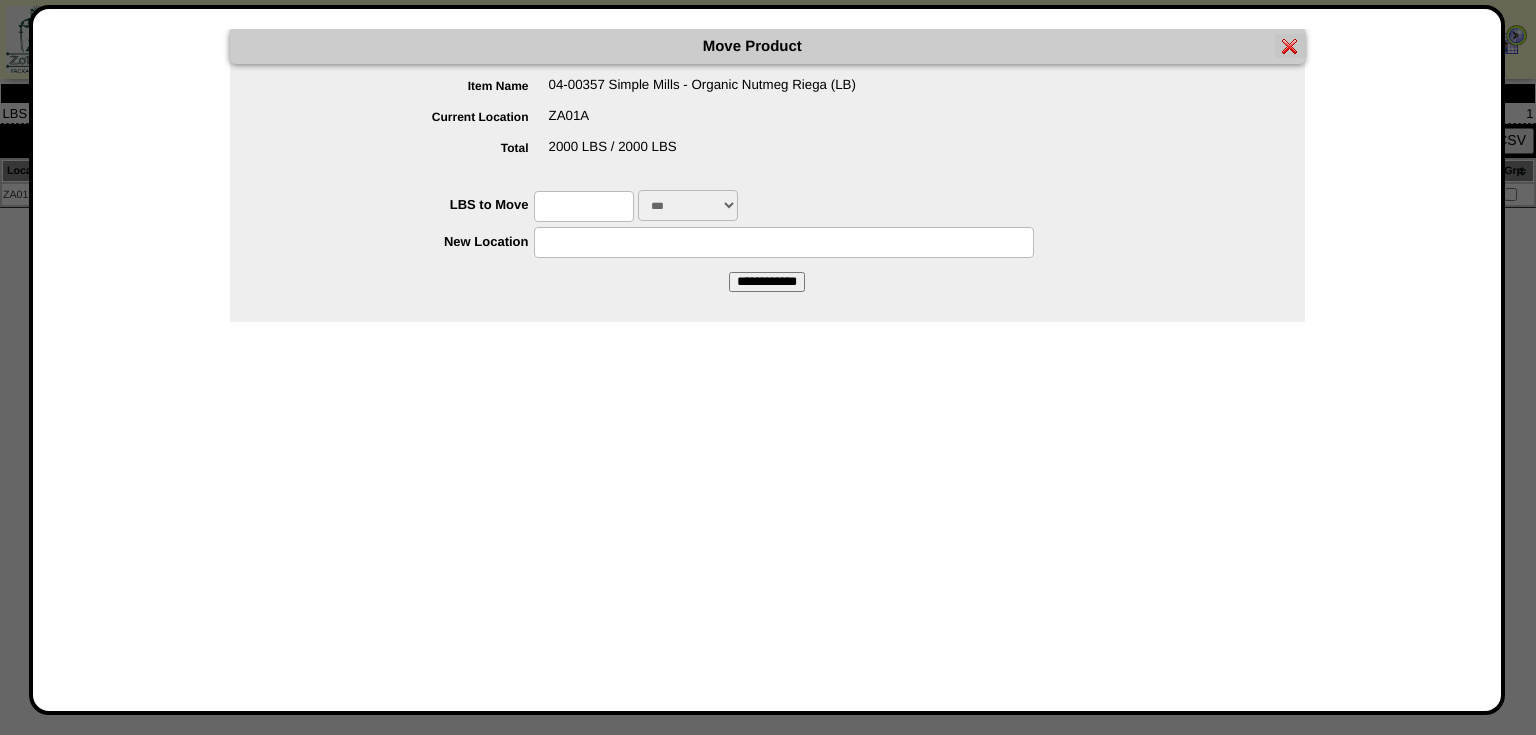 click at bounding box center (584, 206) 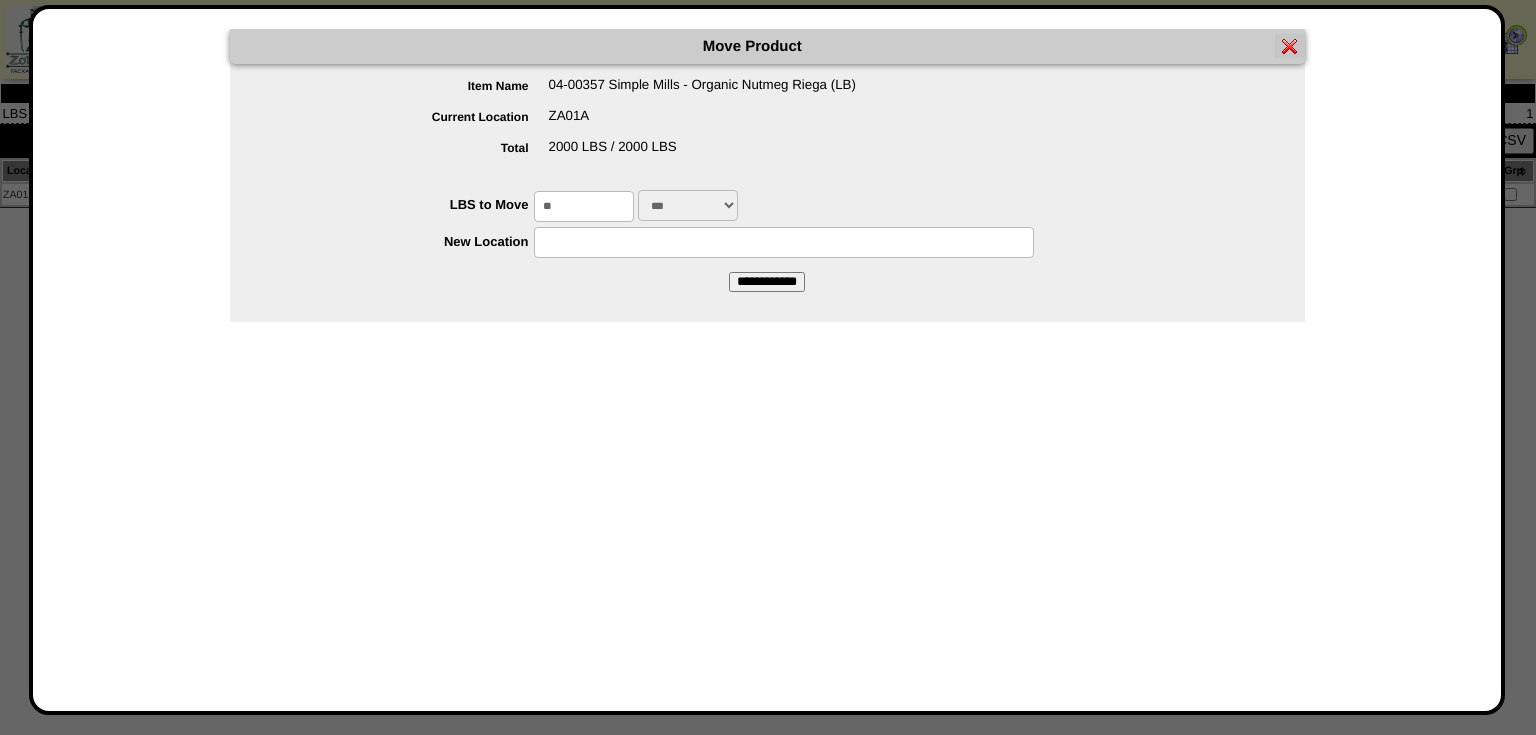 type on "*" 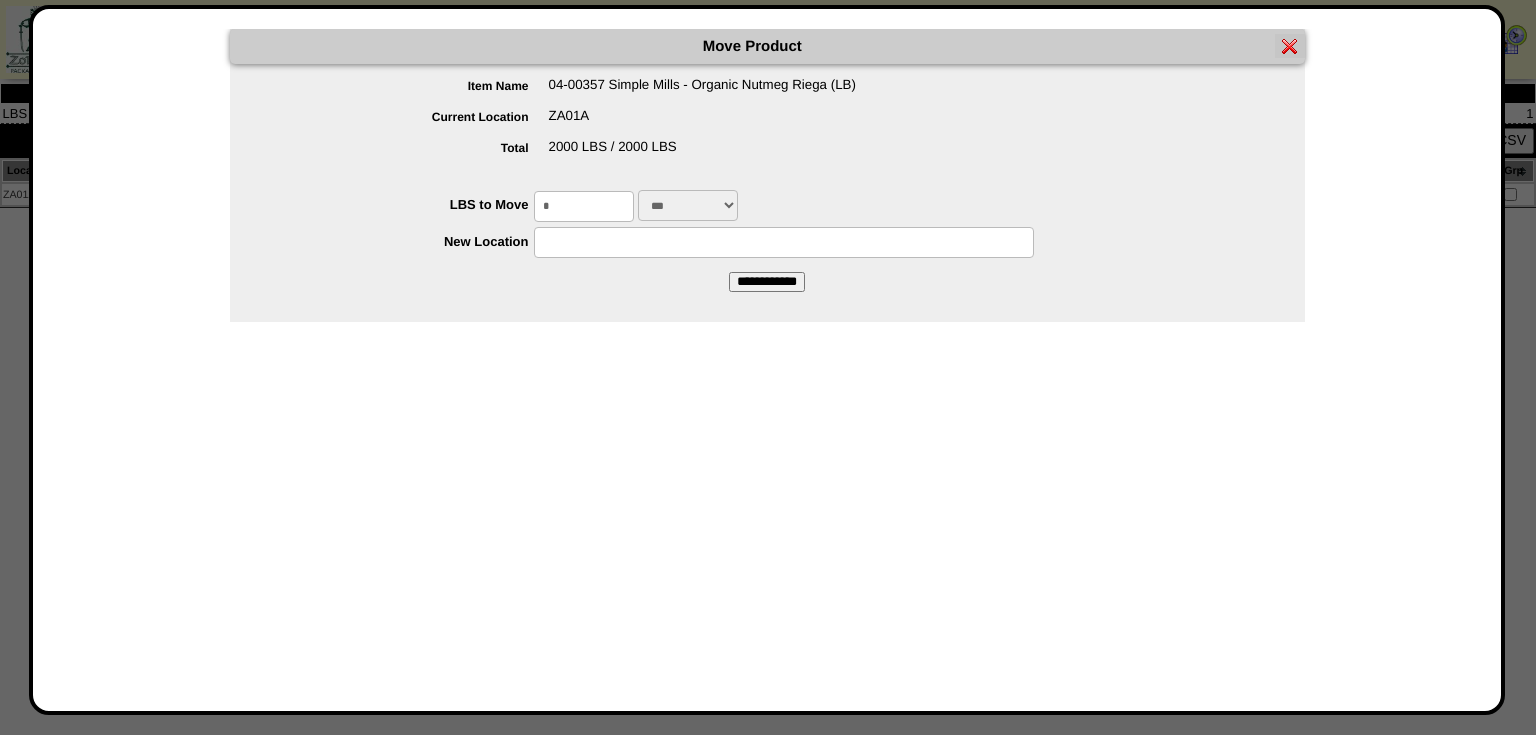 type 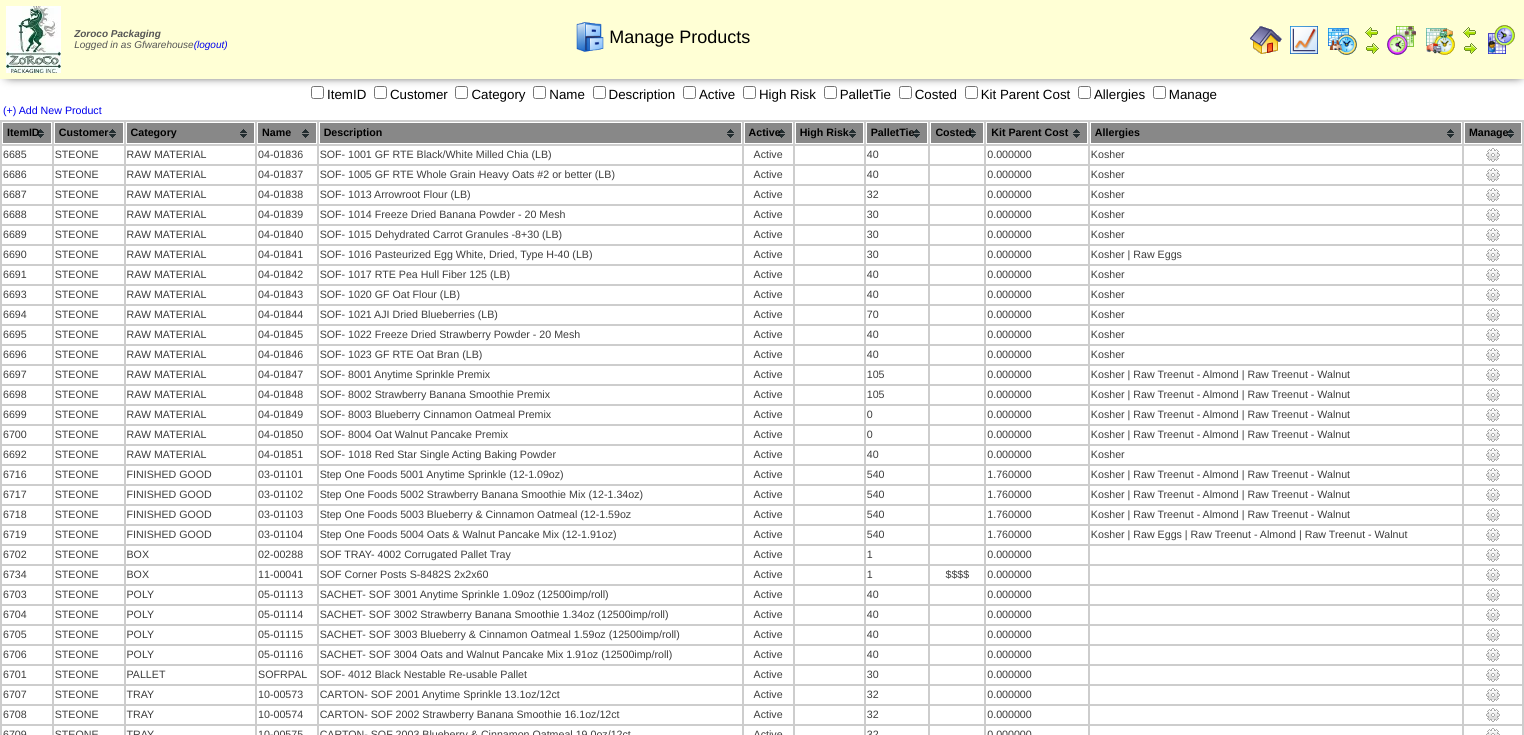scroll, scrollTop: 0, scrollLeft: 0, axis: both 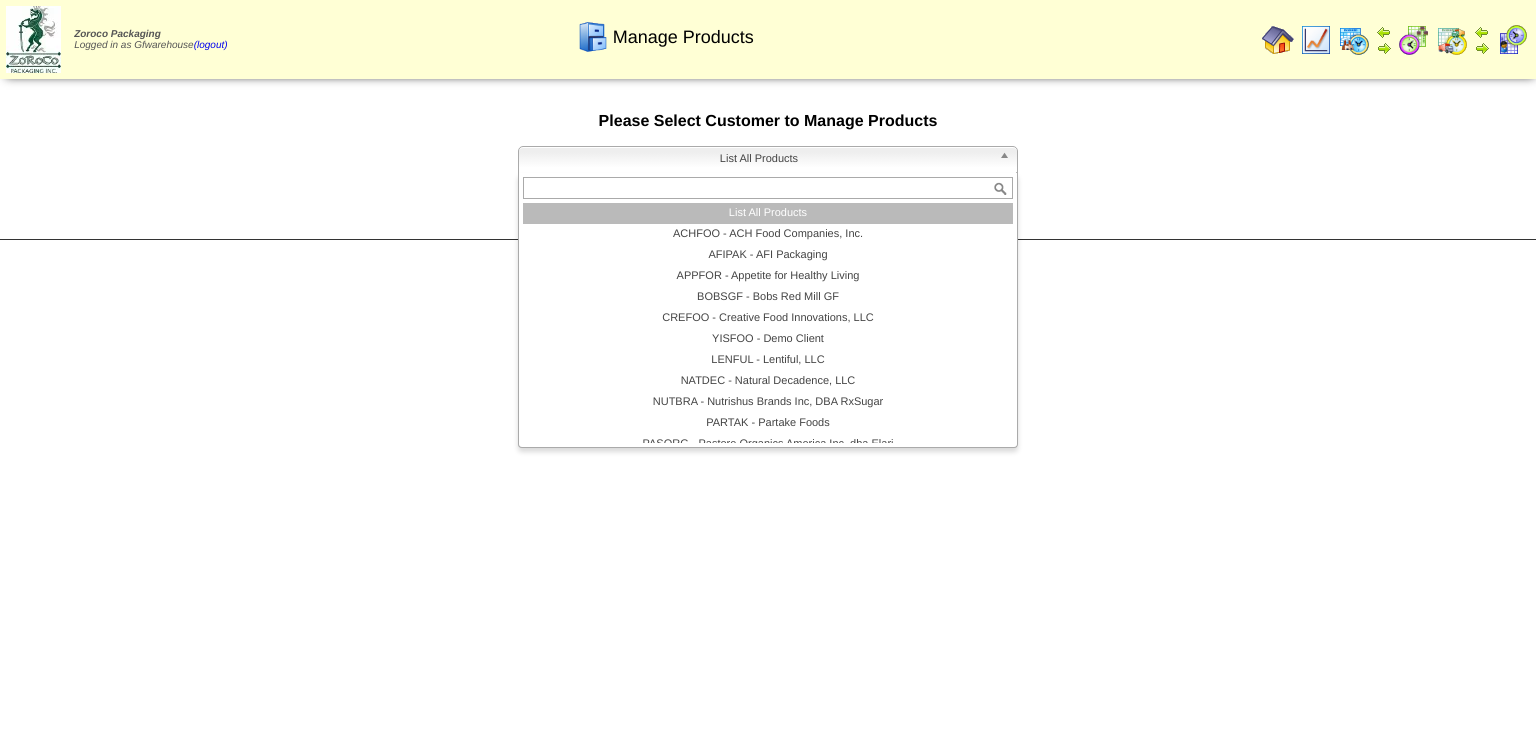 click at bounding box center (1008, 160) 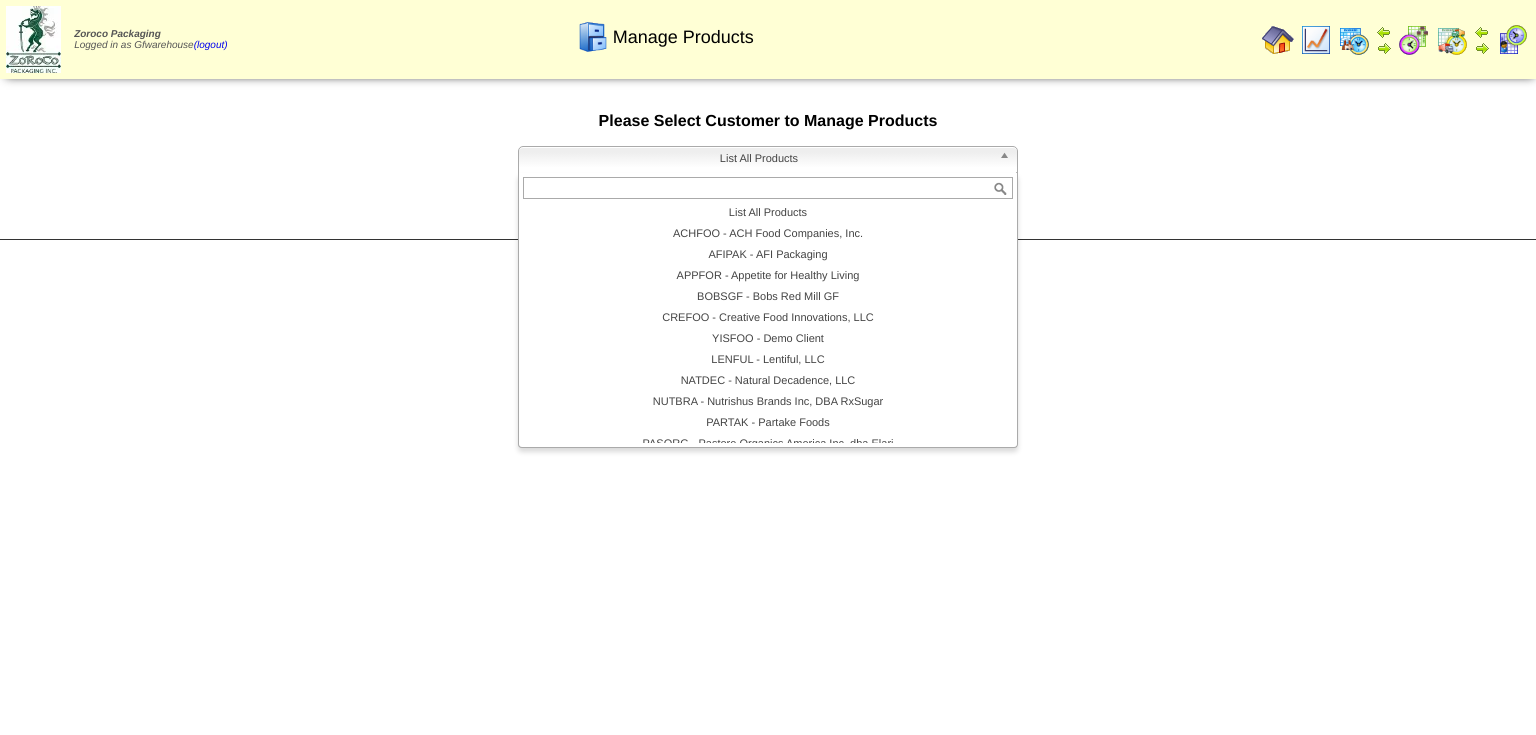 scroll, scrollTop: 116, scrollLeft: 0, axis: vertical 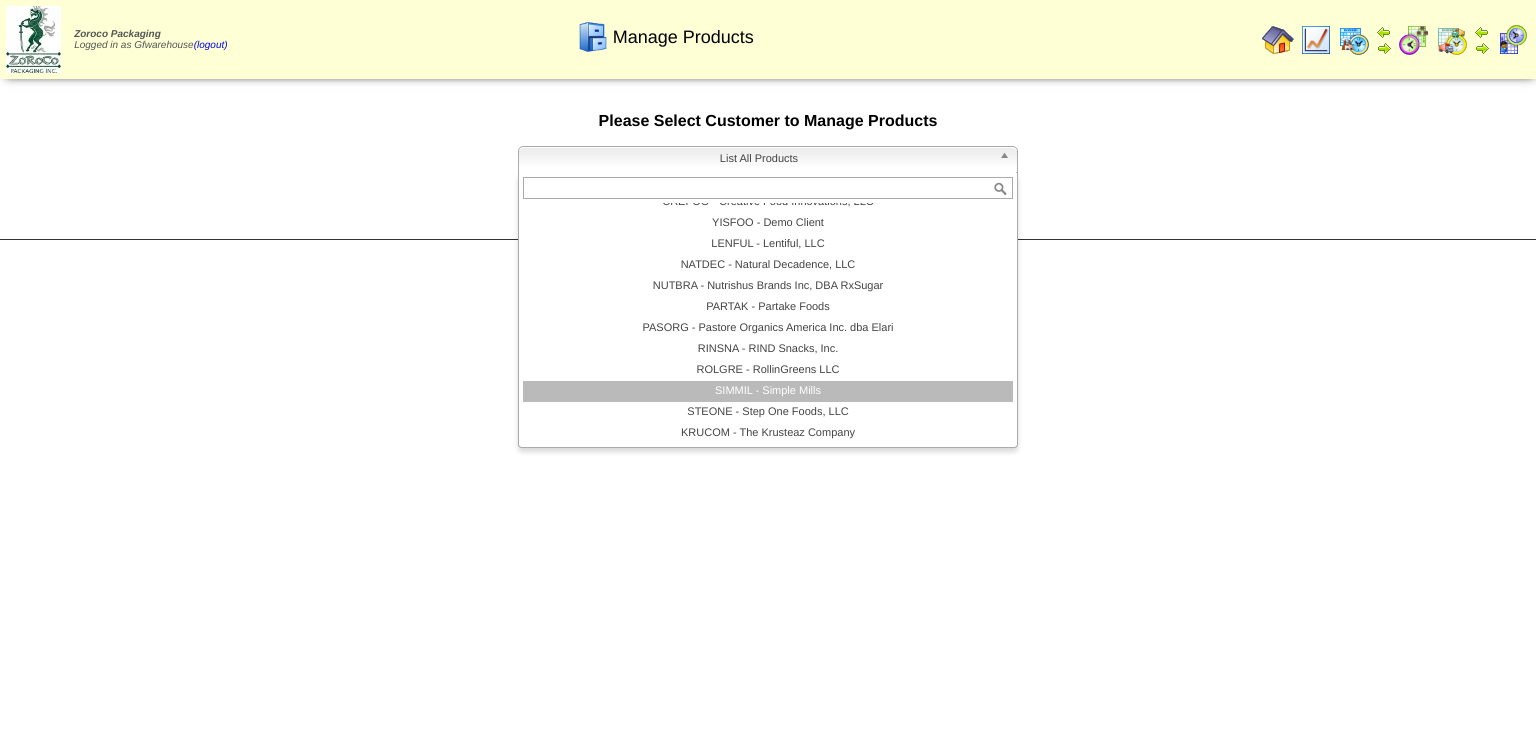 click on "SIMMIL - Simple Mills" at bounding box center [768, 391] 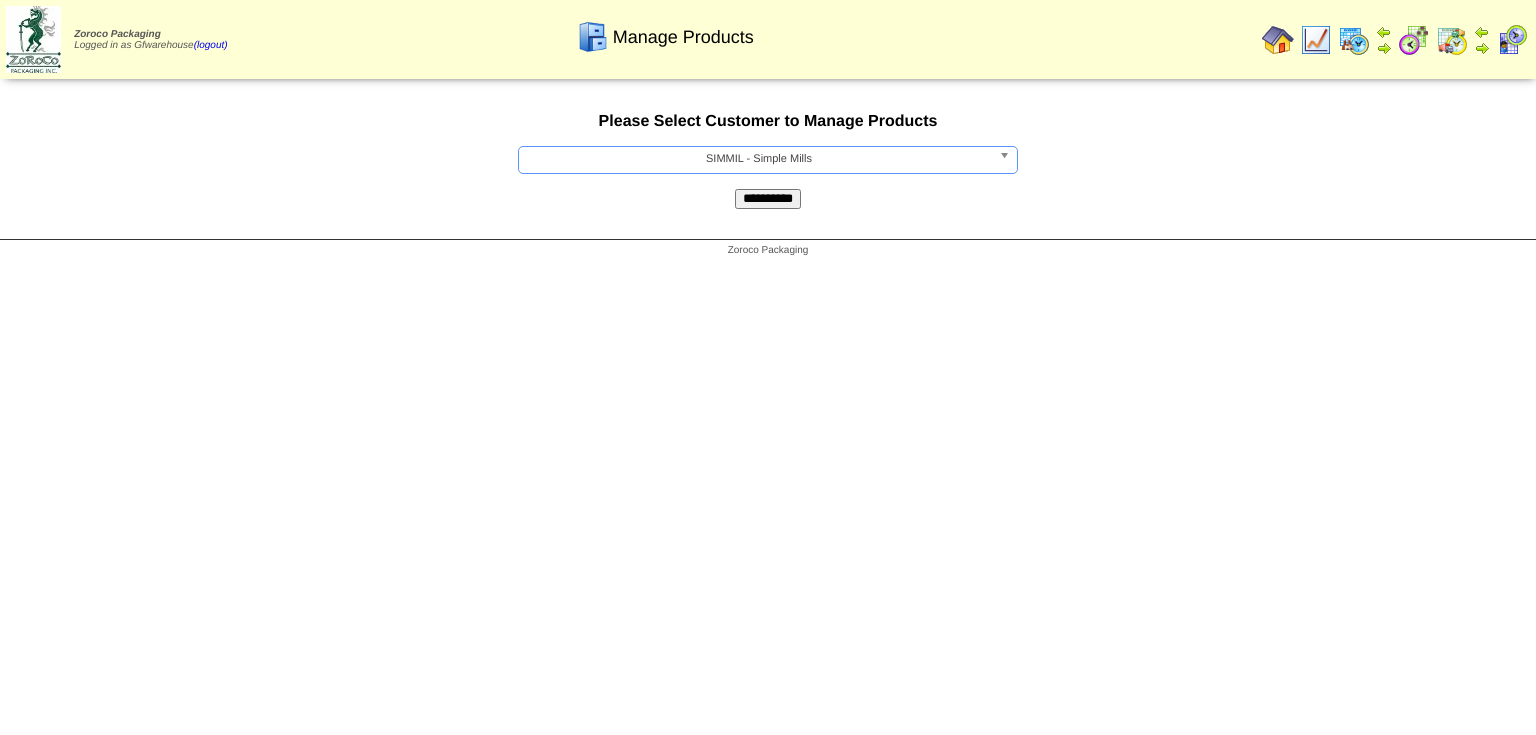 click on "**********" at bounding box center [768, 199] 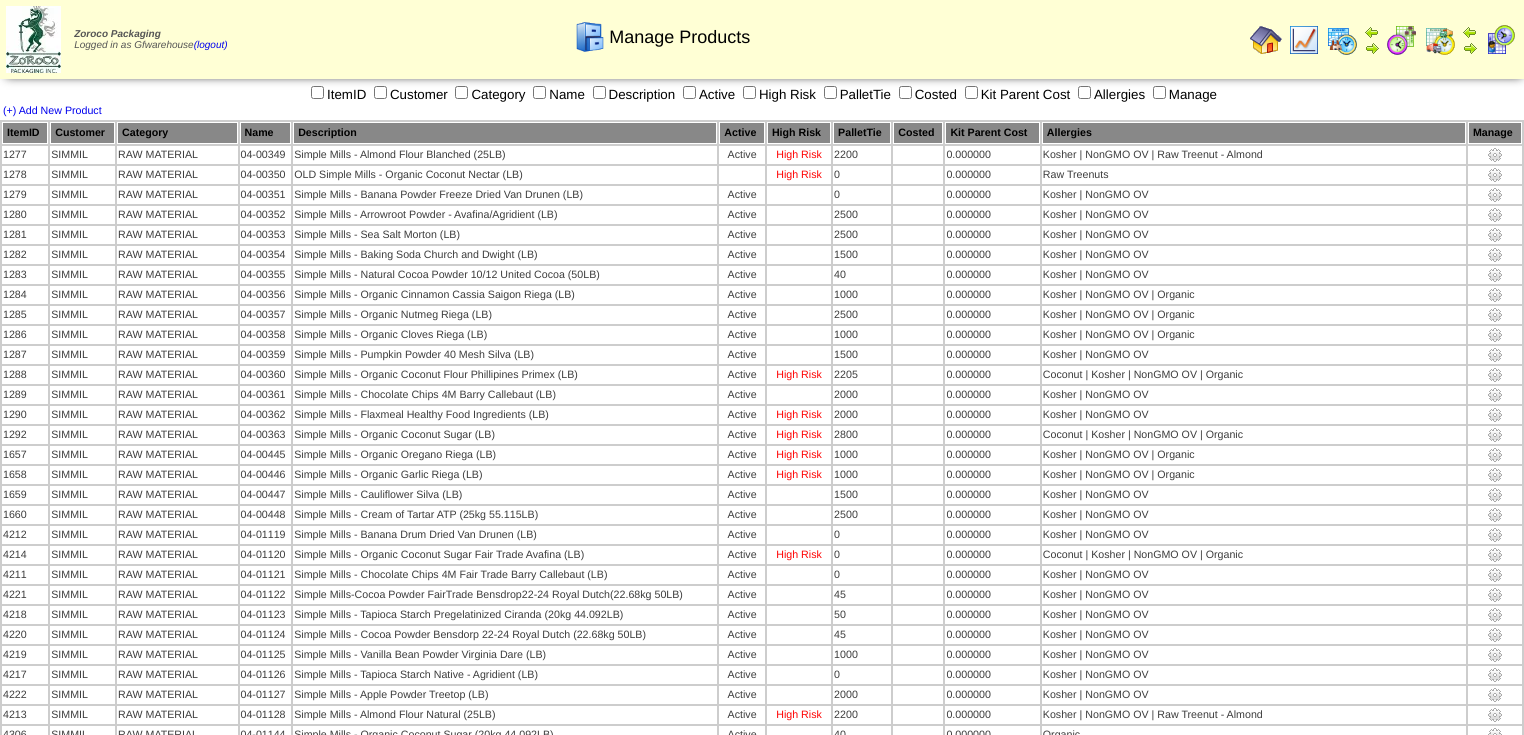 scroll, scrollTop: 0, scrollLeft: 0, axis: both 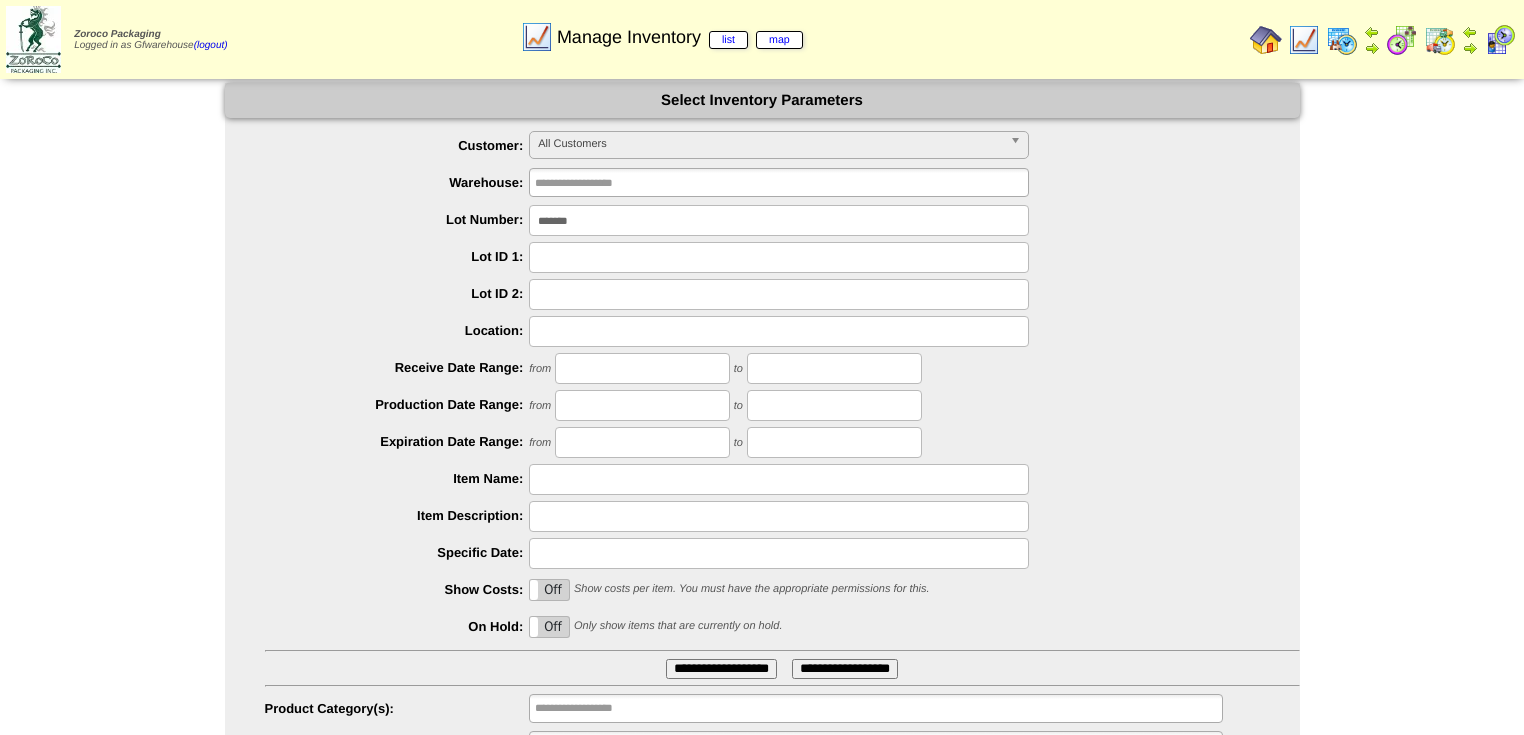 click on "*******" at bounding box center (779, 220) 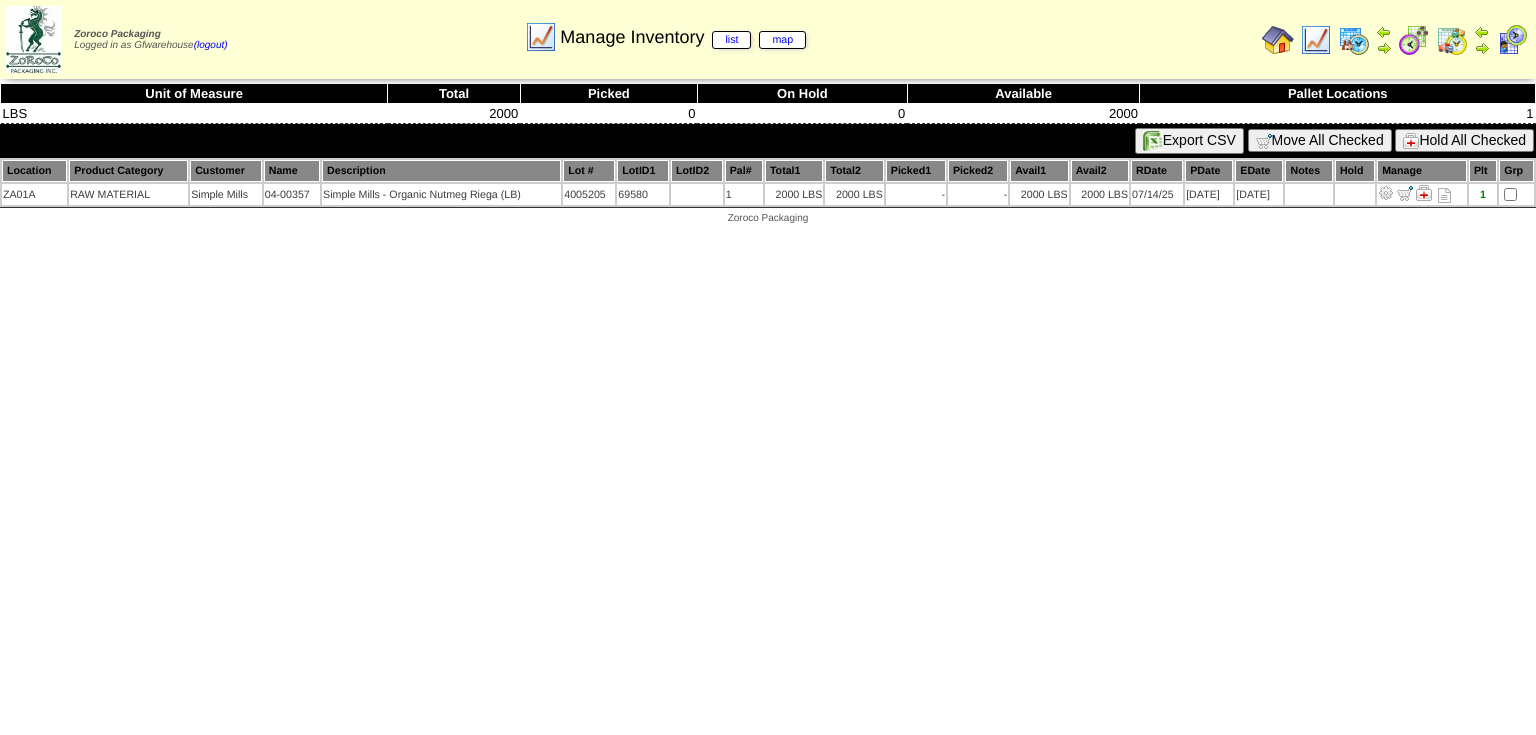 scroll, scrollTop: 0, scrollLeft: 0, axis: both 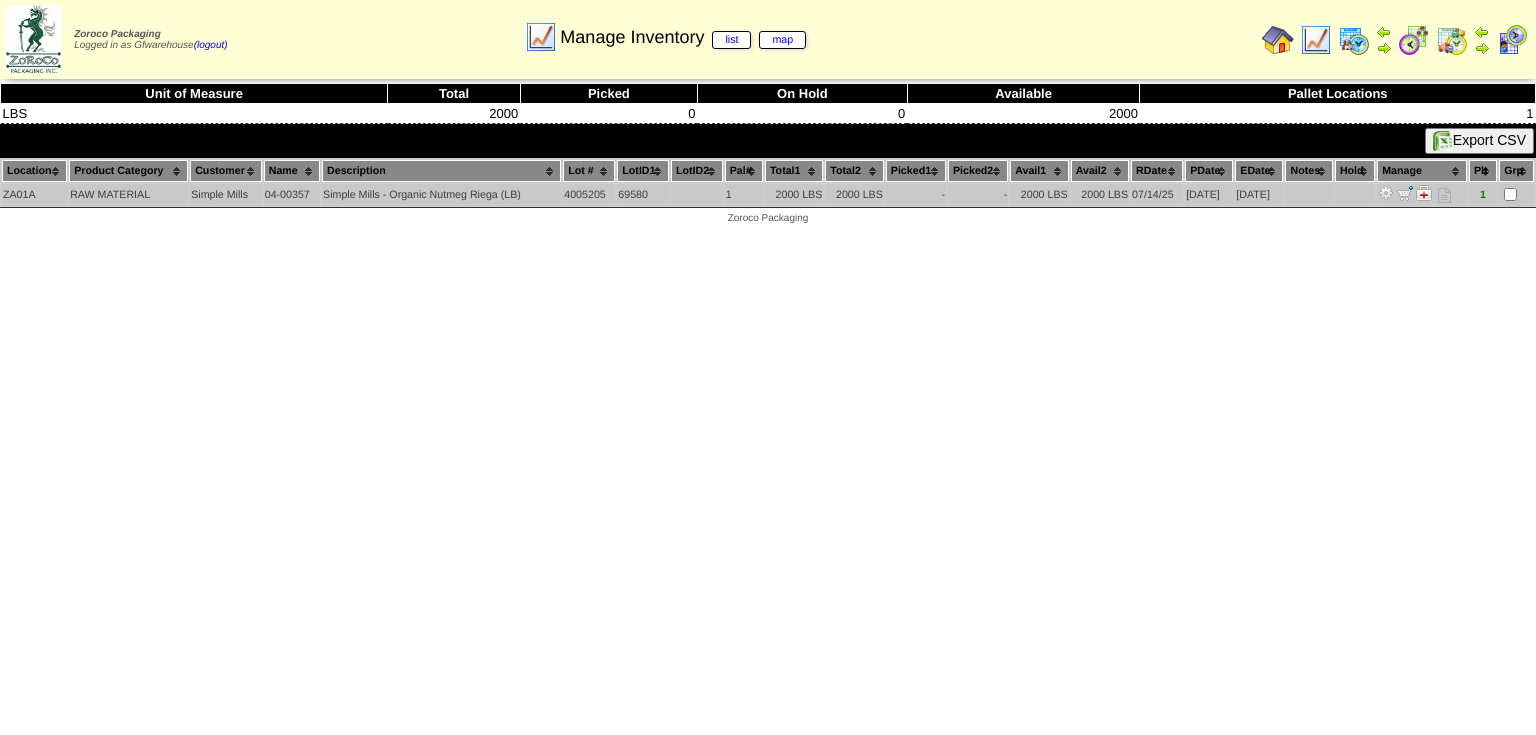 click at bounding box center (1386, 193) 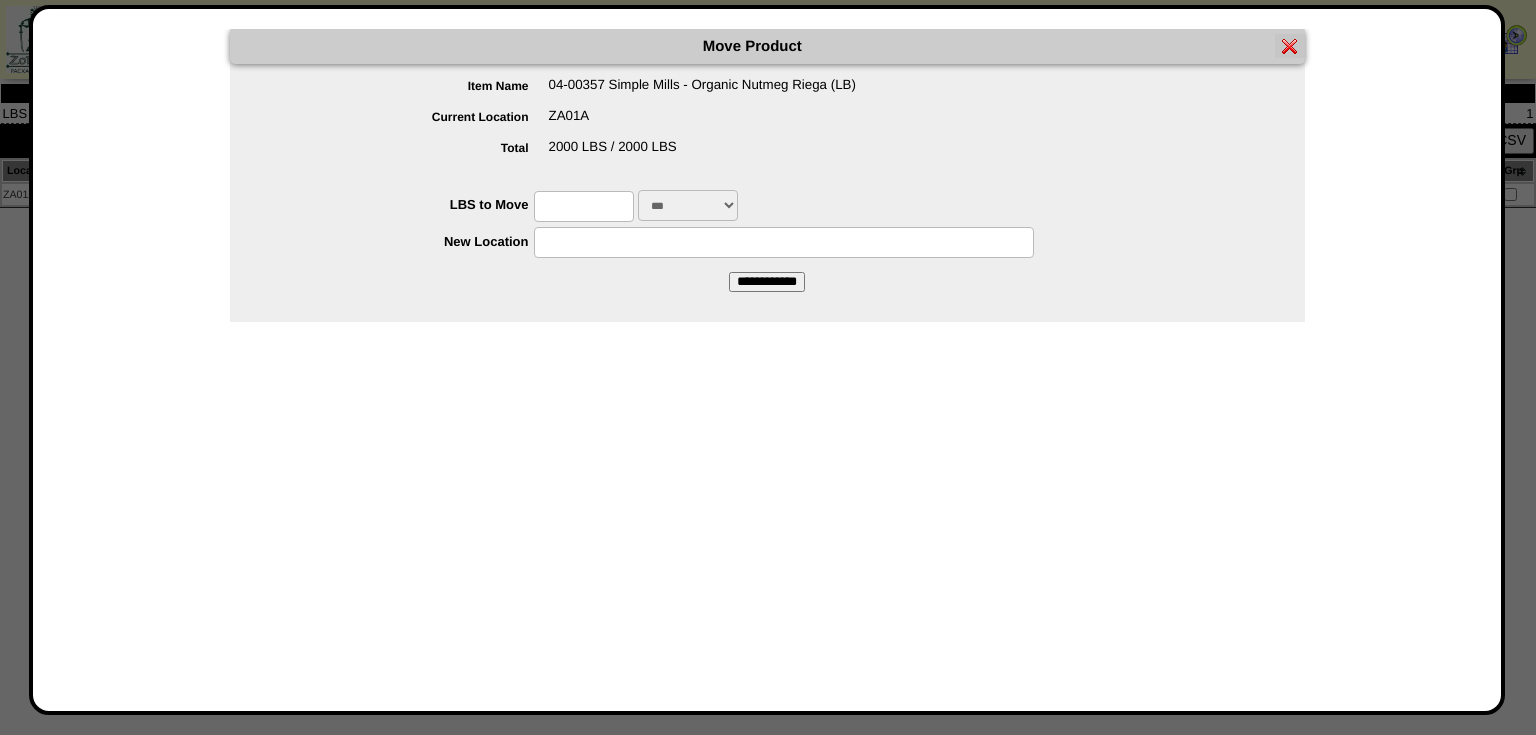click on "***" at bounding box center (688, 205) 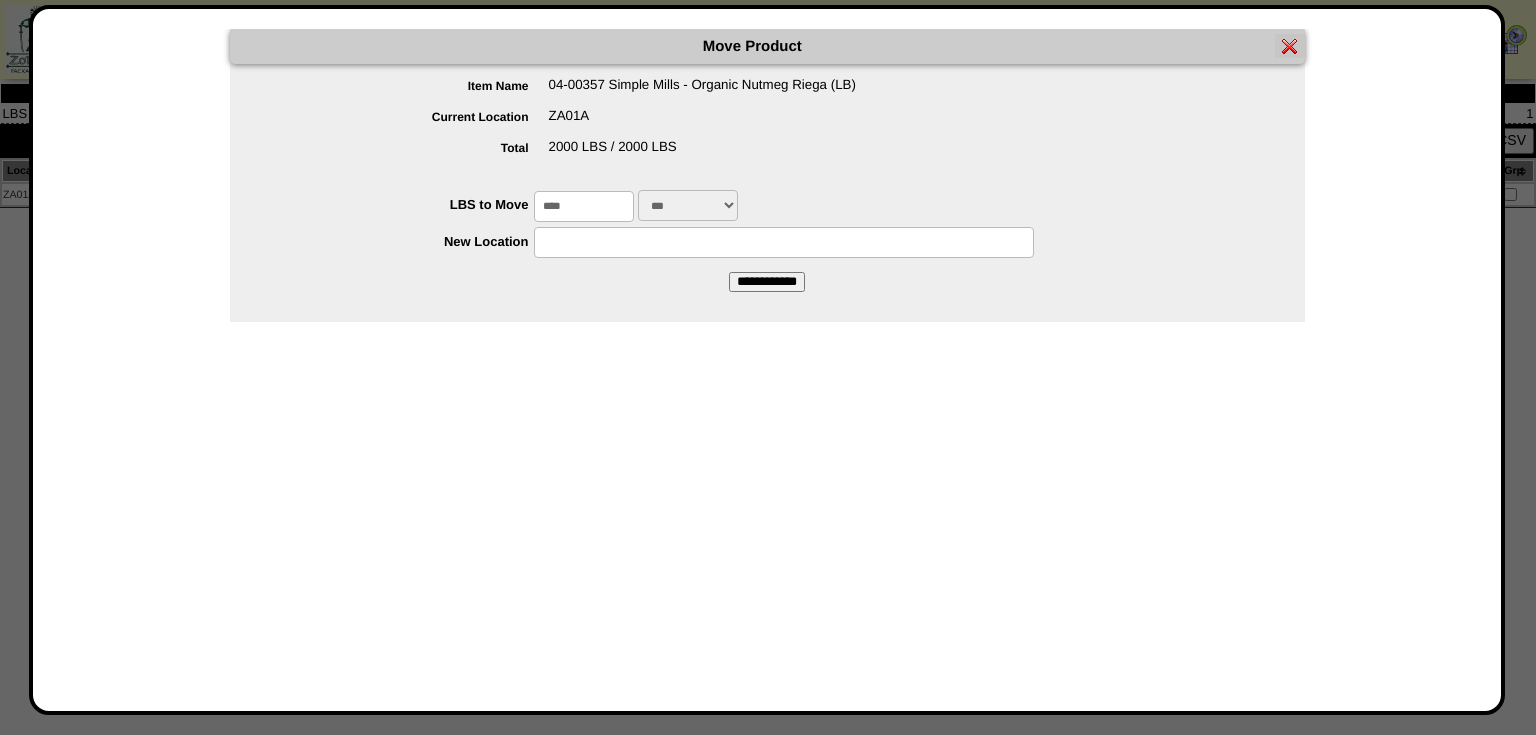 type on "****" 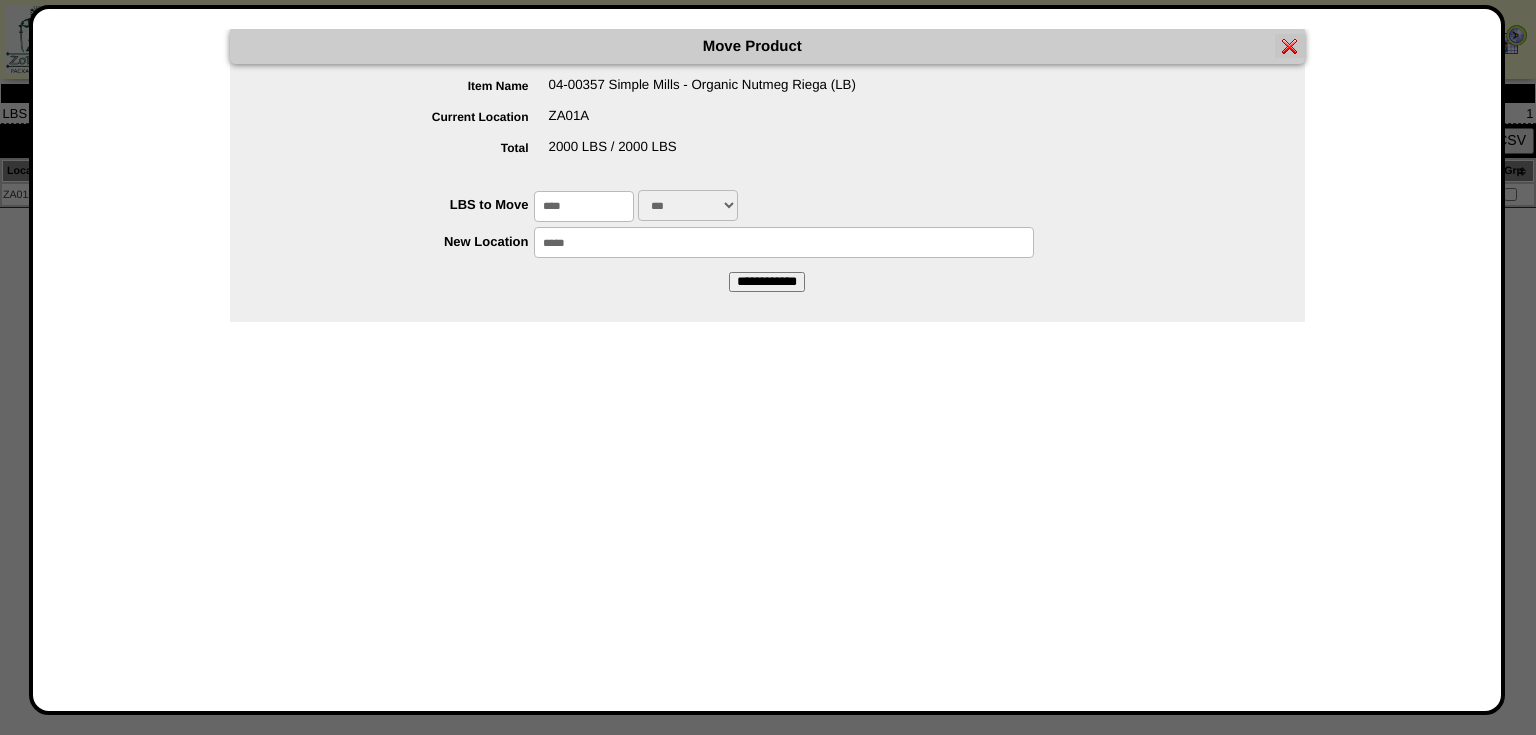 type on "*****" 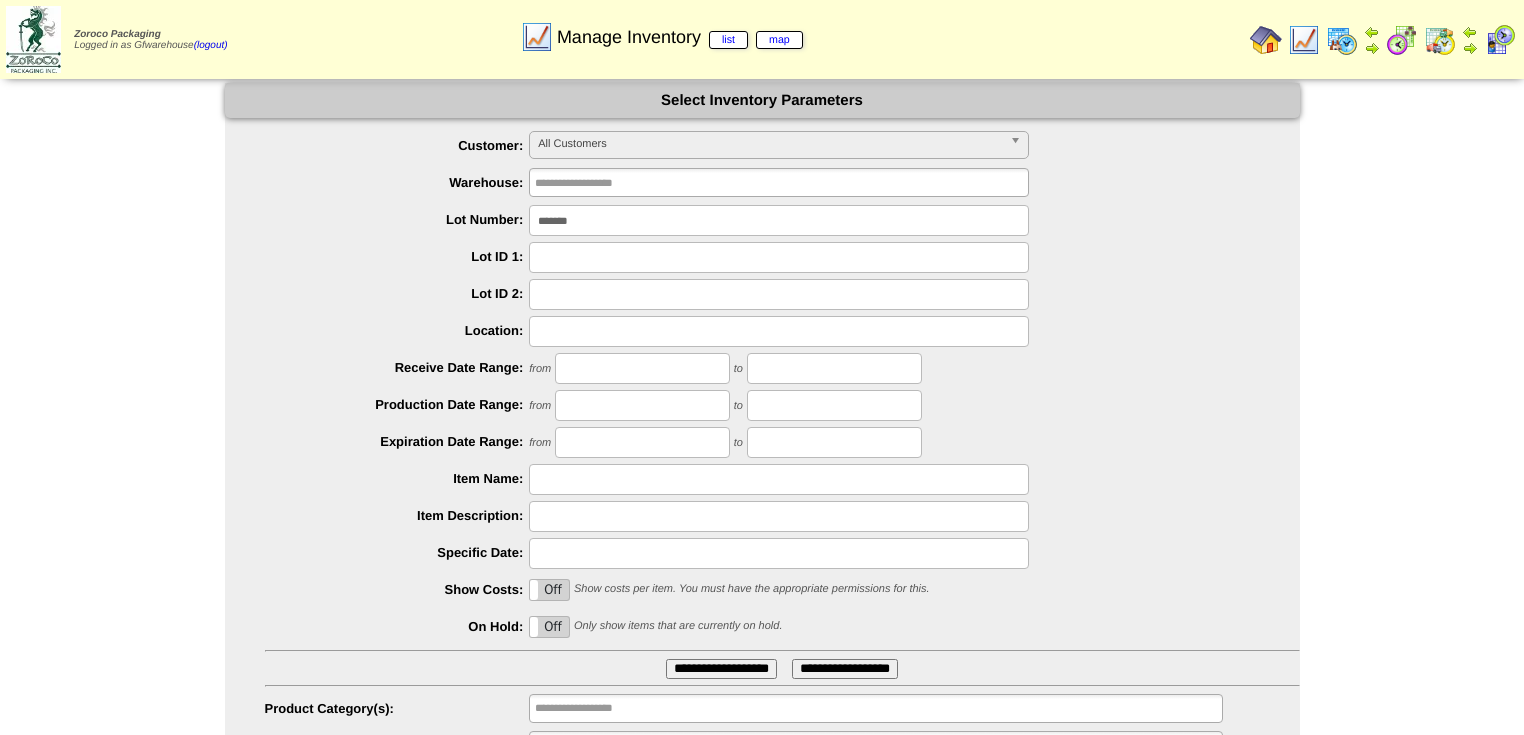 scroll, scrollTop: 0, scrollLeft: 0, axis: both 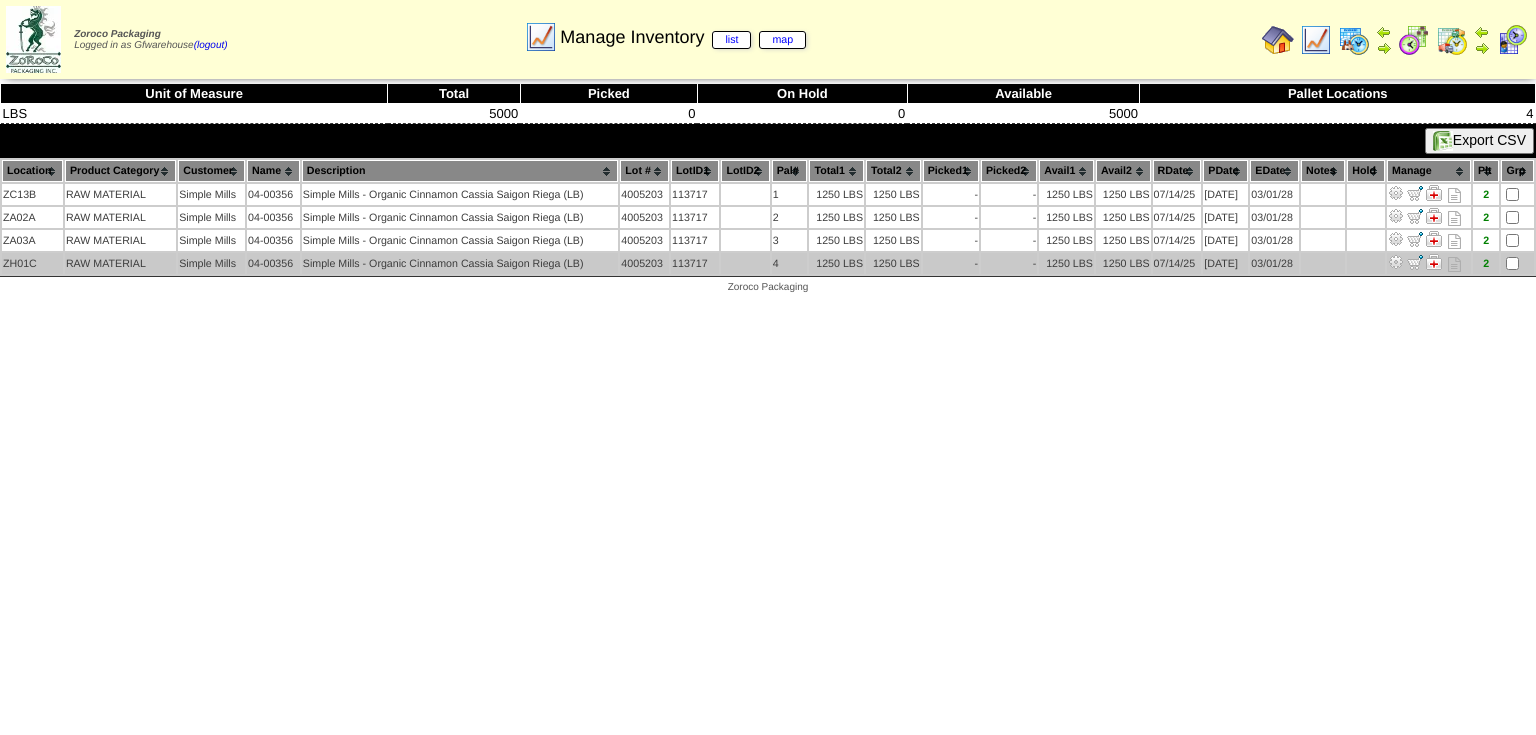 click at bounding box center (1396, 262) 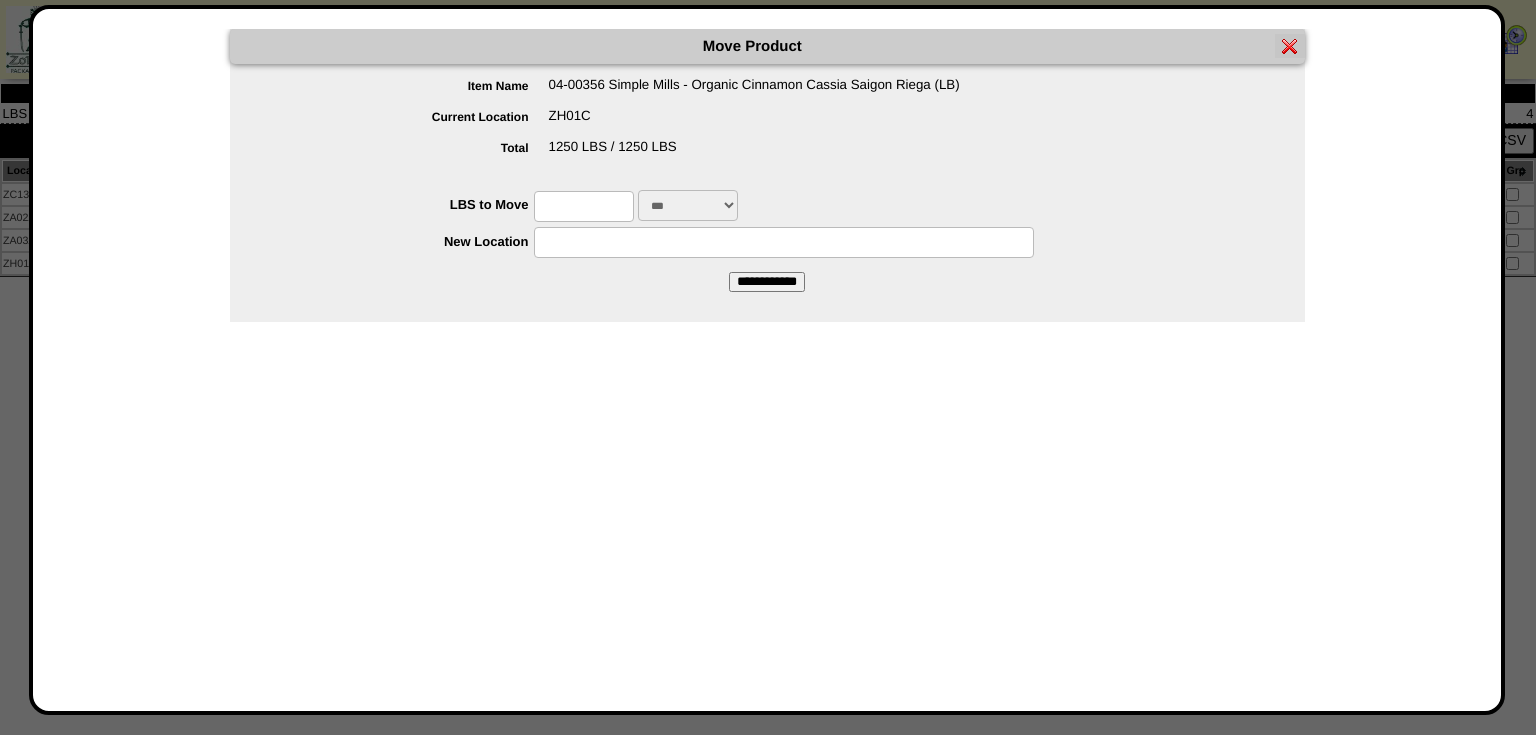 click at bounding box center [584, 206] 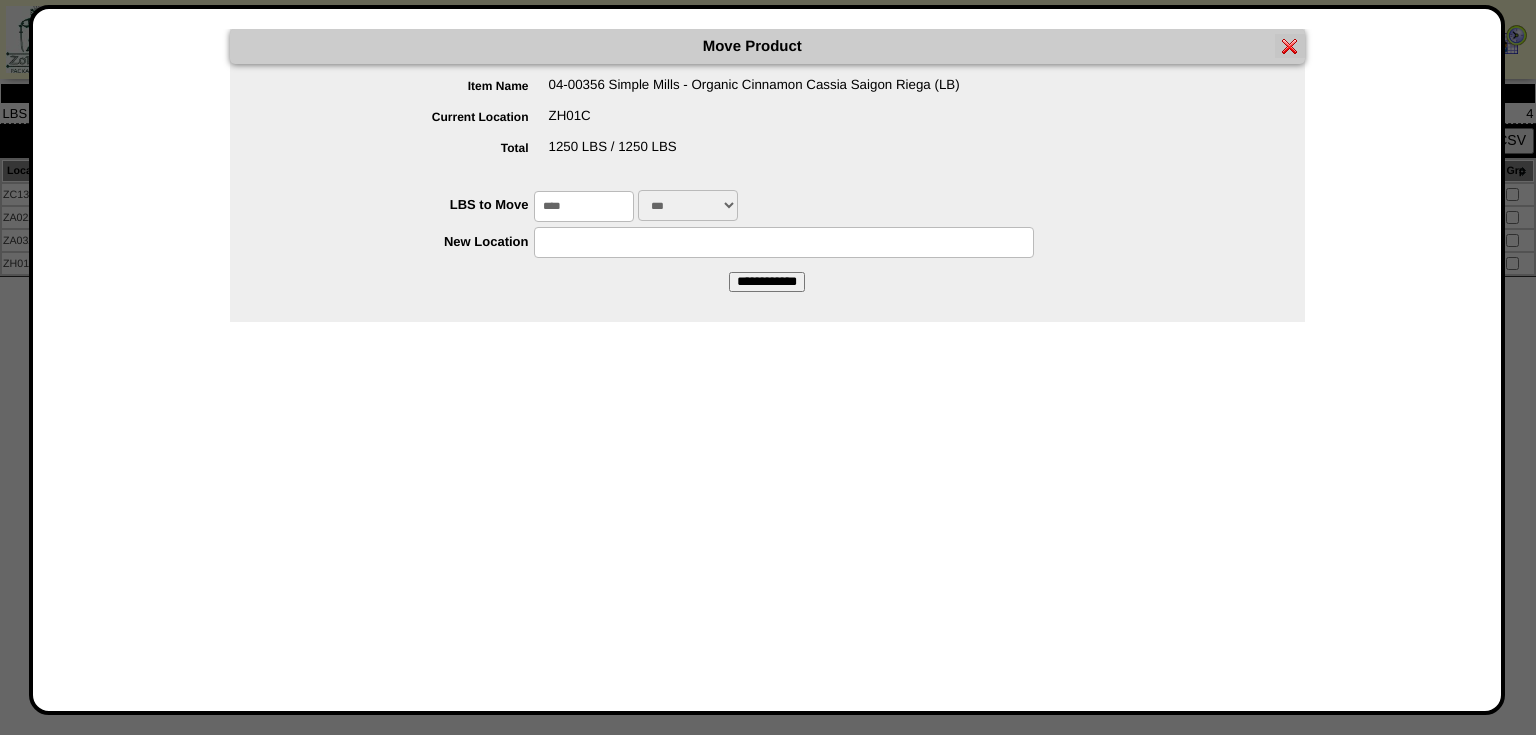 type on "****" 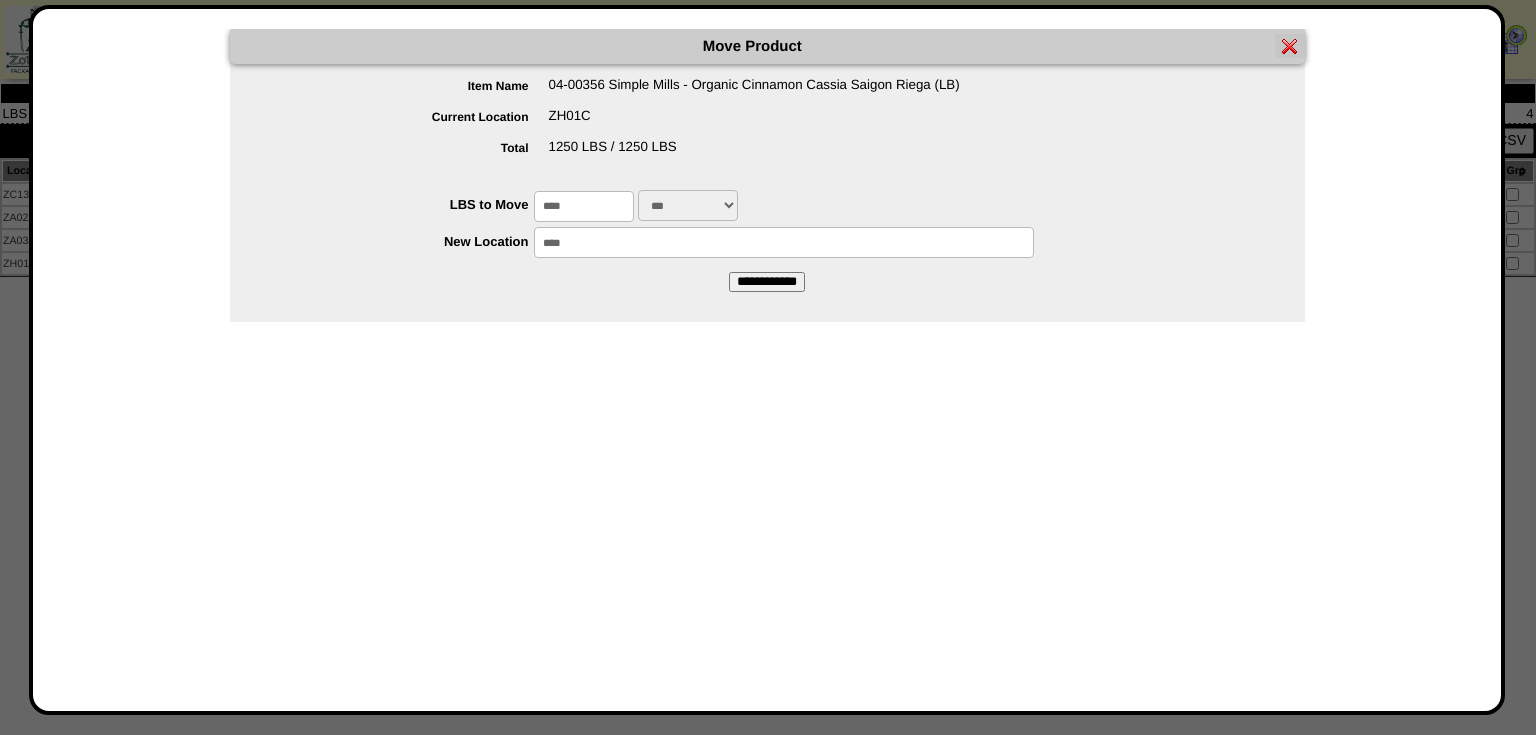 type on "*****" 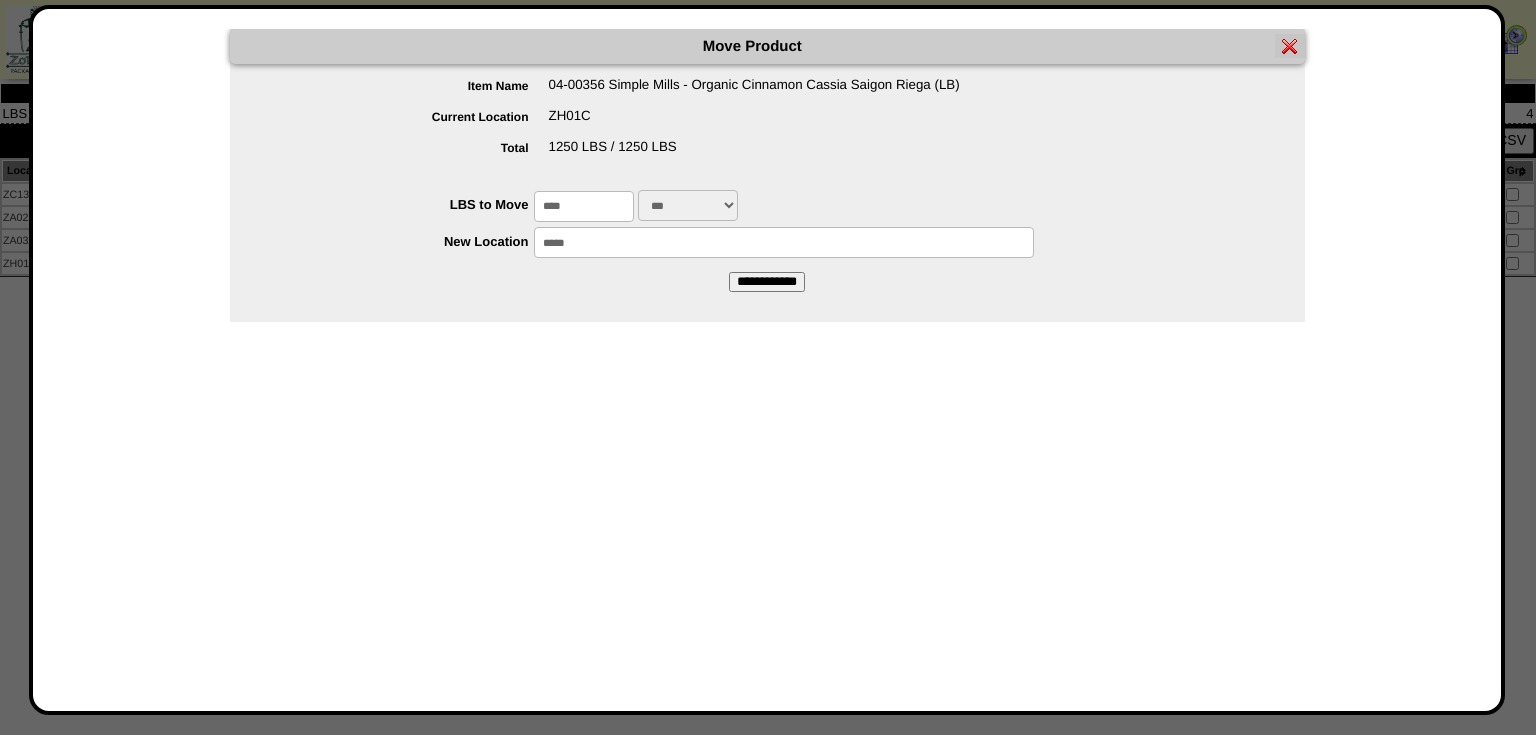 click on "**********" at bounding box center [767, 282] 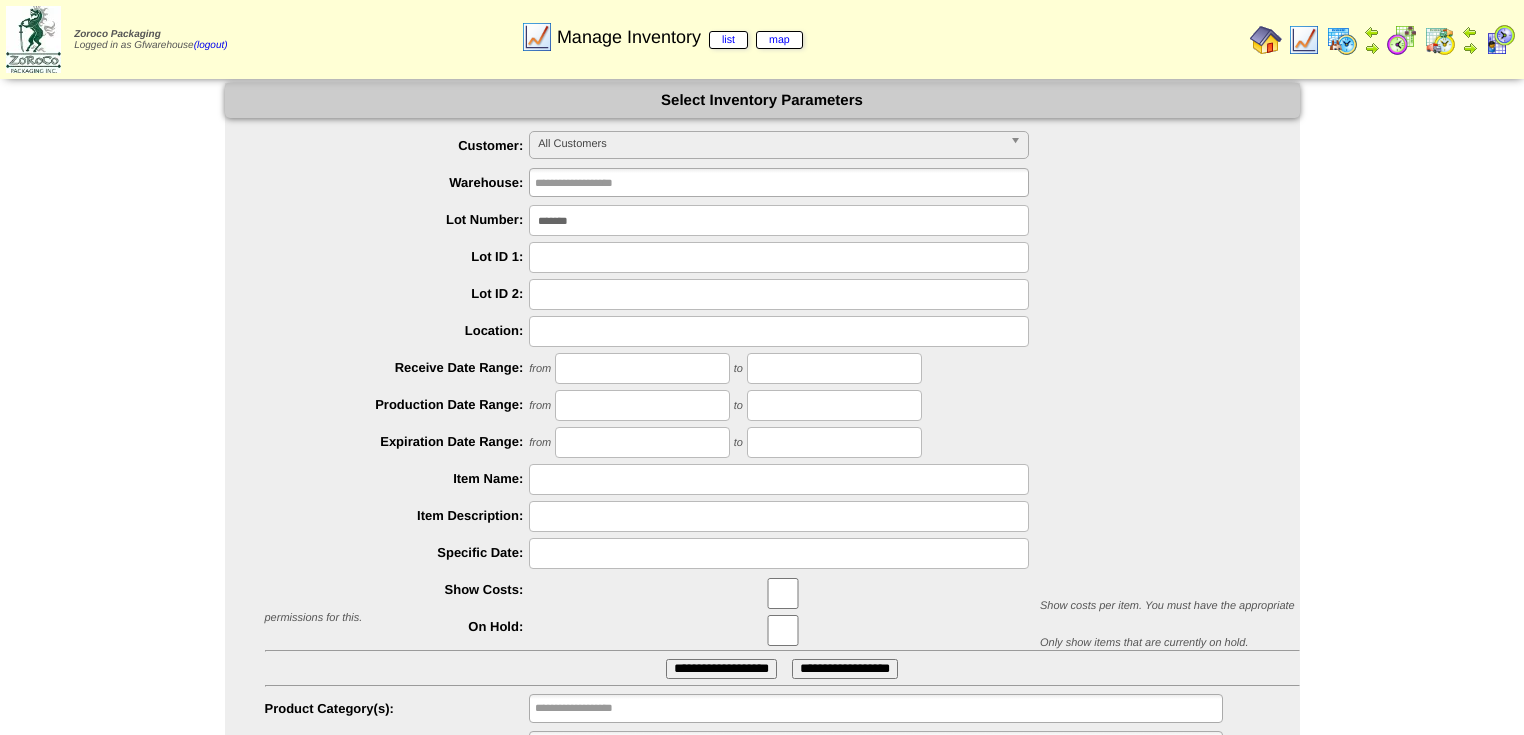 scroll, scrollTop: 0, scrollLeft: 0, axis: both 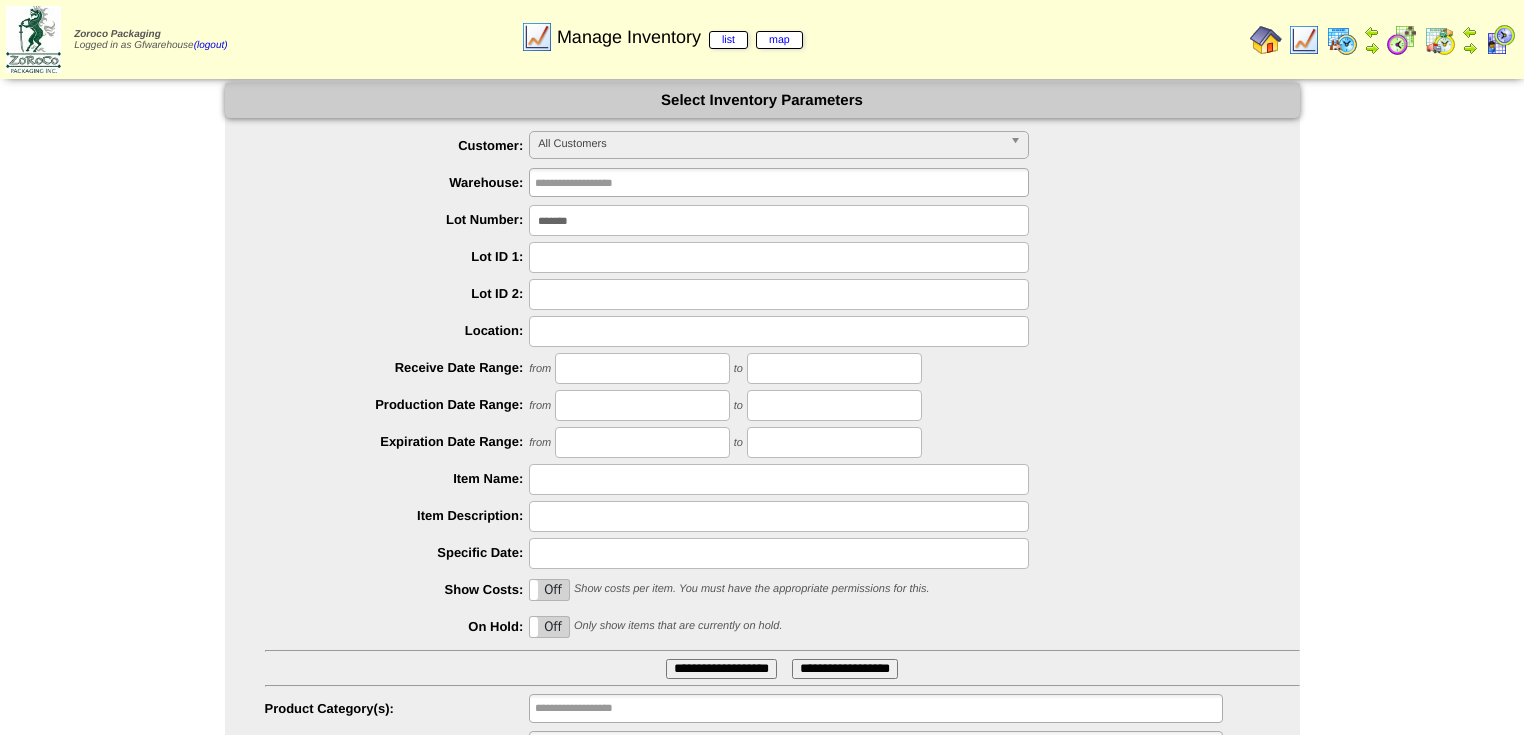 click on "*******" at bounding box center (779, 220) 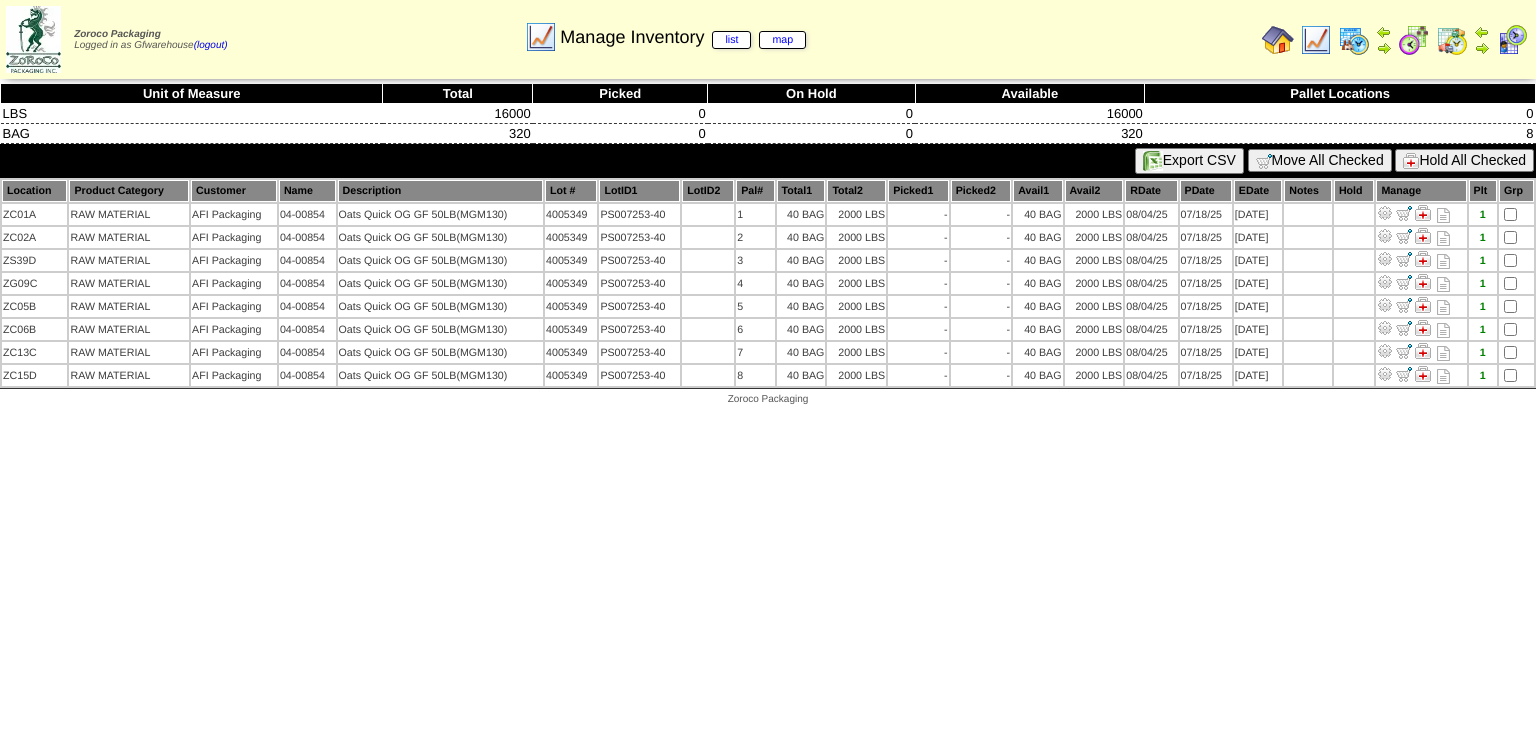 scroll, scrollTop: 0, scrollLeft: 0, axis: both 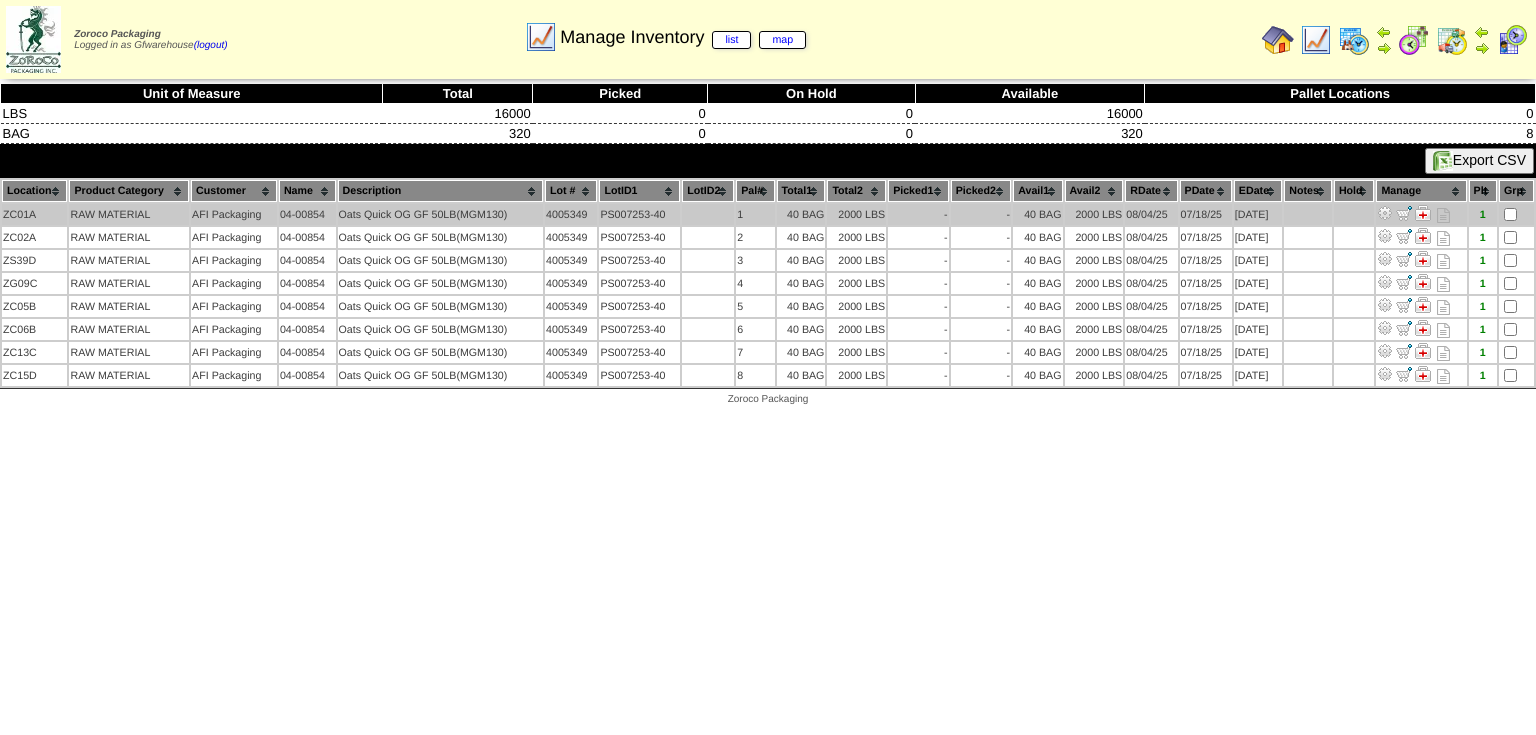 click at bounding box center (1385, 213) 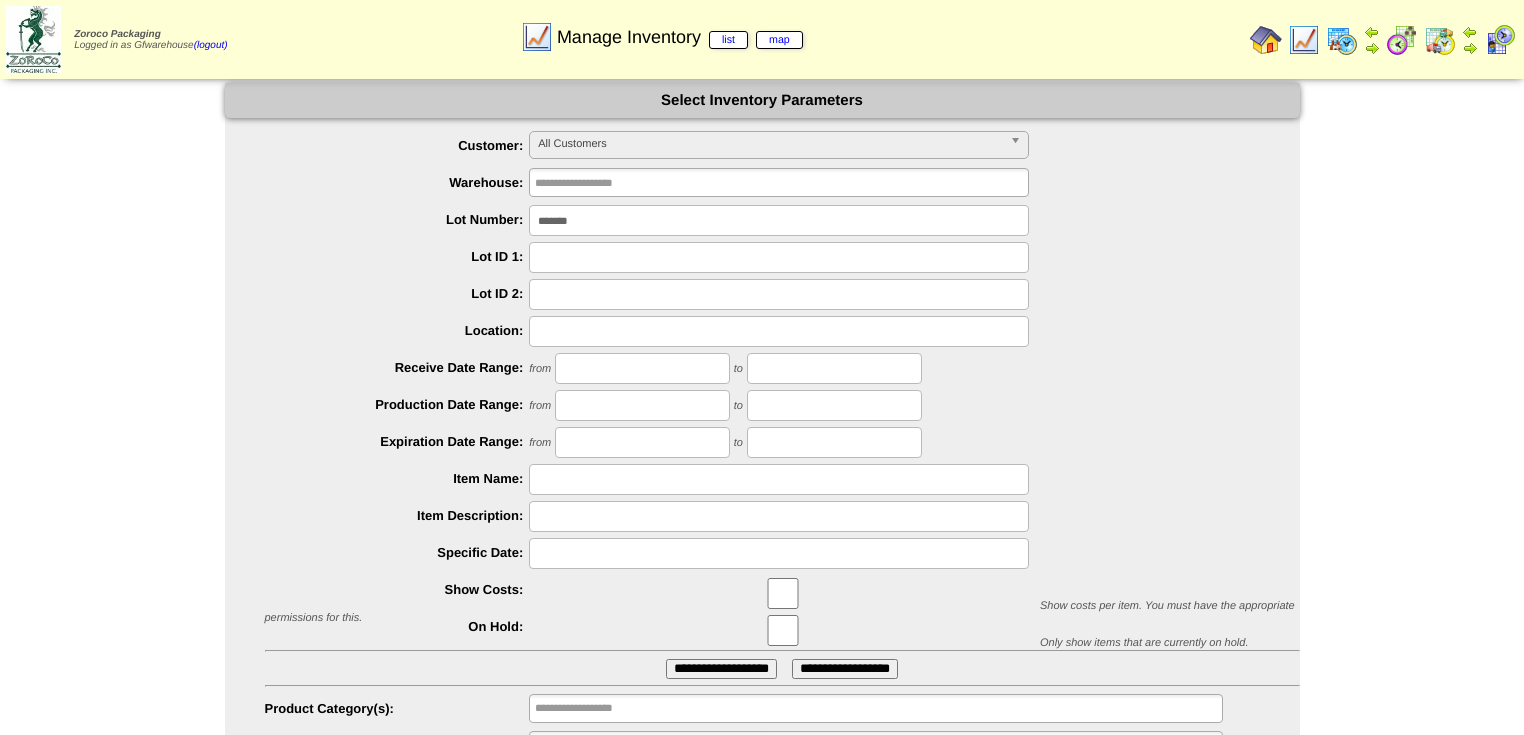 scroll, scrollTop: 0, scrollLeft: 0, axis: both 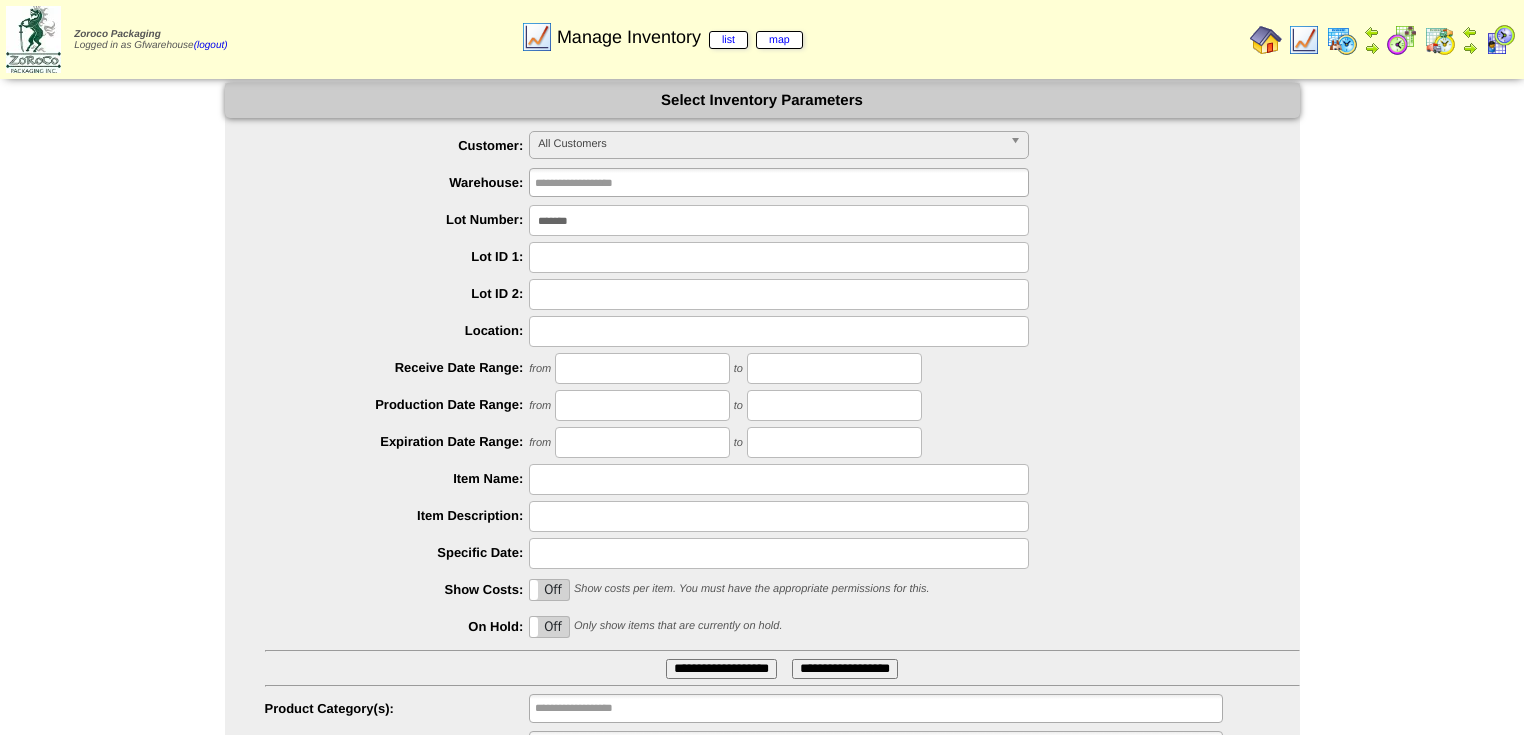 click on "*******" at bounding box center (779, 220) 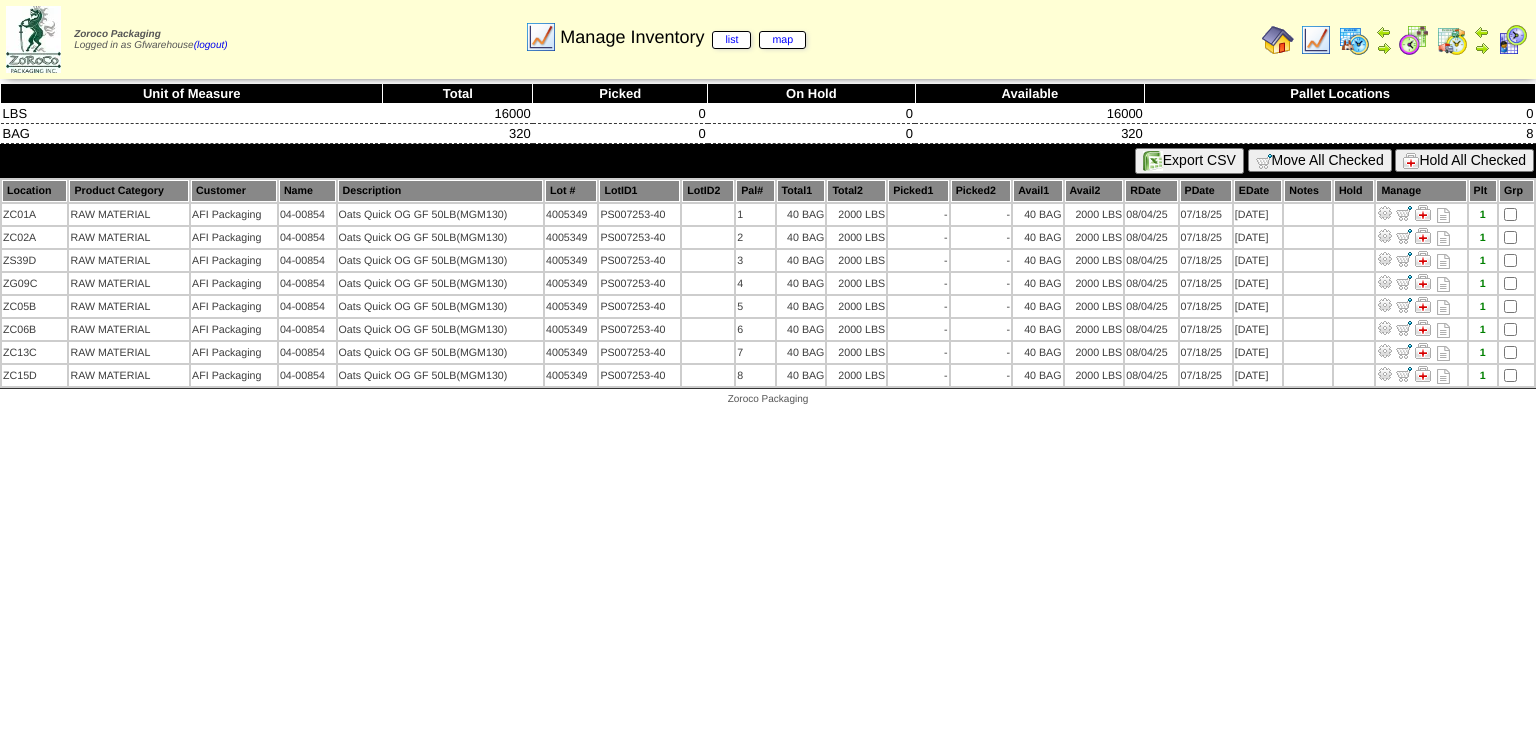 scroll, scrollTop: 0, scrollLeft: 0, axis: both 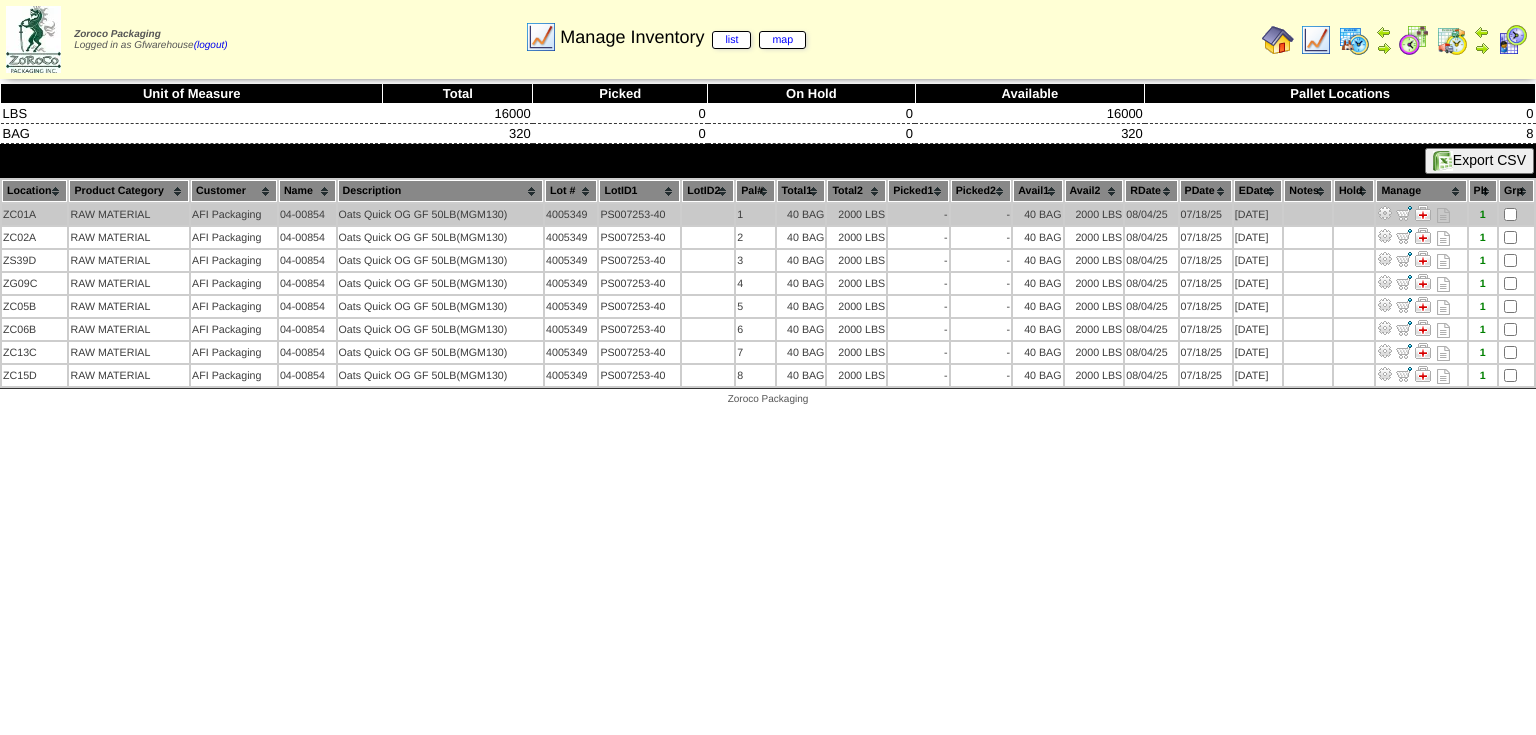 click at bounding box center (1385, 213) 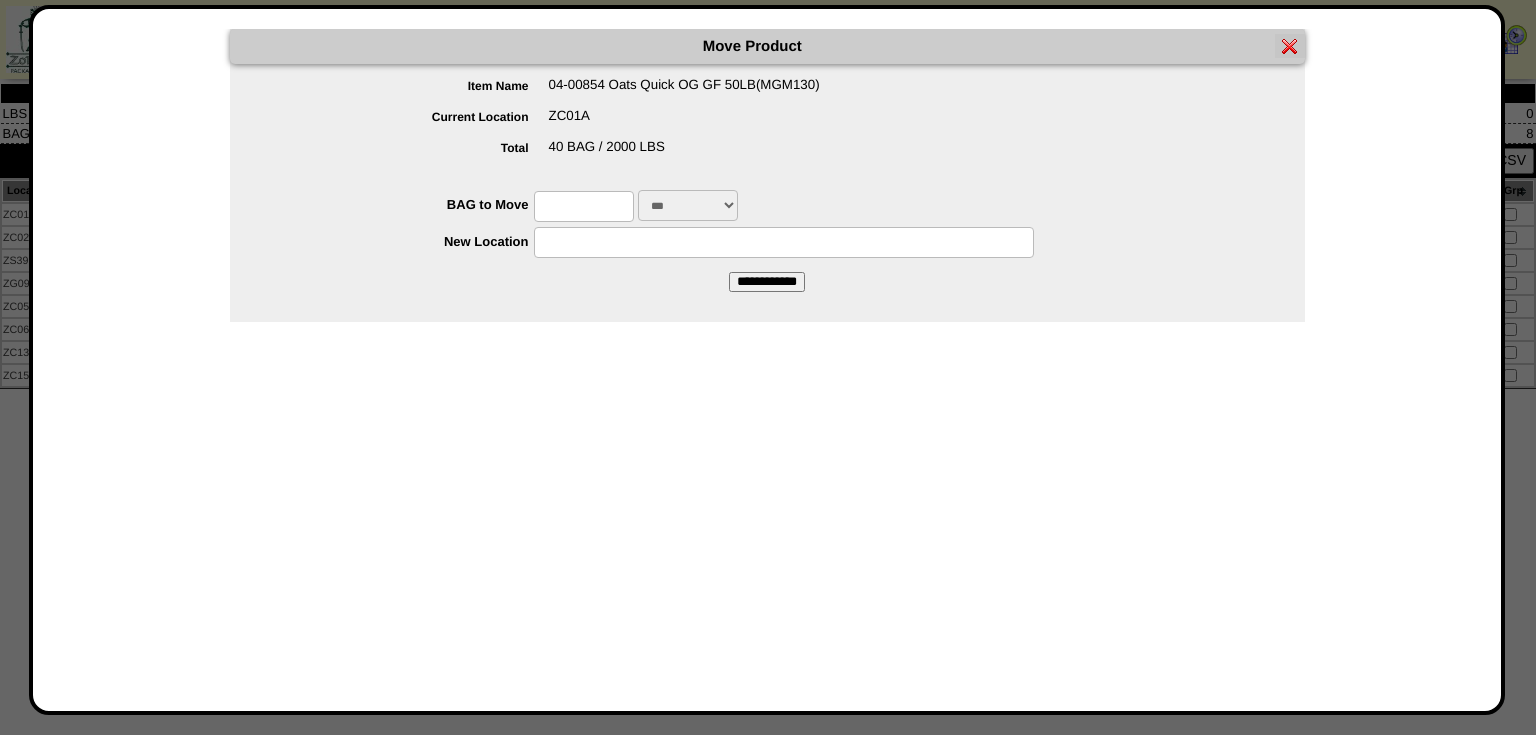 click at bounding box center (584, 206) 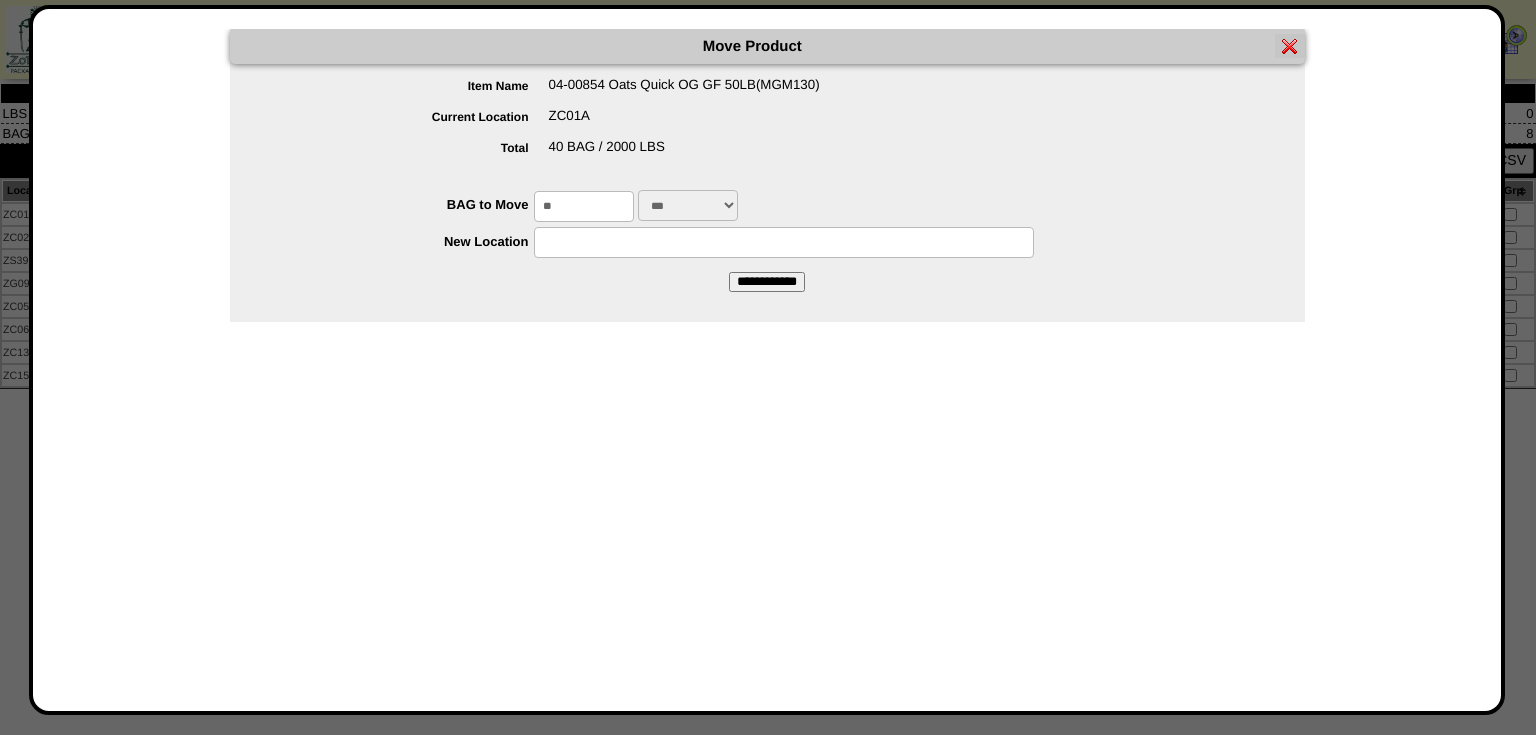 click at bounding box center [784, 242] 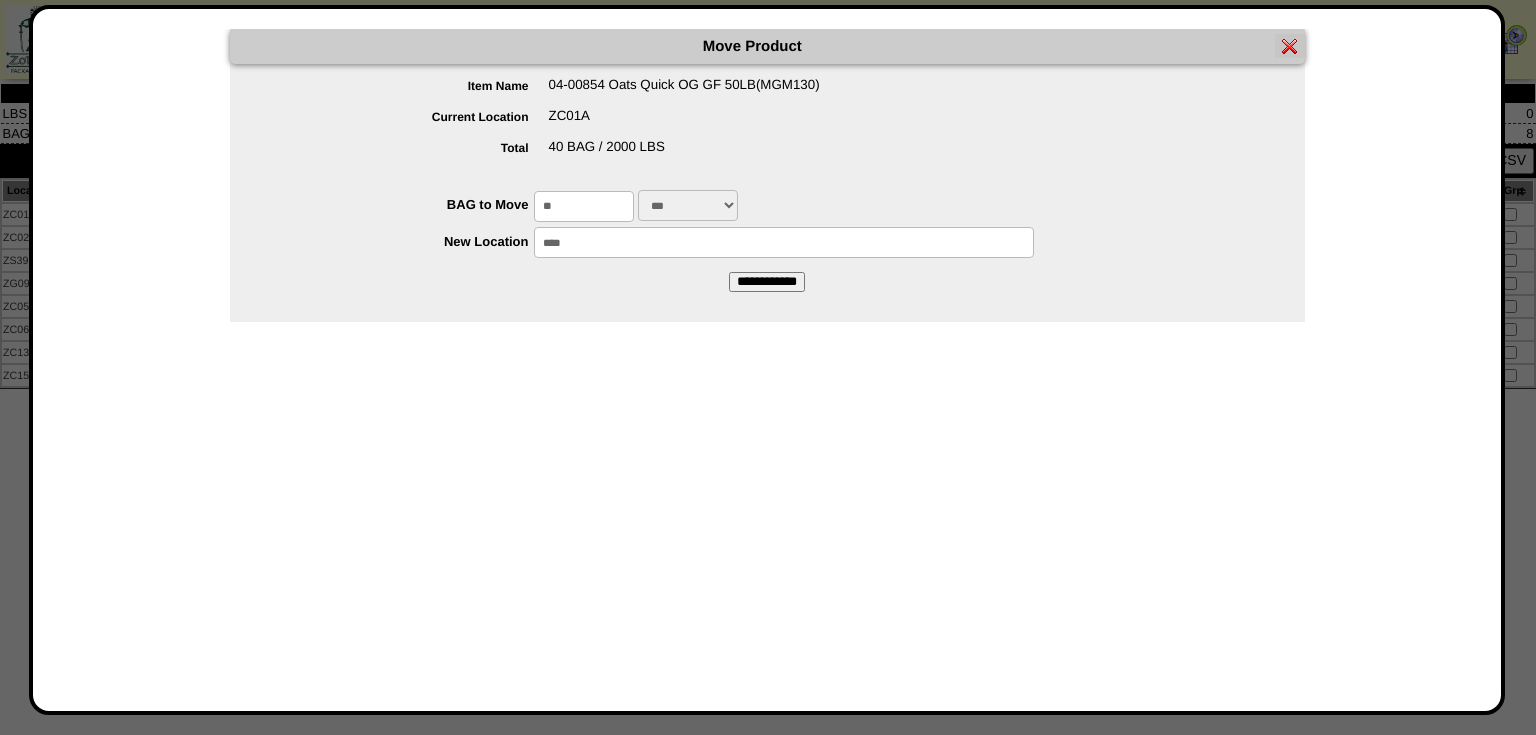 type on "*****" 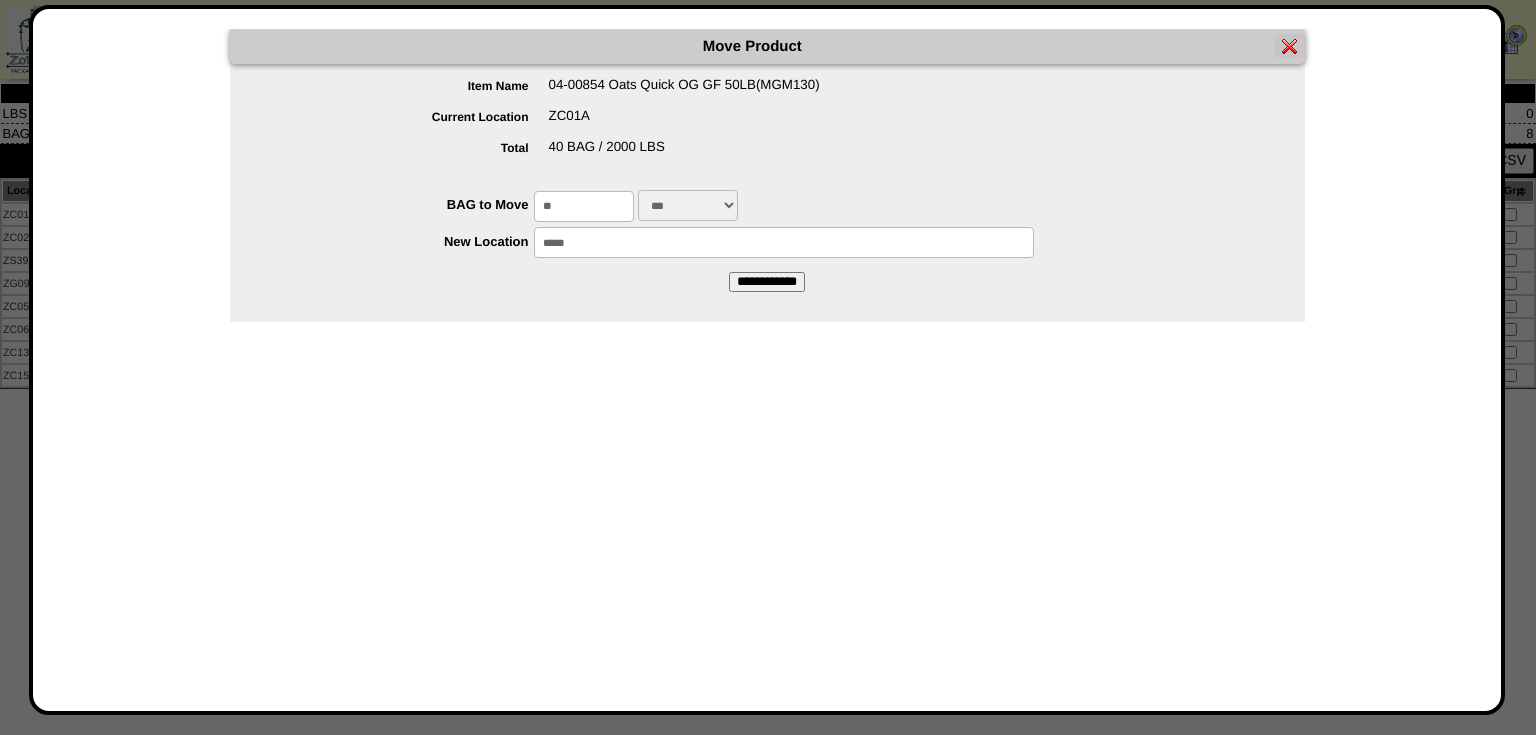 click on "**********" at bounding box center (767, 282) 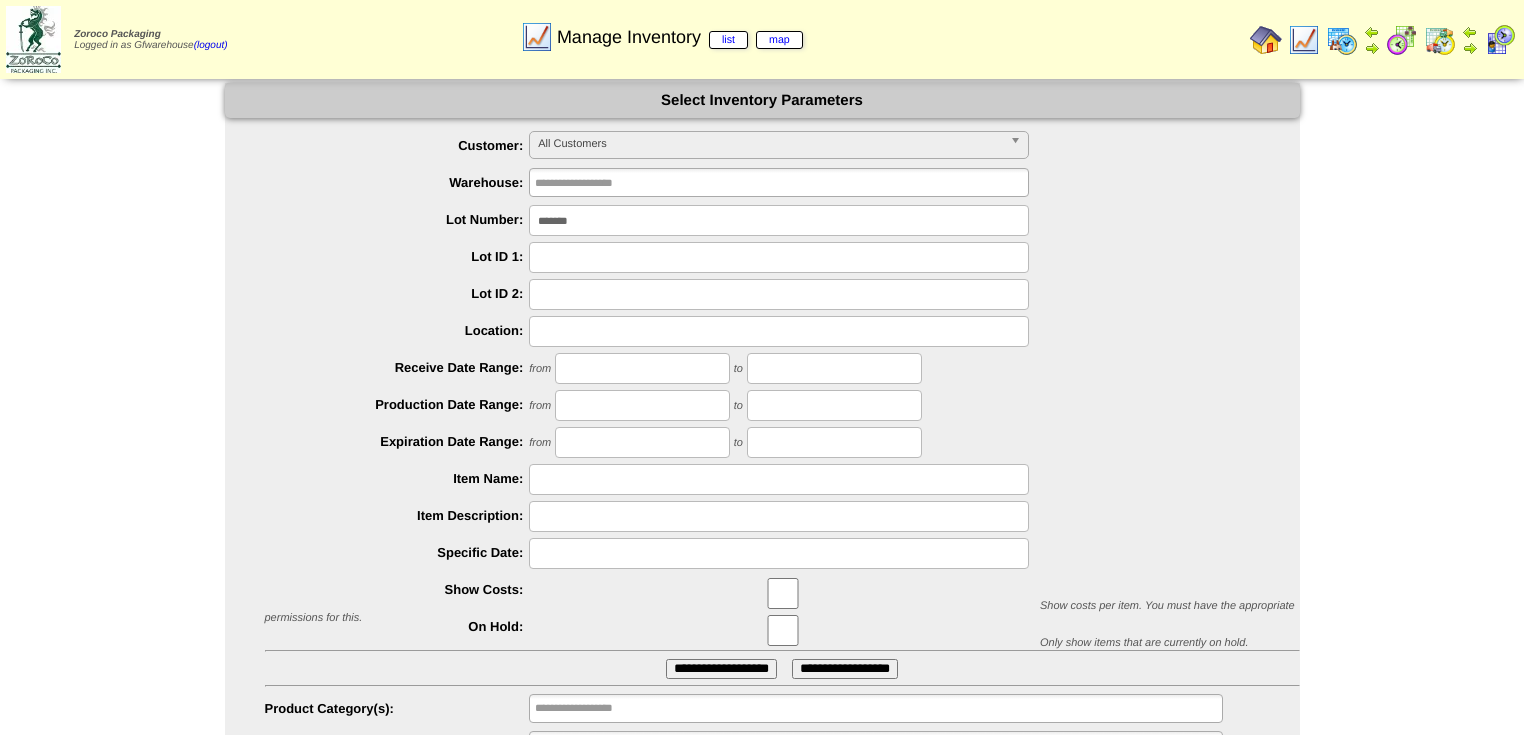 scroll, scrollTop: 0, scrollLeft: 0, axis: both 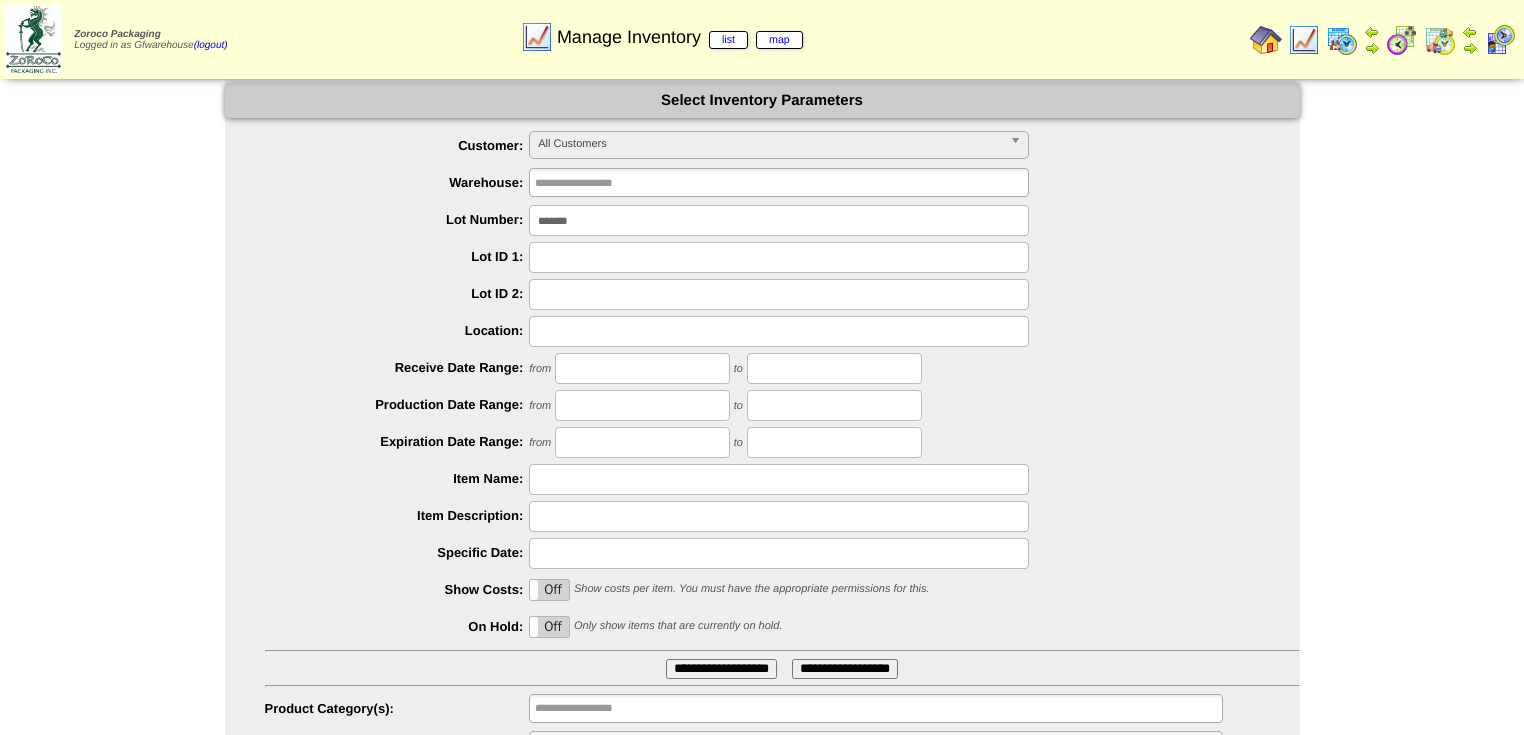 click on "*******" at bounding box center (779, 220) 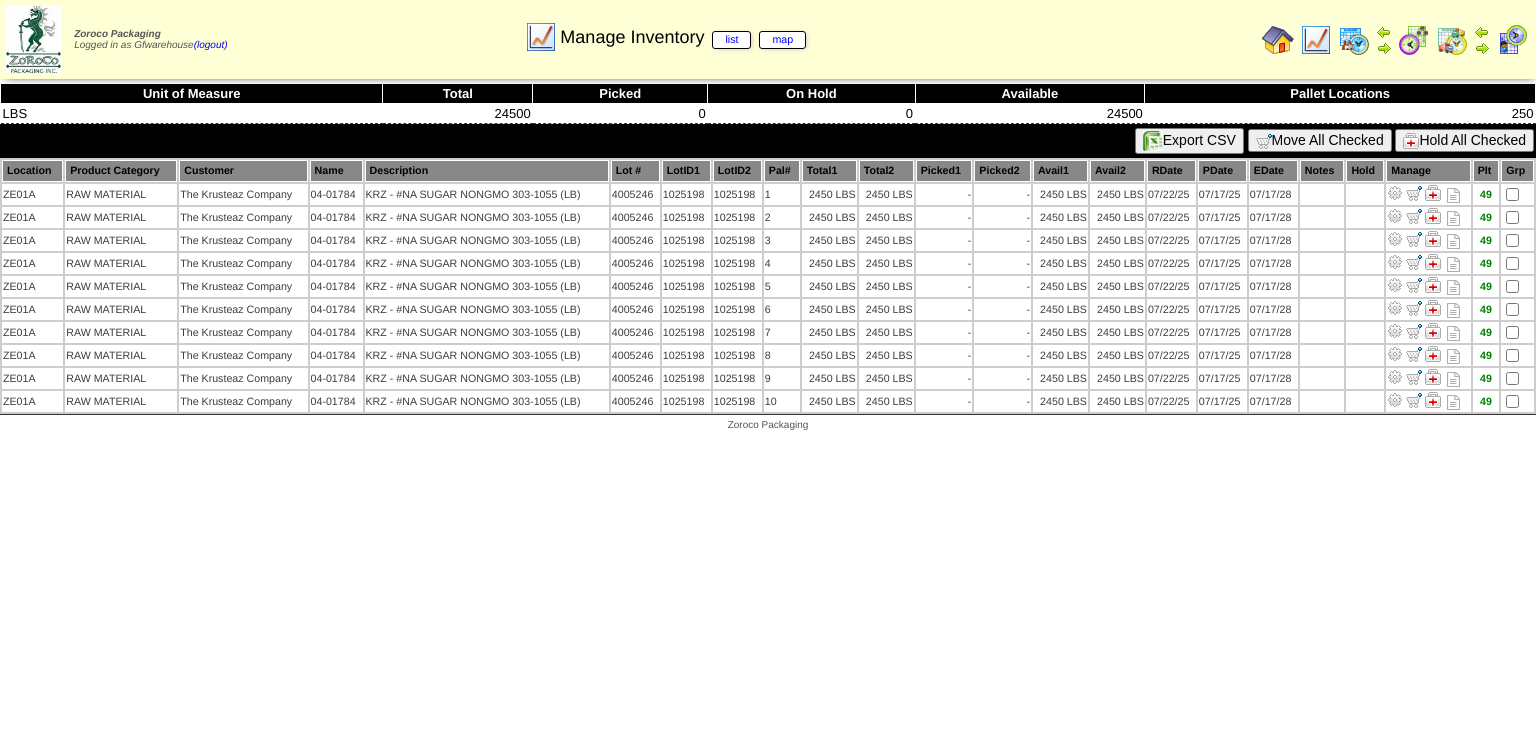 scroll, scrollTop: 0, scrollLeft: 0, axis: both 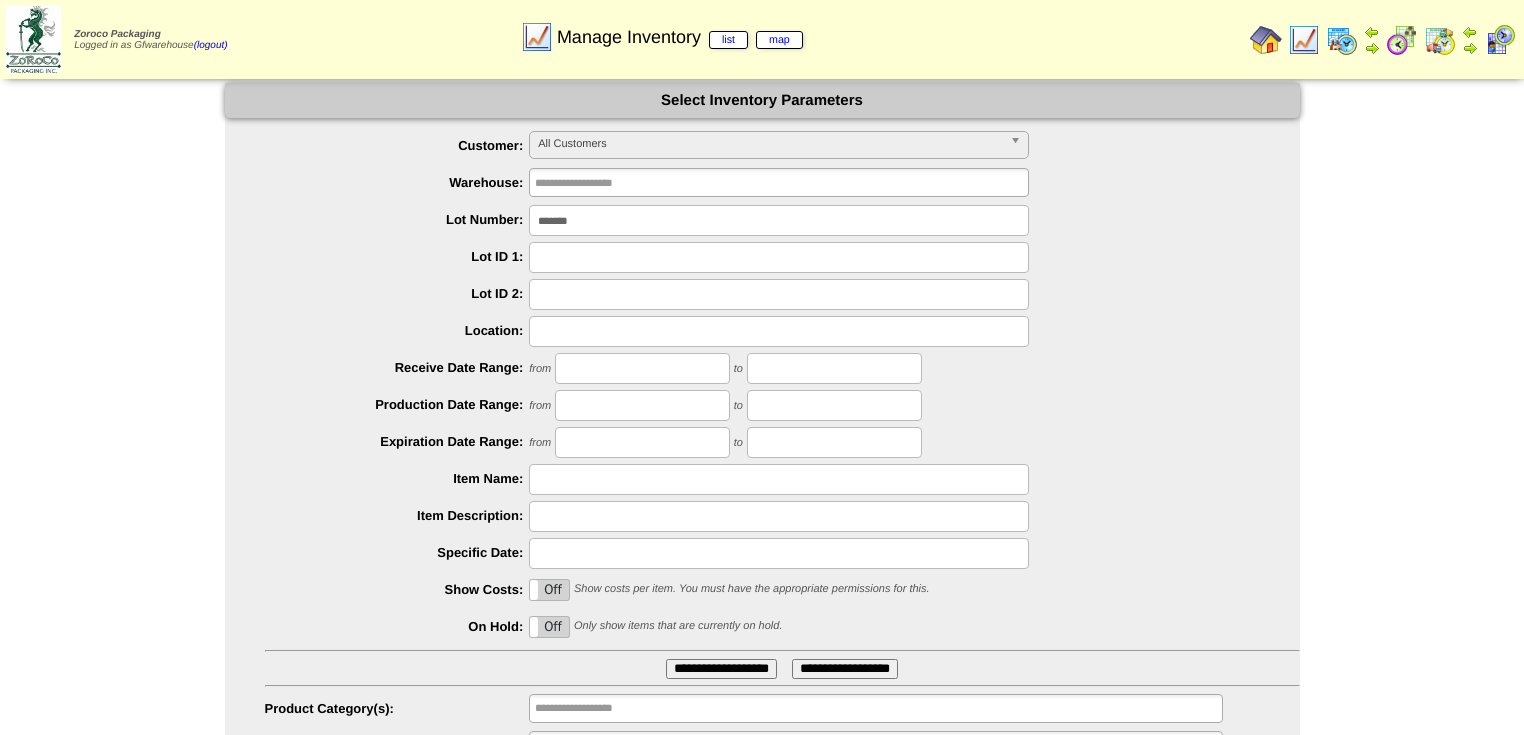 click on "*******" at bounding box center (779, 220) 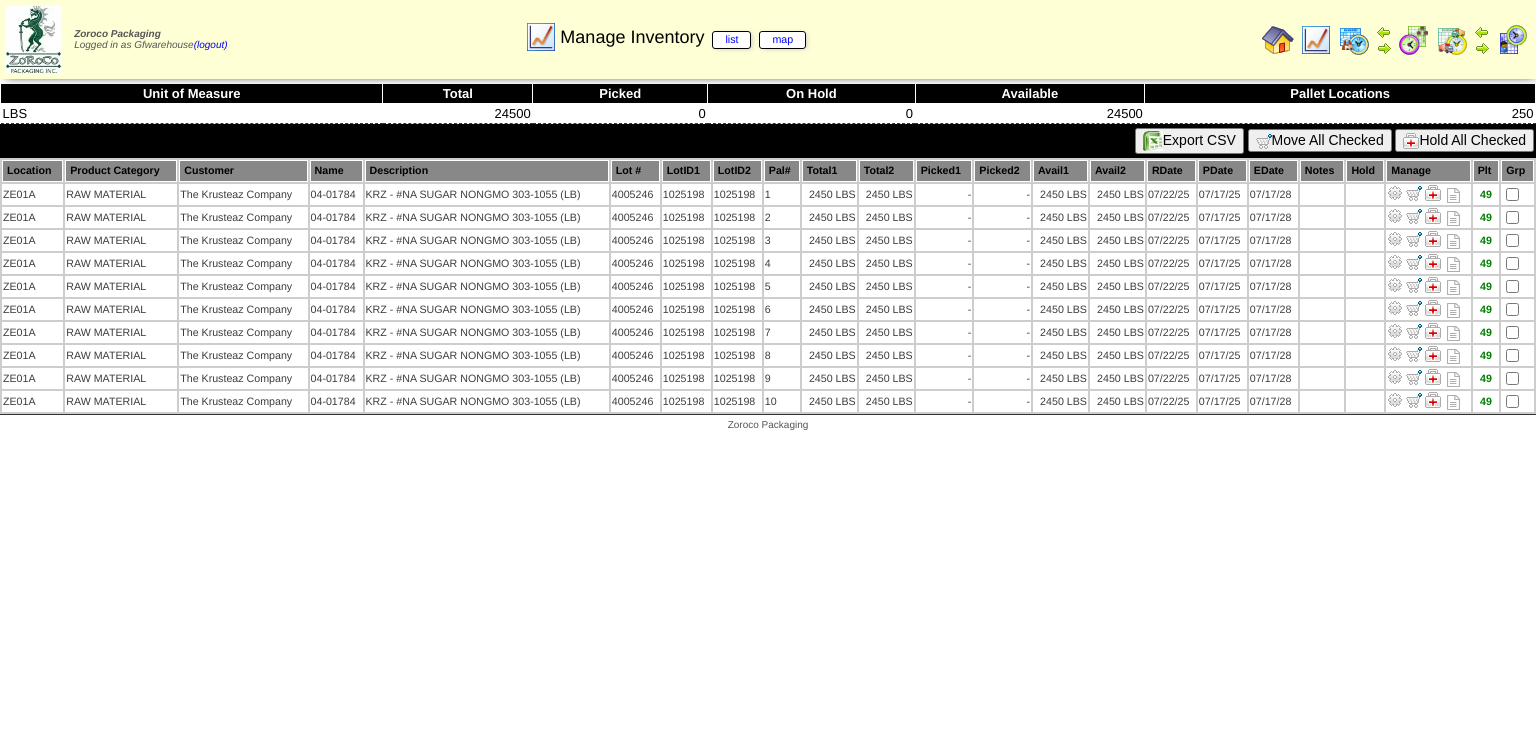 scroll, scrollTop: 0, scrollLeft: 0, axis: both 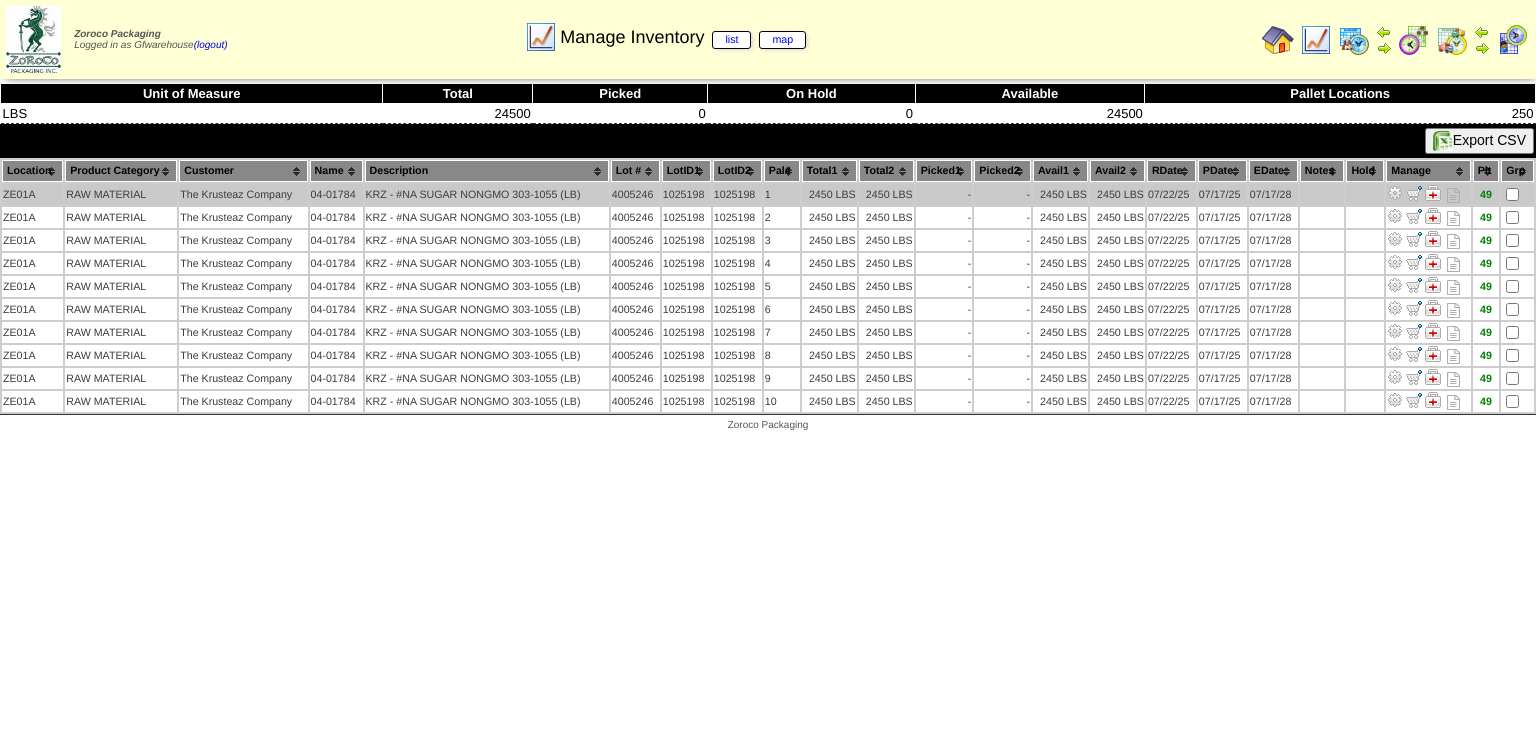 click at bounding box center [1395, 193] 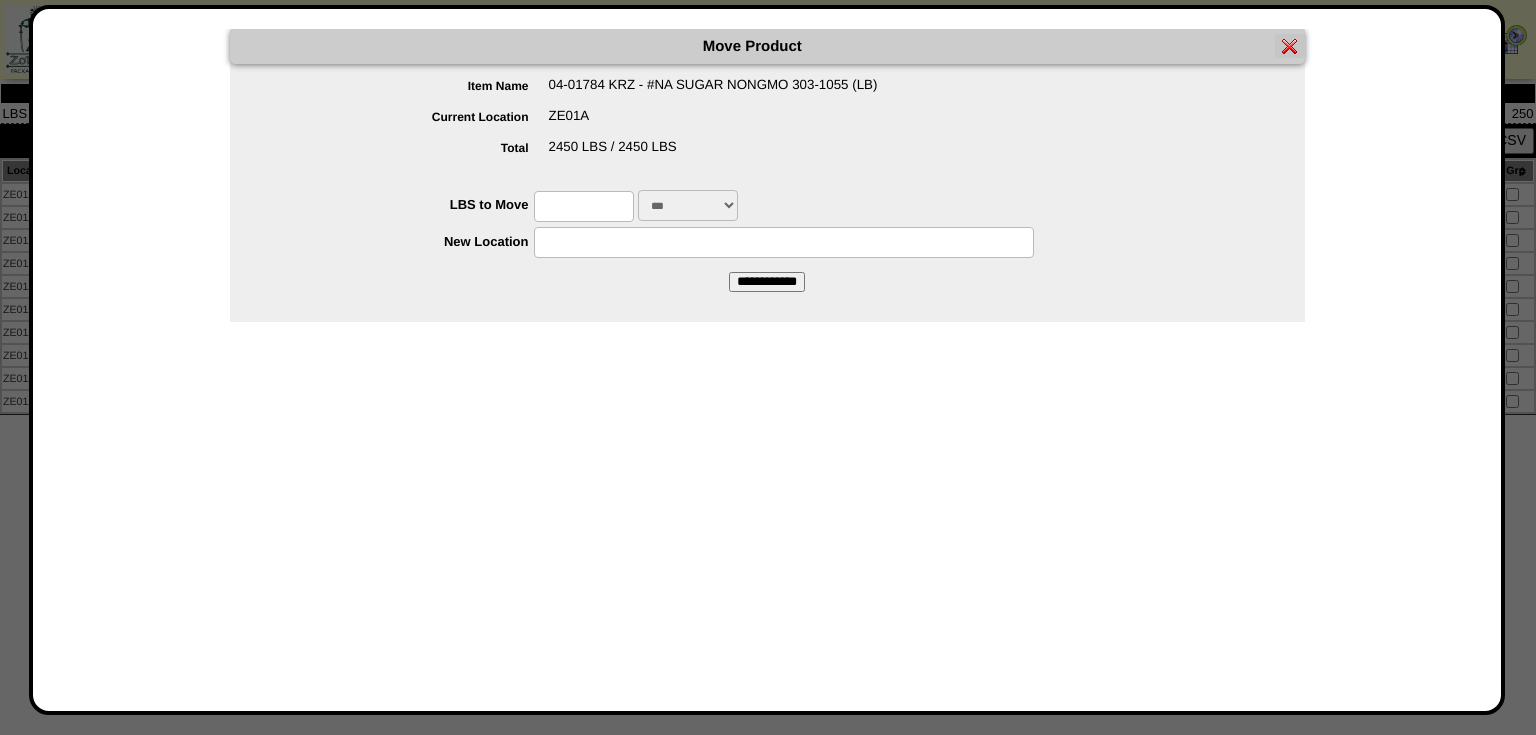 click at bounding box center [584, 206] 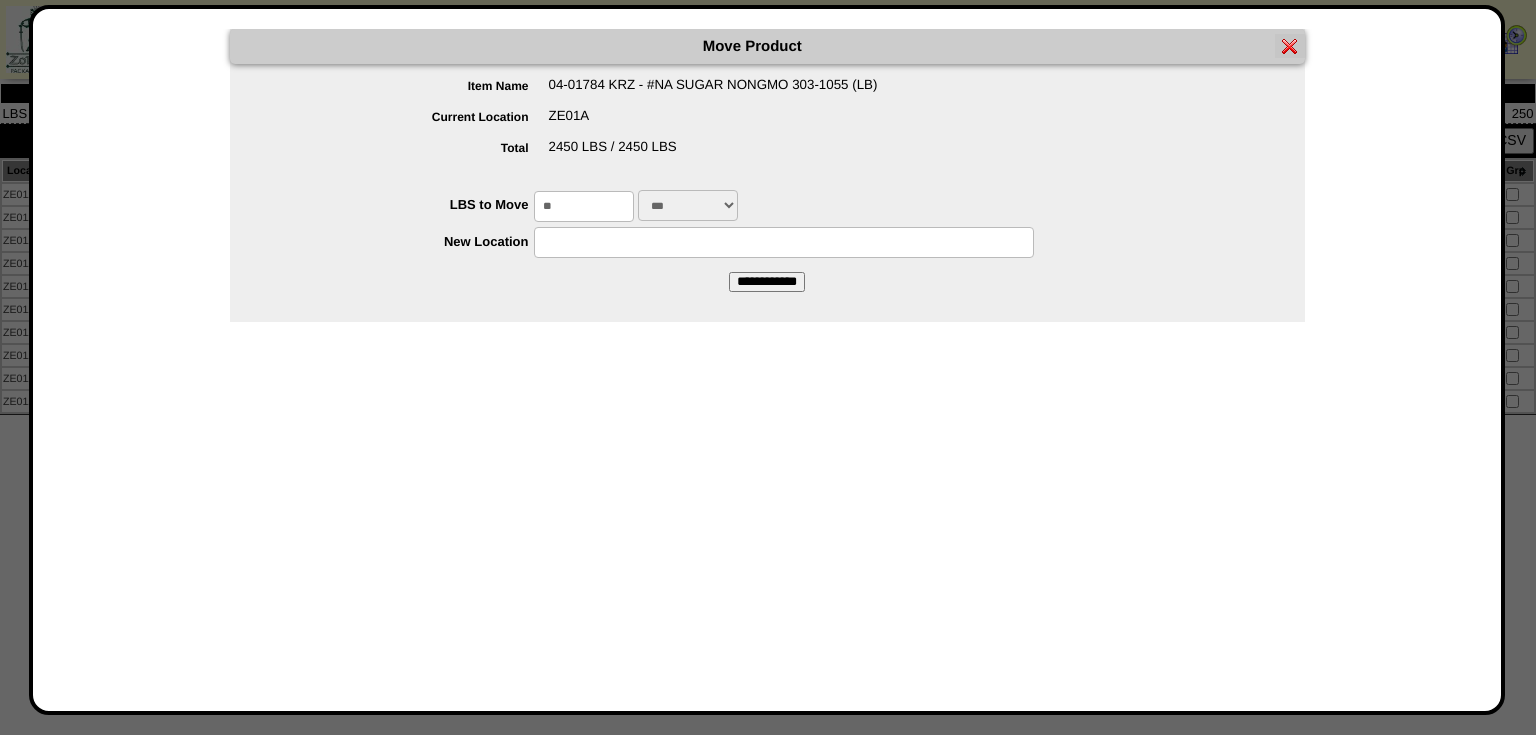 type on "*" 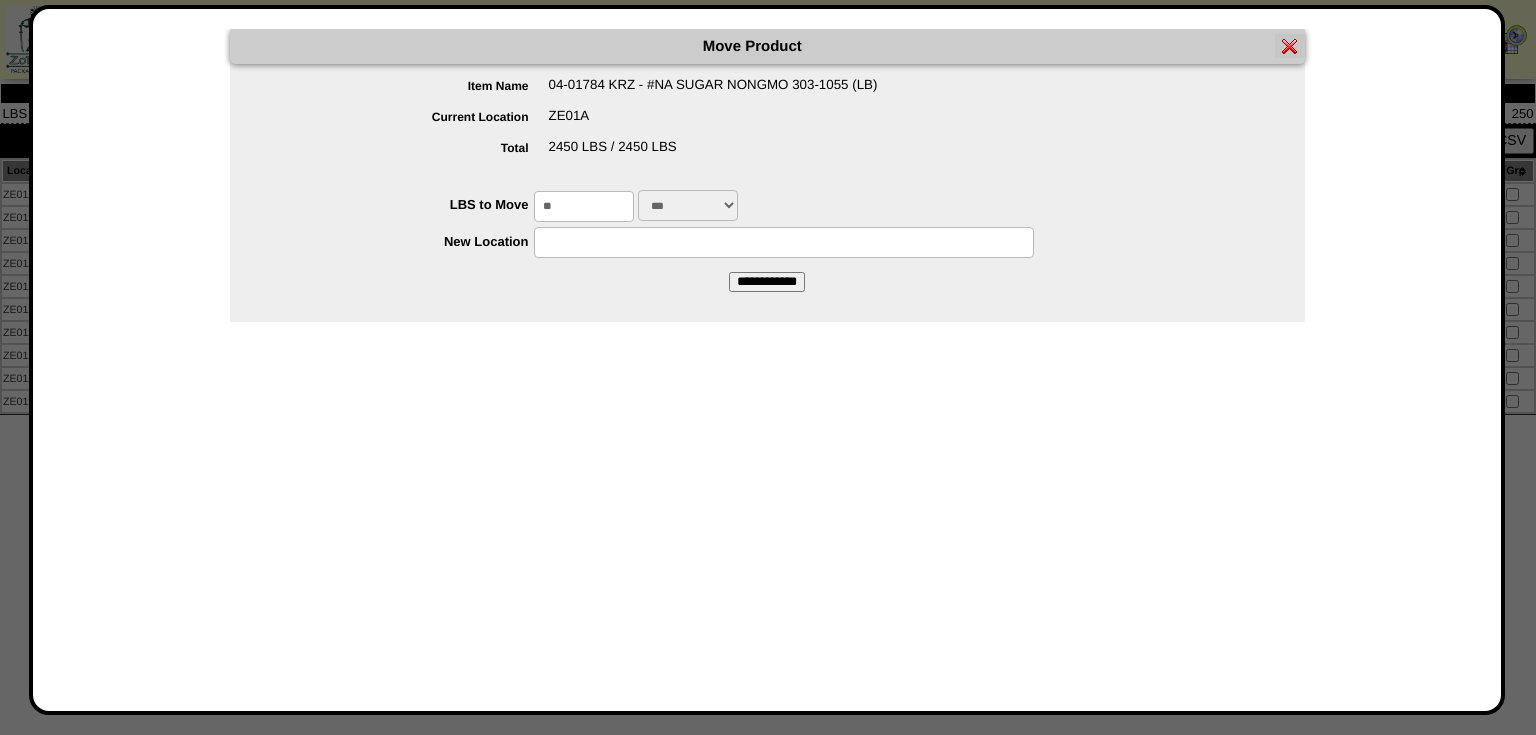 click on "***
***
***" at bounding box center (688, 205) 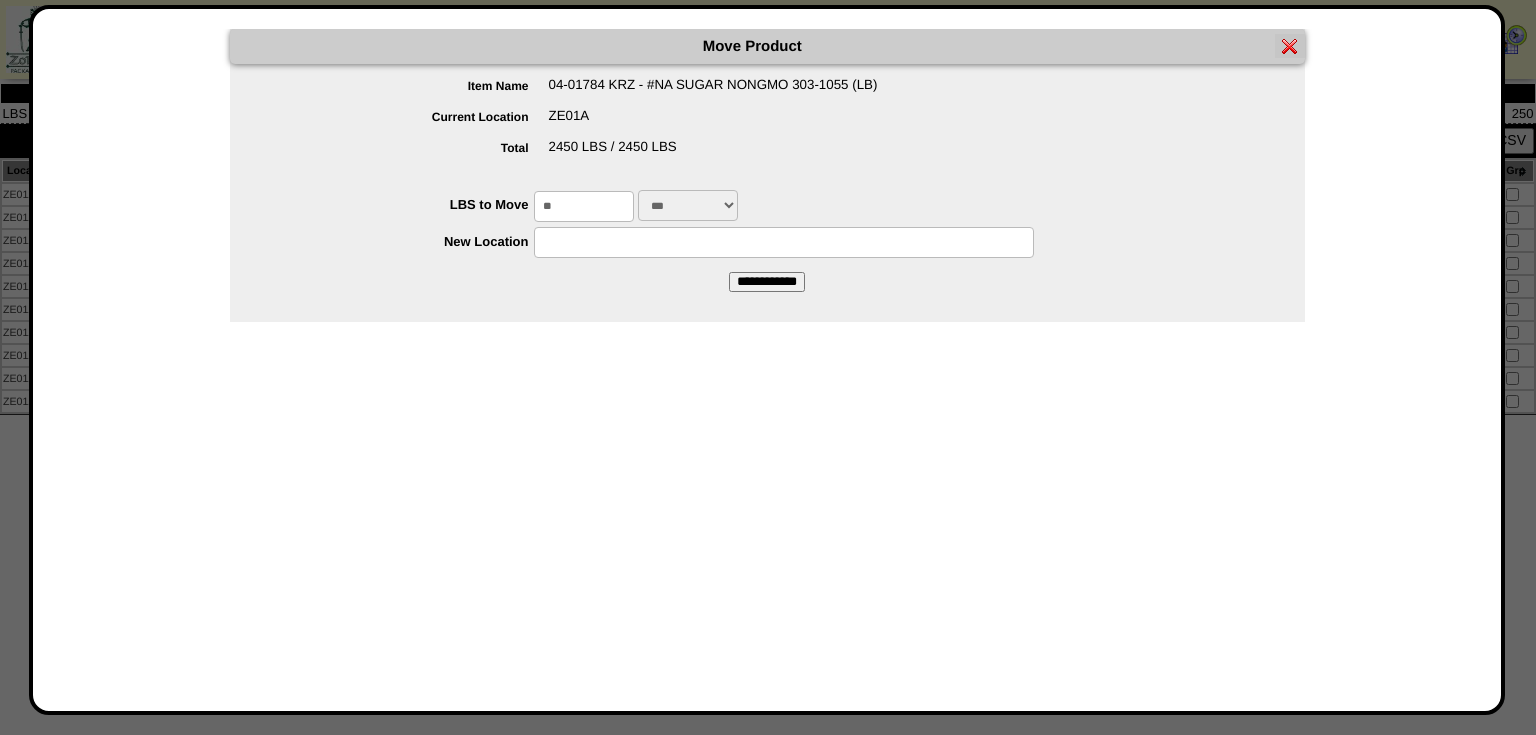 select on "***" 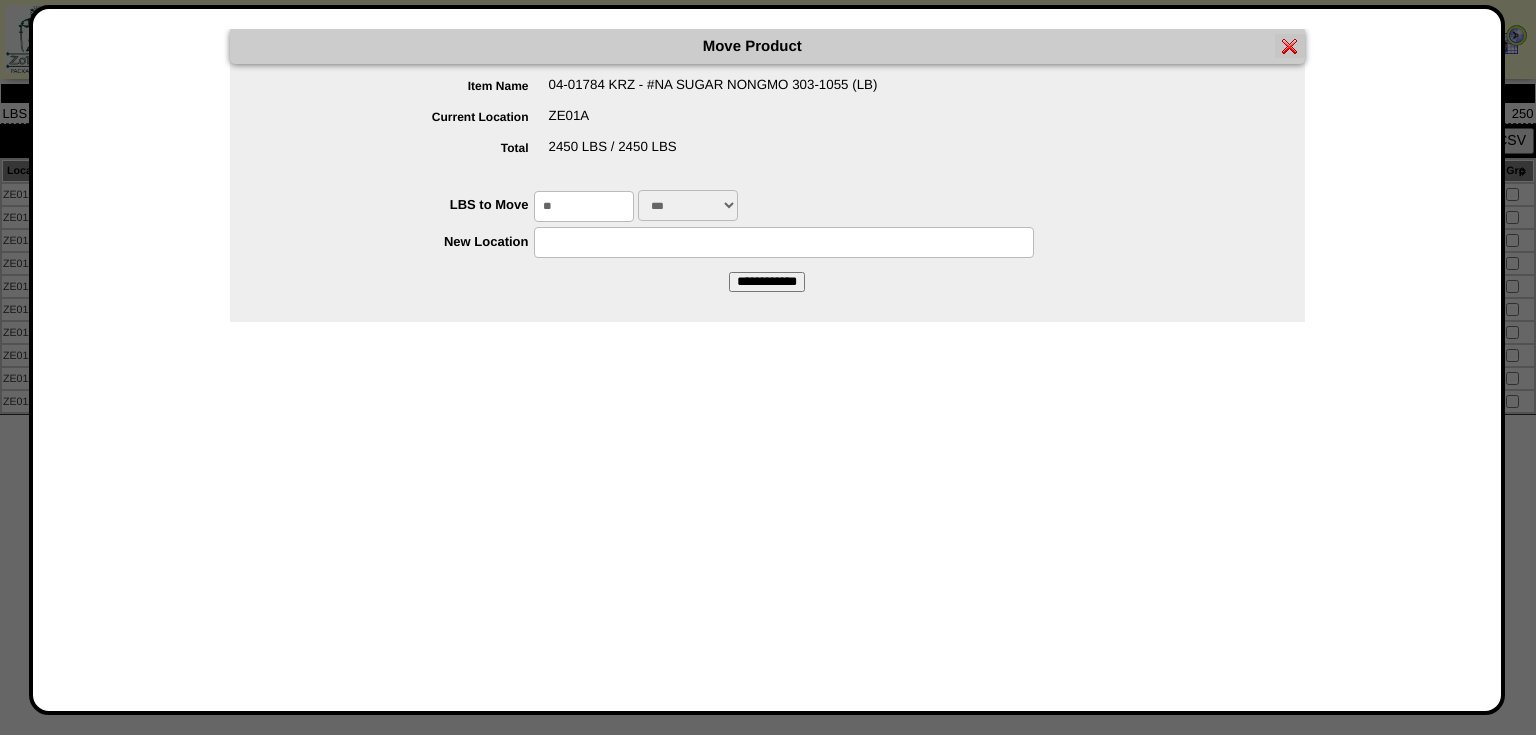 click at bounding box center [784, 242] 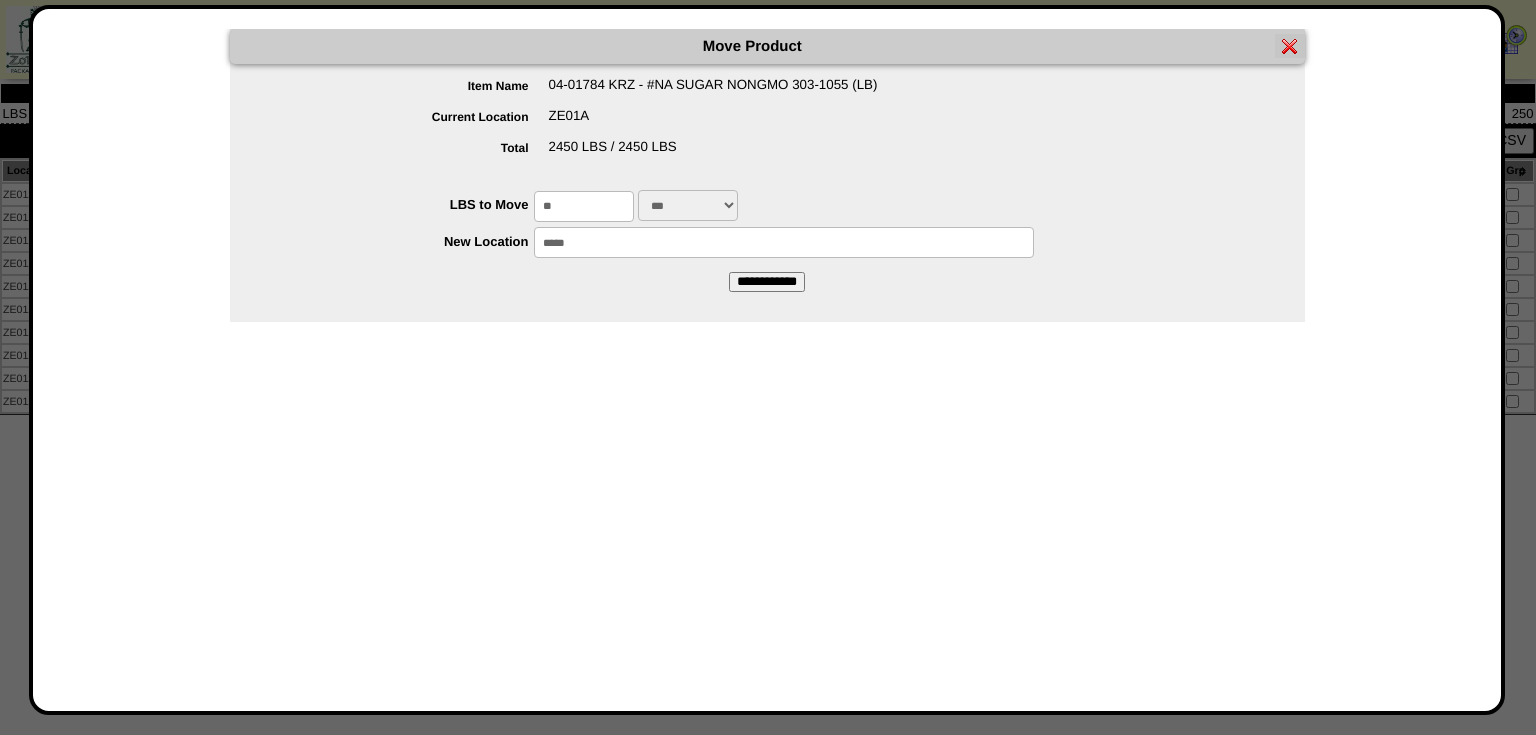 type on "*****" 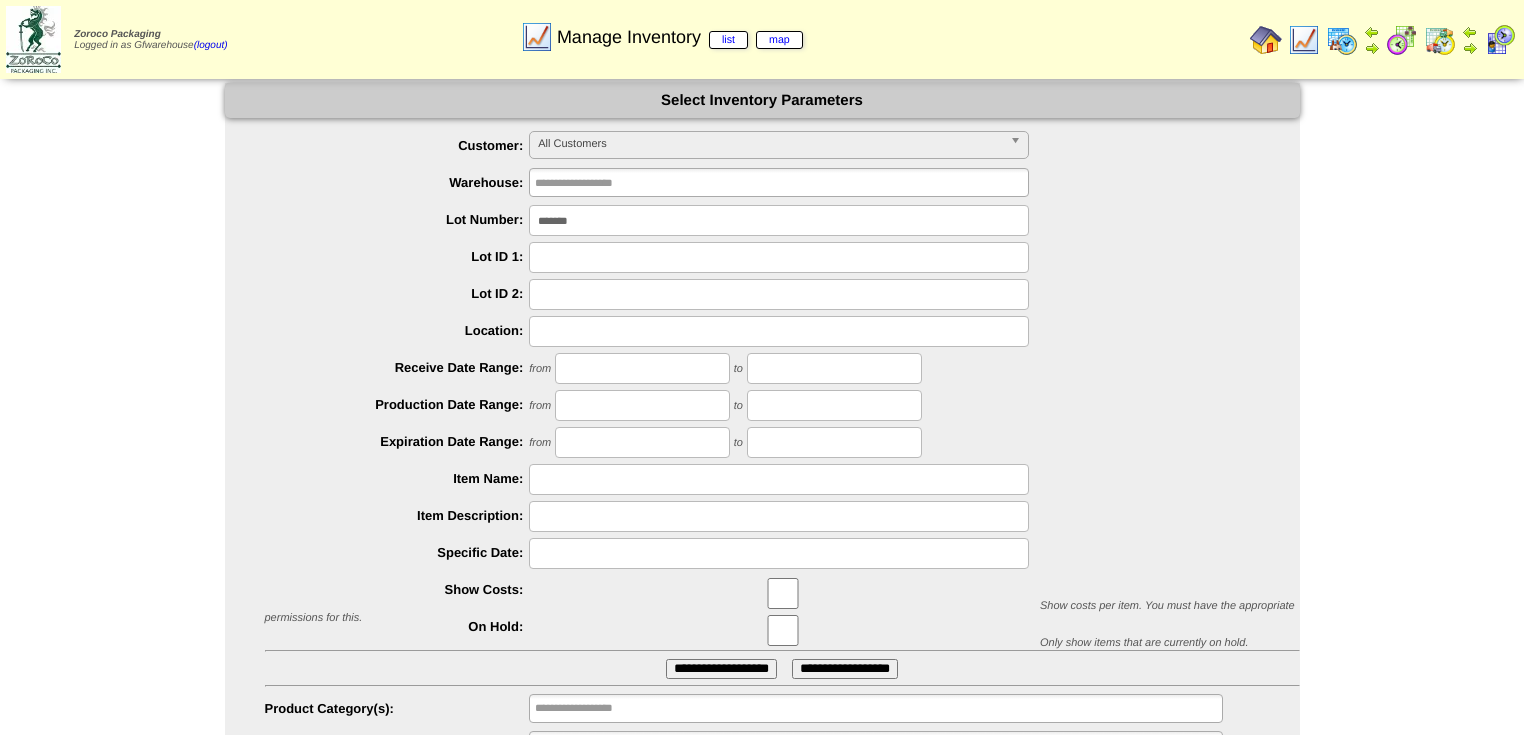 scroll, scrollTop: 0, scrollLeft: 0, axis: both 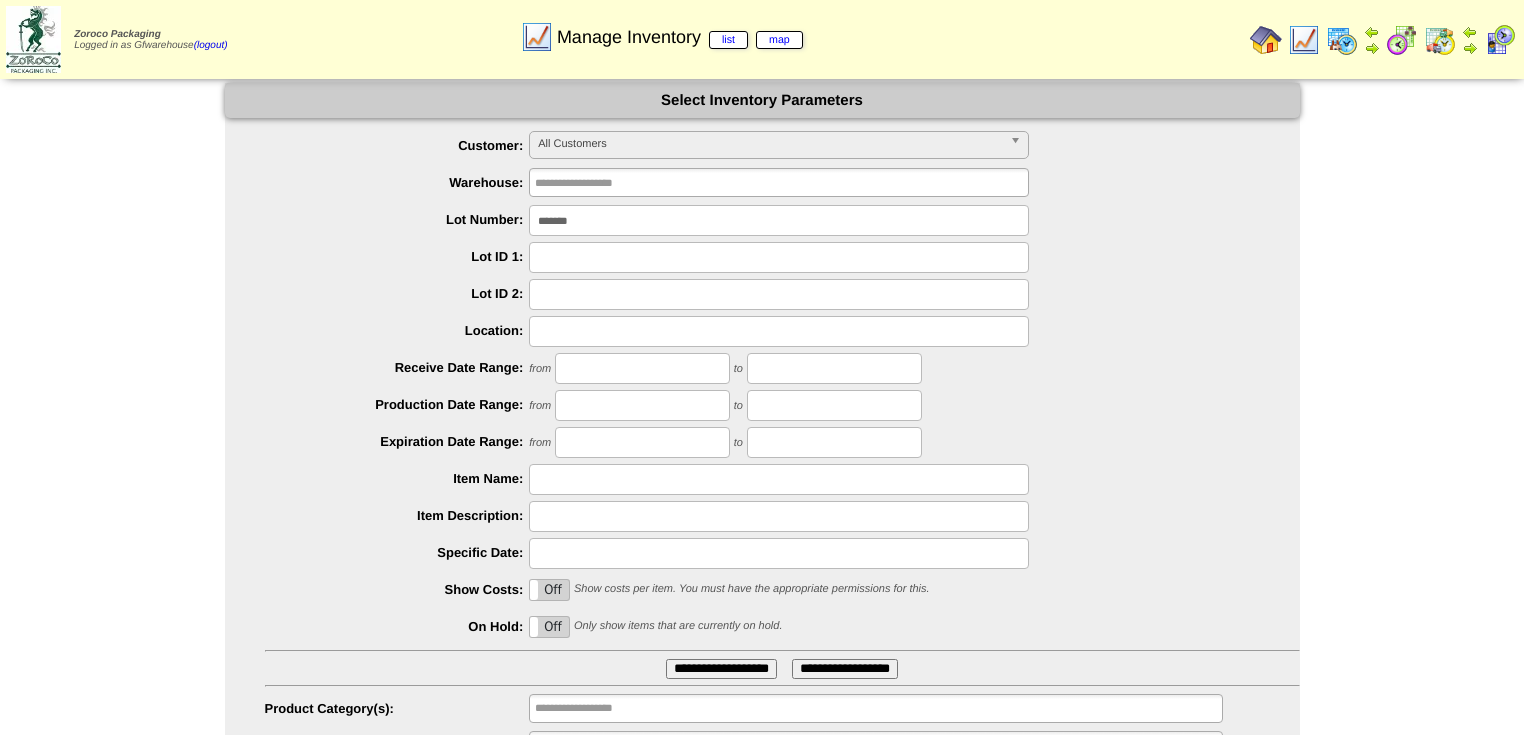 click on "*******" at bounding box center [779, 220] 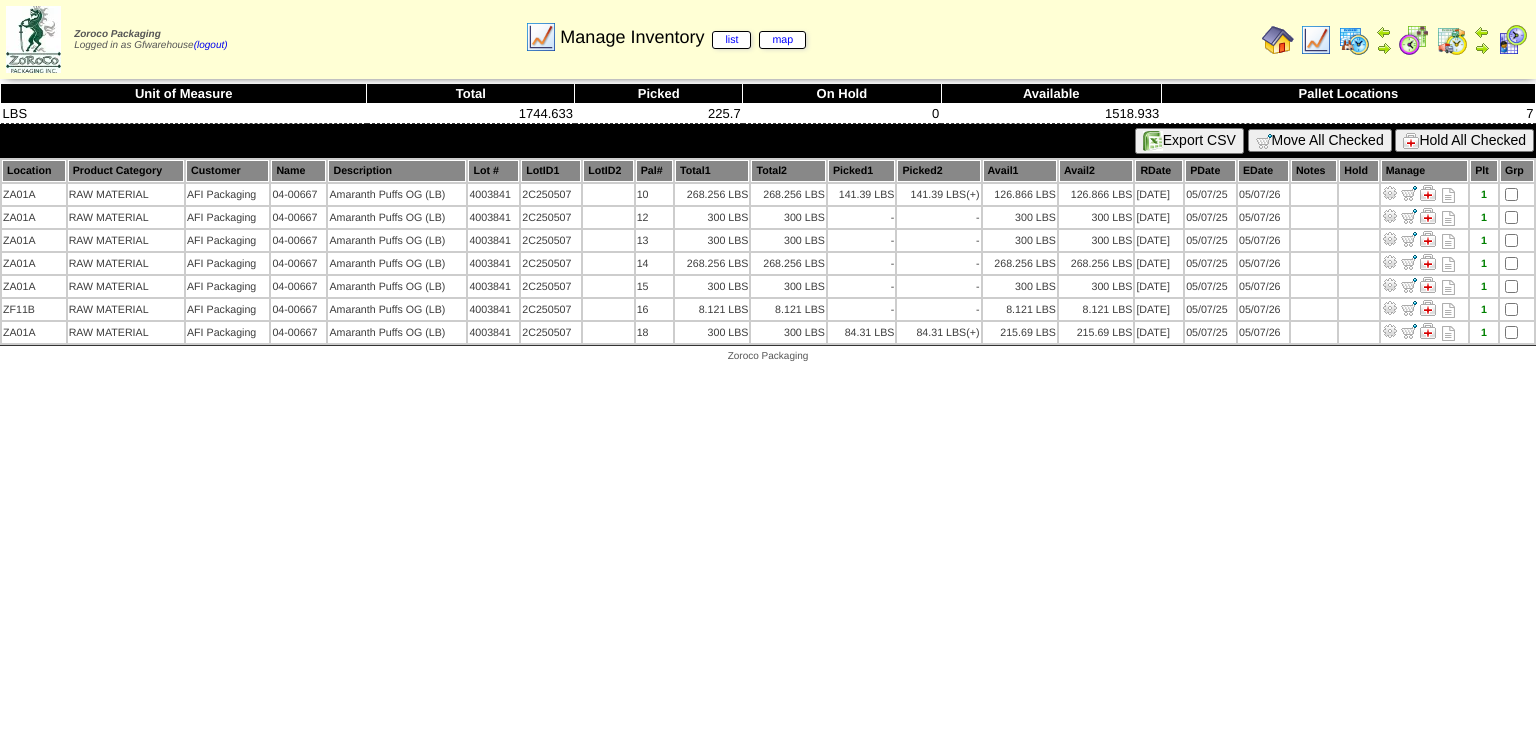 scroll, scrollTop: 0, scrollLeft: 0, axis: both 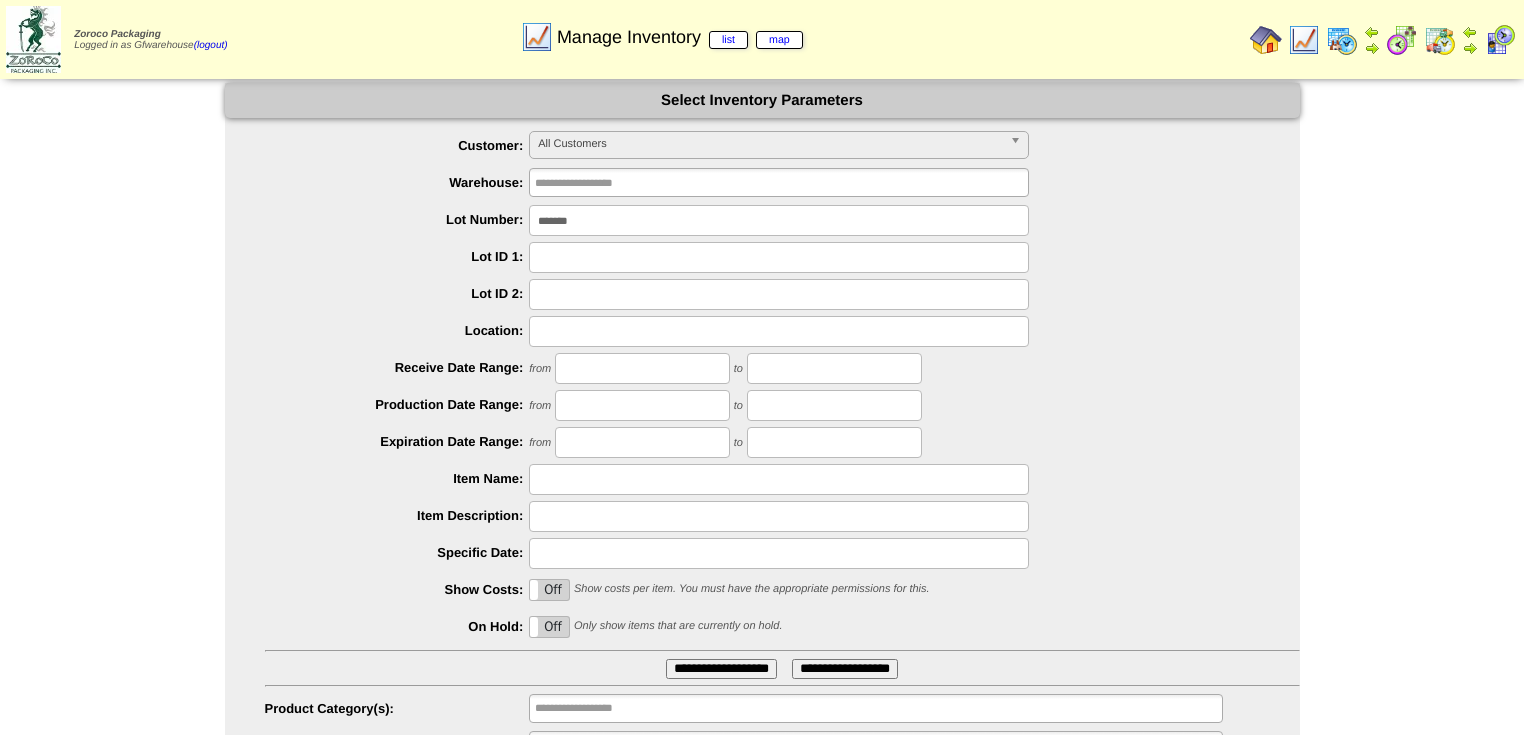 click on "*******" at bounding box center (779, 220) 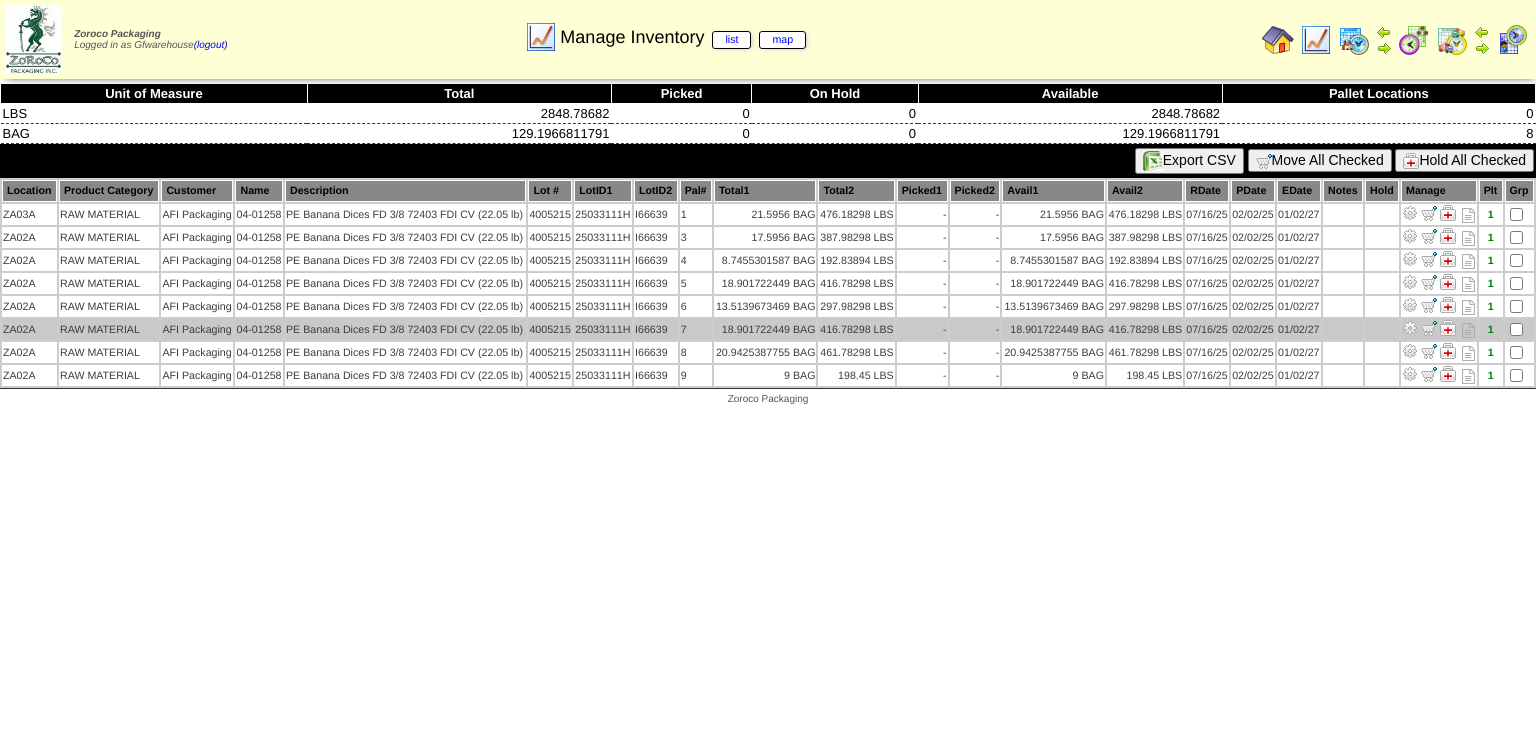 scroll, scrollTop: 0, scrollLeft: 0, axis: both 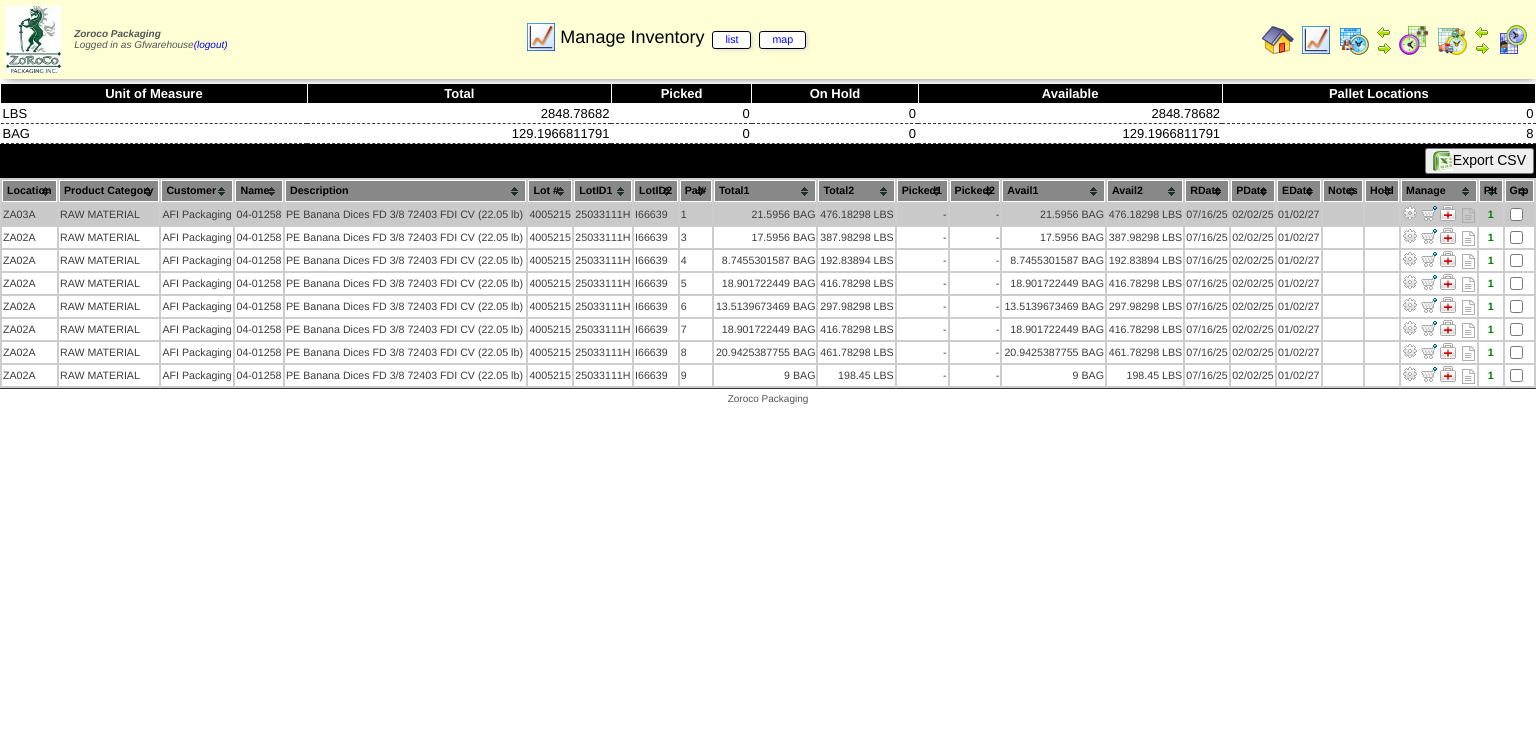 click at bounding box center (1410, 213) 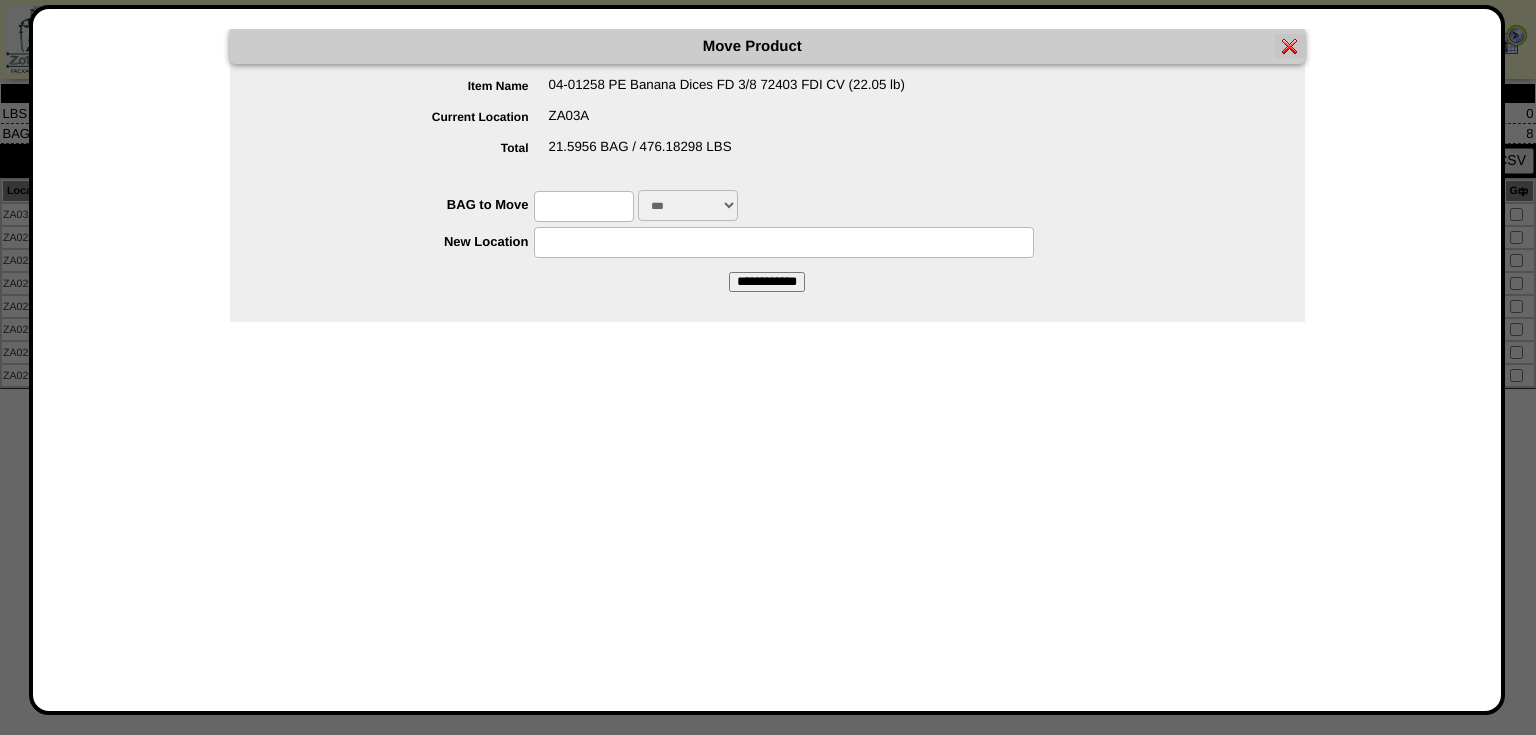 click at bounding box center [584, 206] 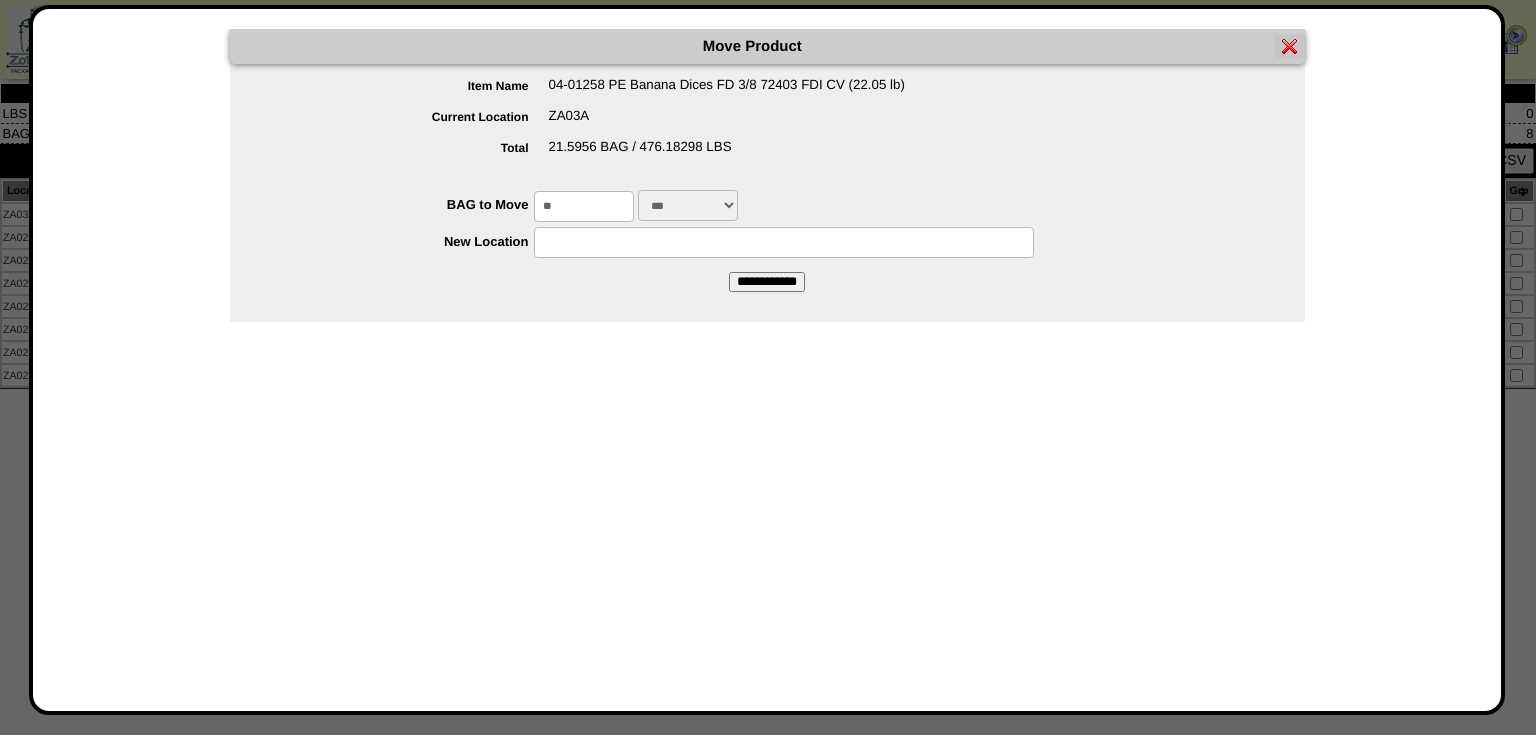 type on "**" 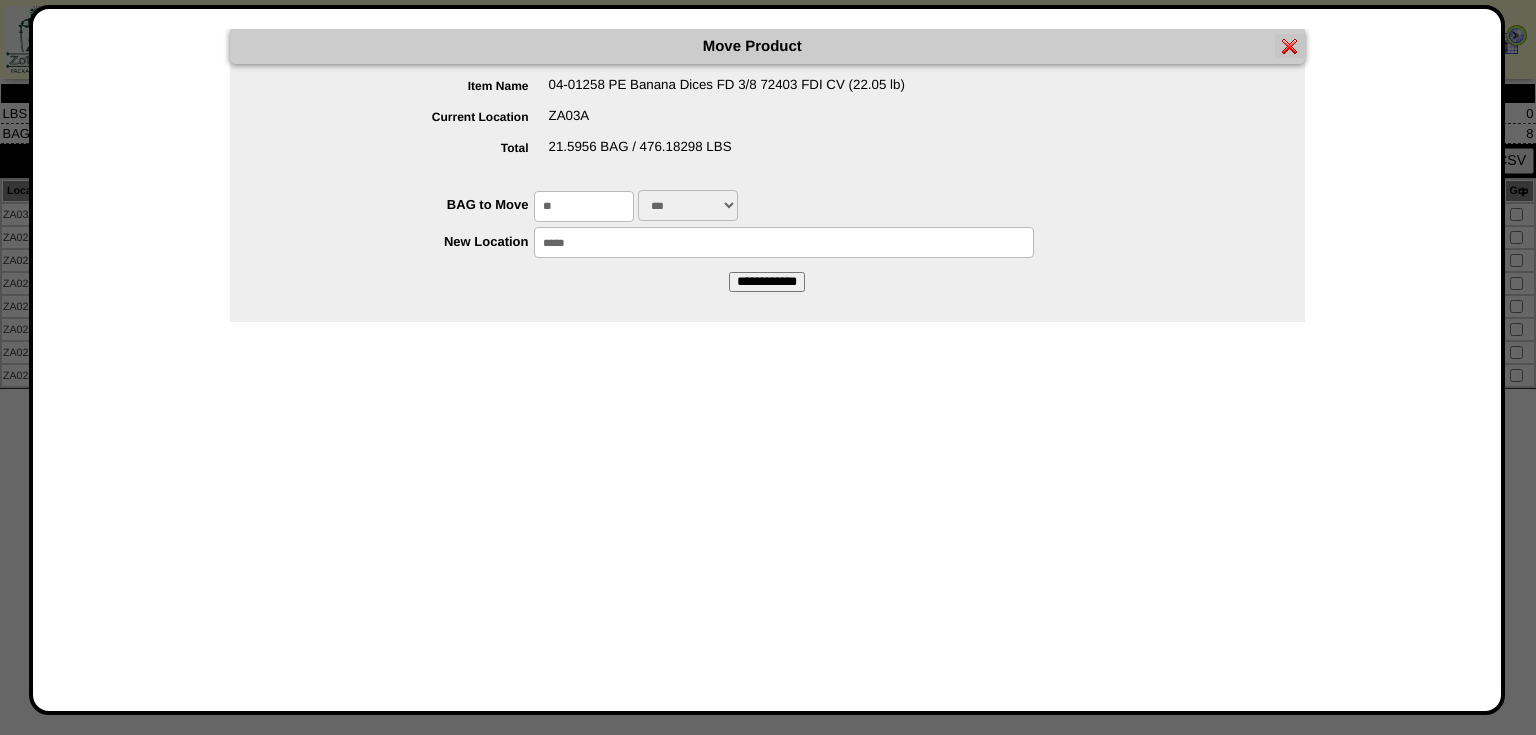 click on "**********" at bounding box center (767, 282) 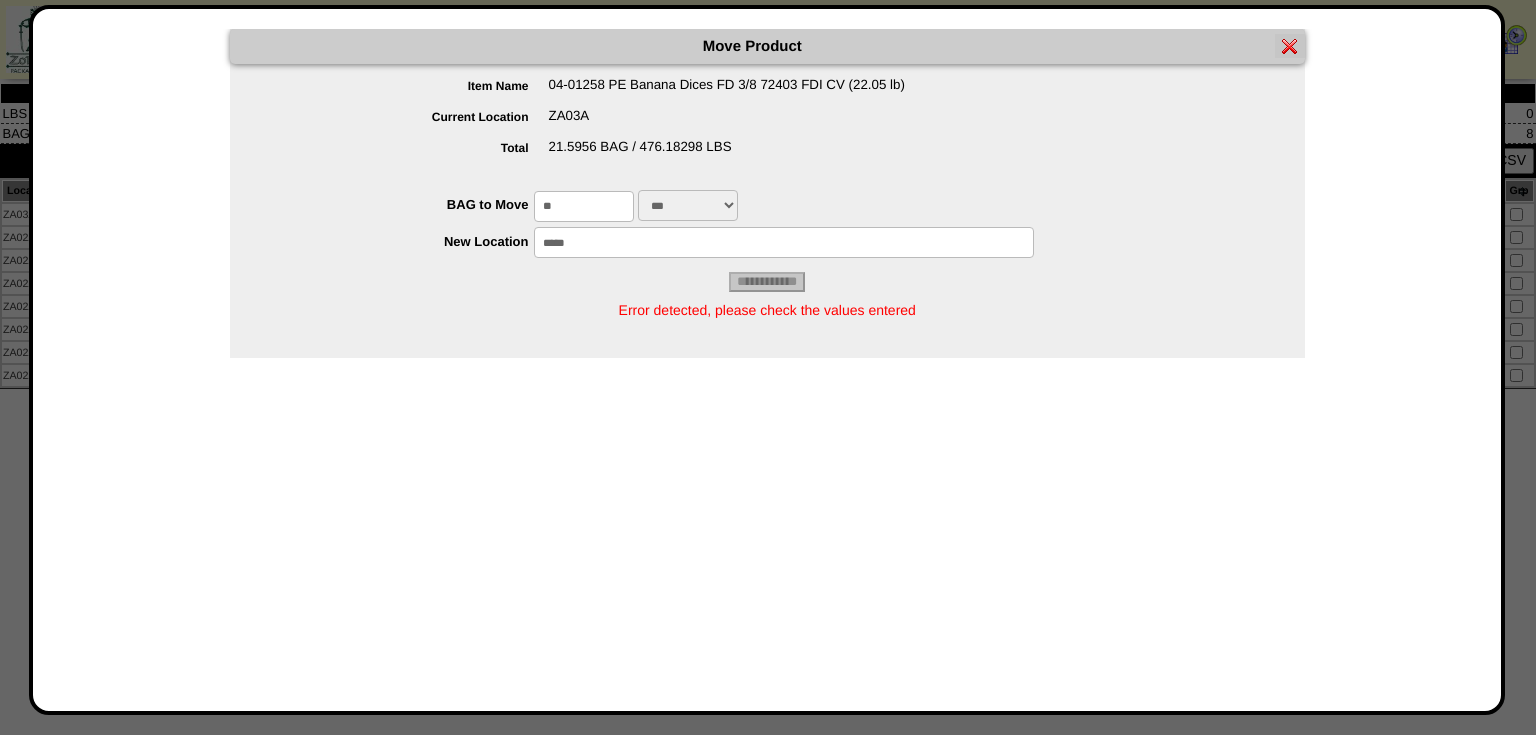 click on "*****" at bounding box center (784, 242) 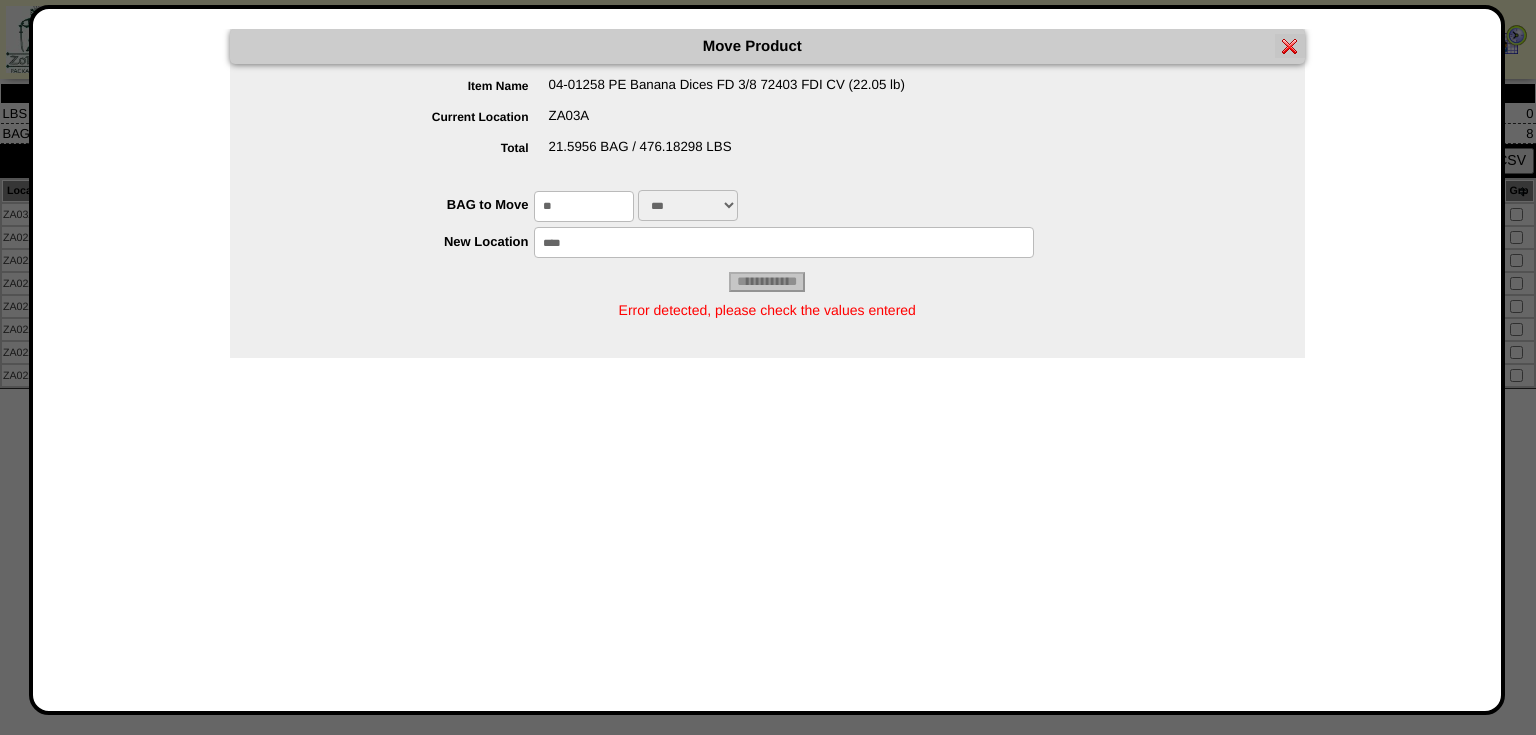 type on "*****" 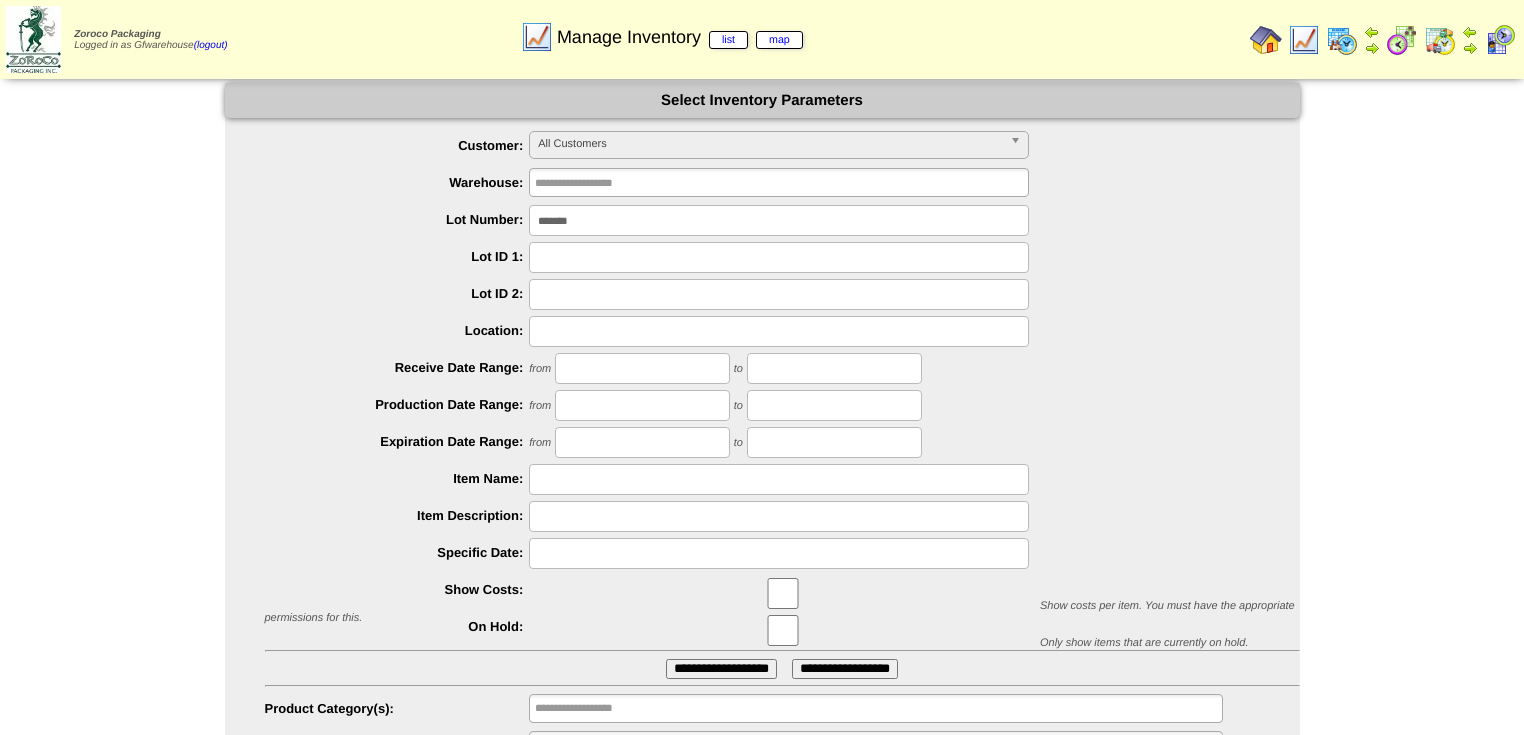 scroll, scrollTop: 0, scrollLeft: 0, axis: both 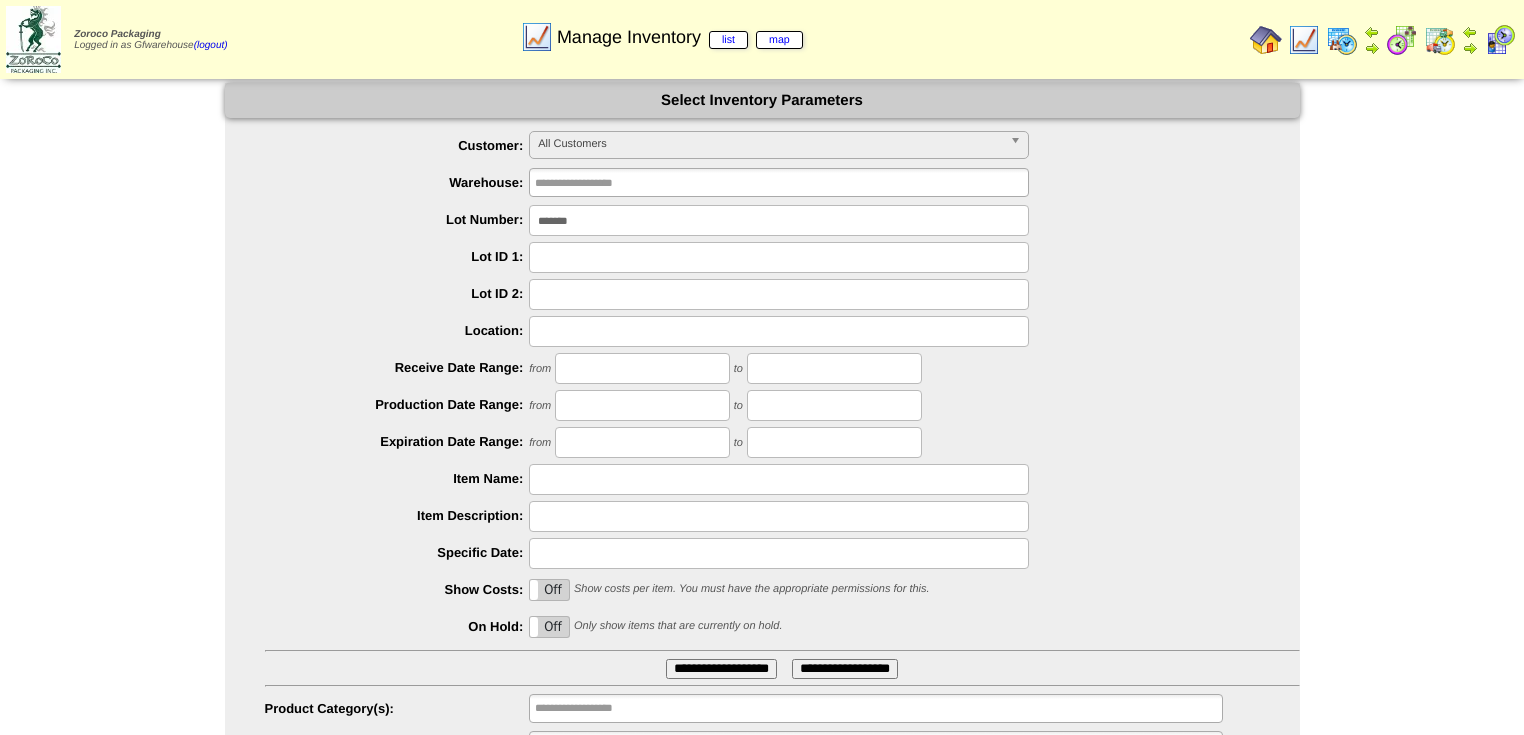 click on "*******" at bounding box center [779, 220] 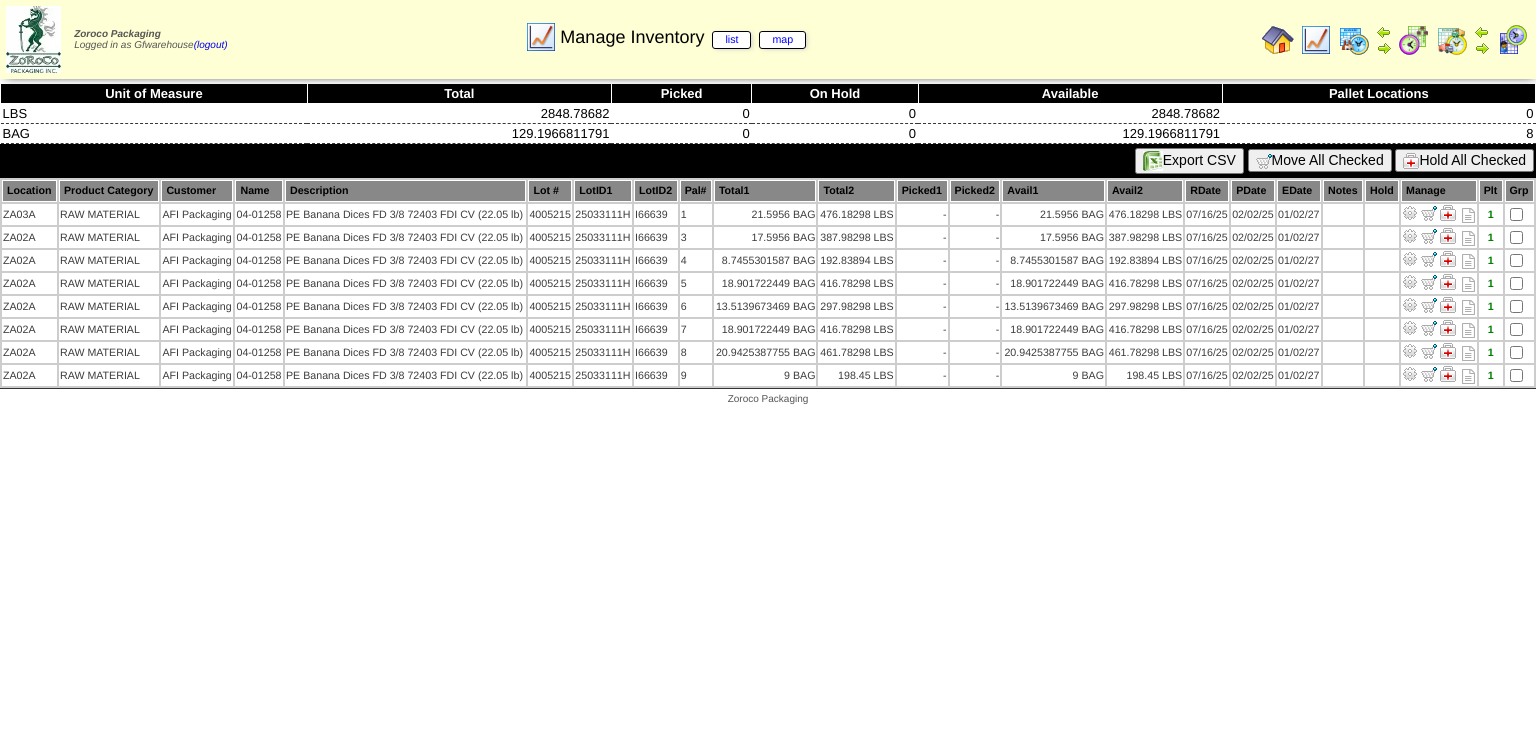 scroll, scrollTop: 0, scrollLeft: 0, axis: both 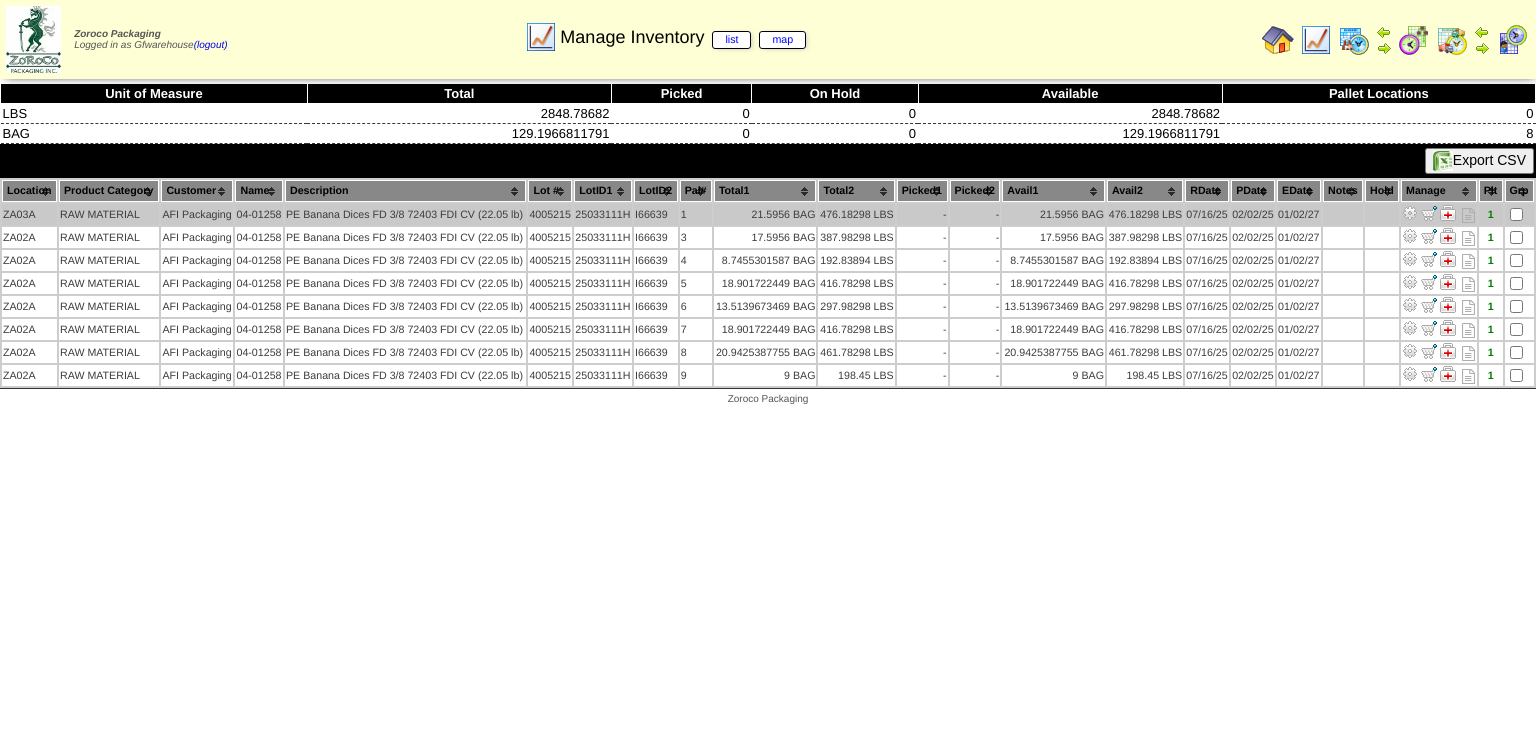 click at bounding box center (1410, 213) 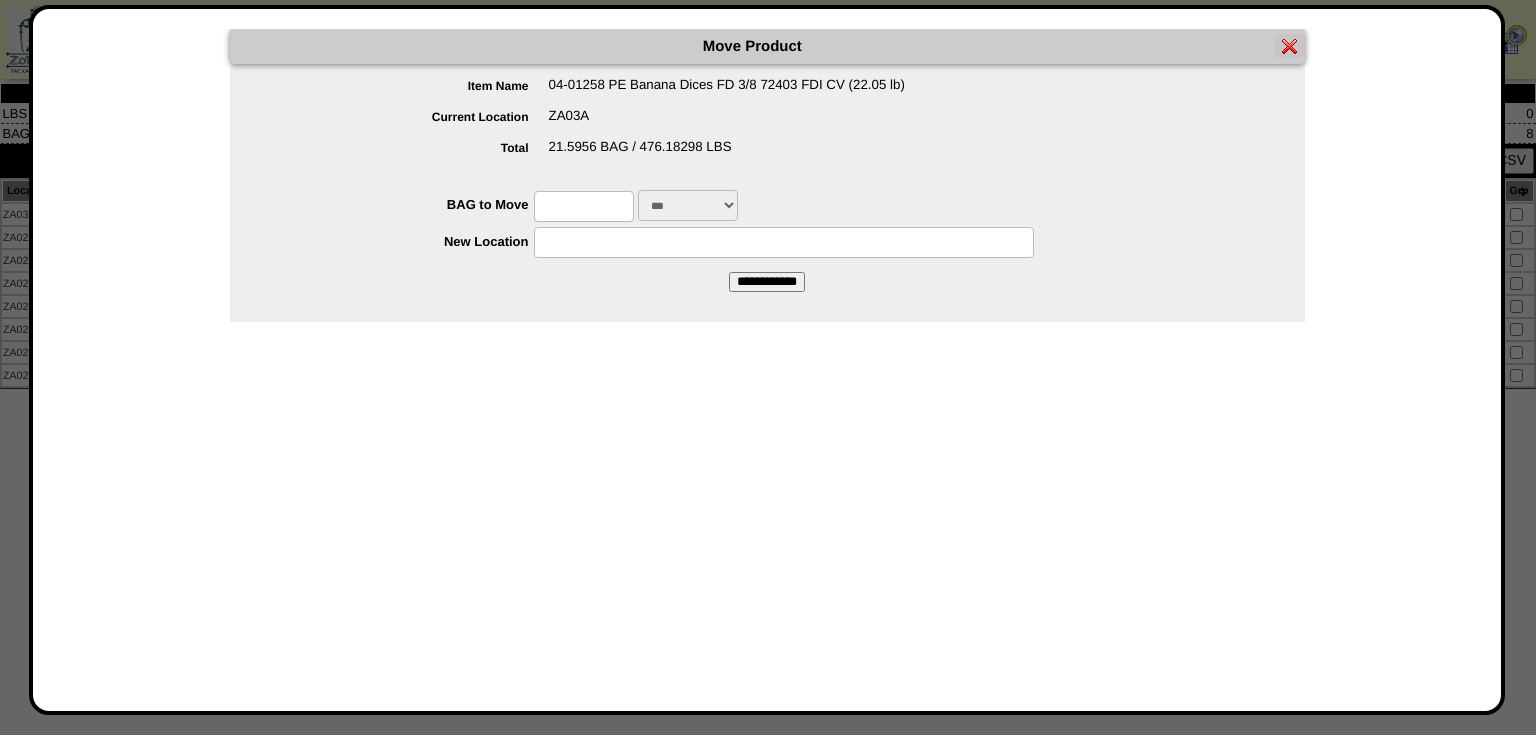 click at bounding box center (584, 206) 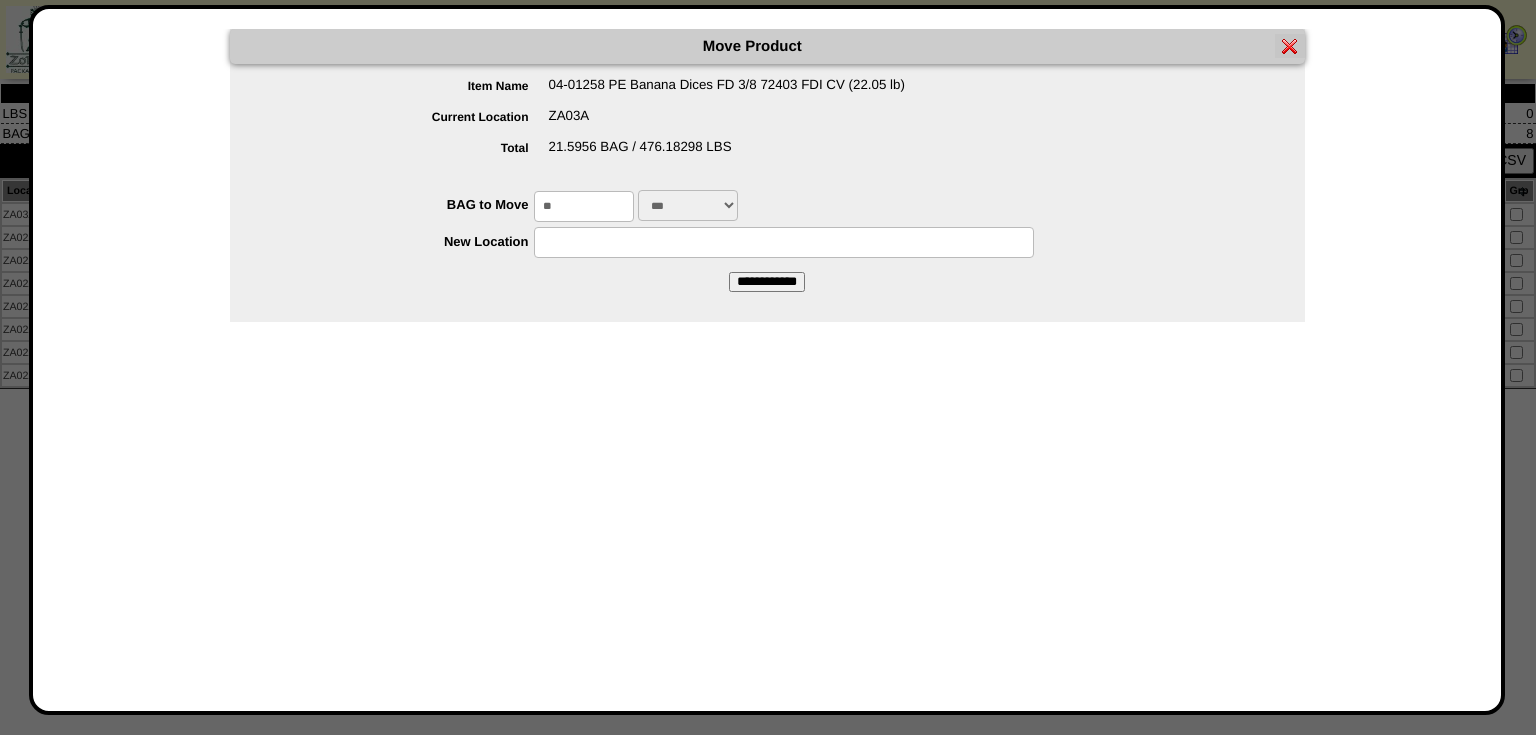 type on "**" 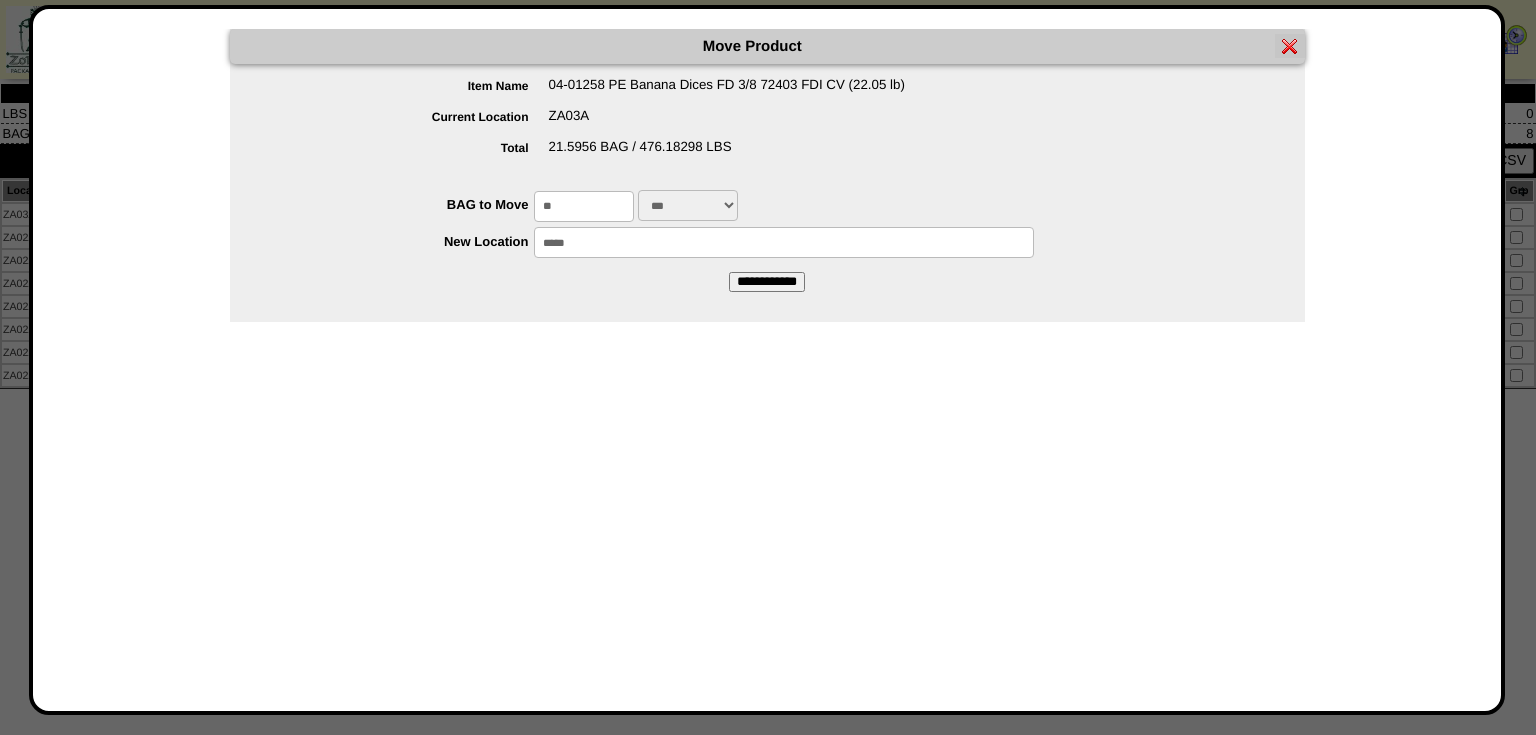 click on "**********" at bounding box center [767, 282] 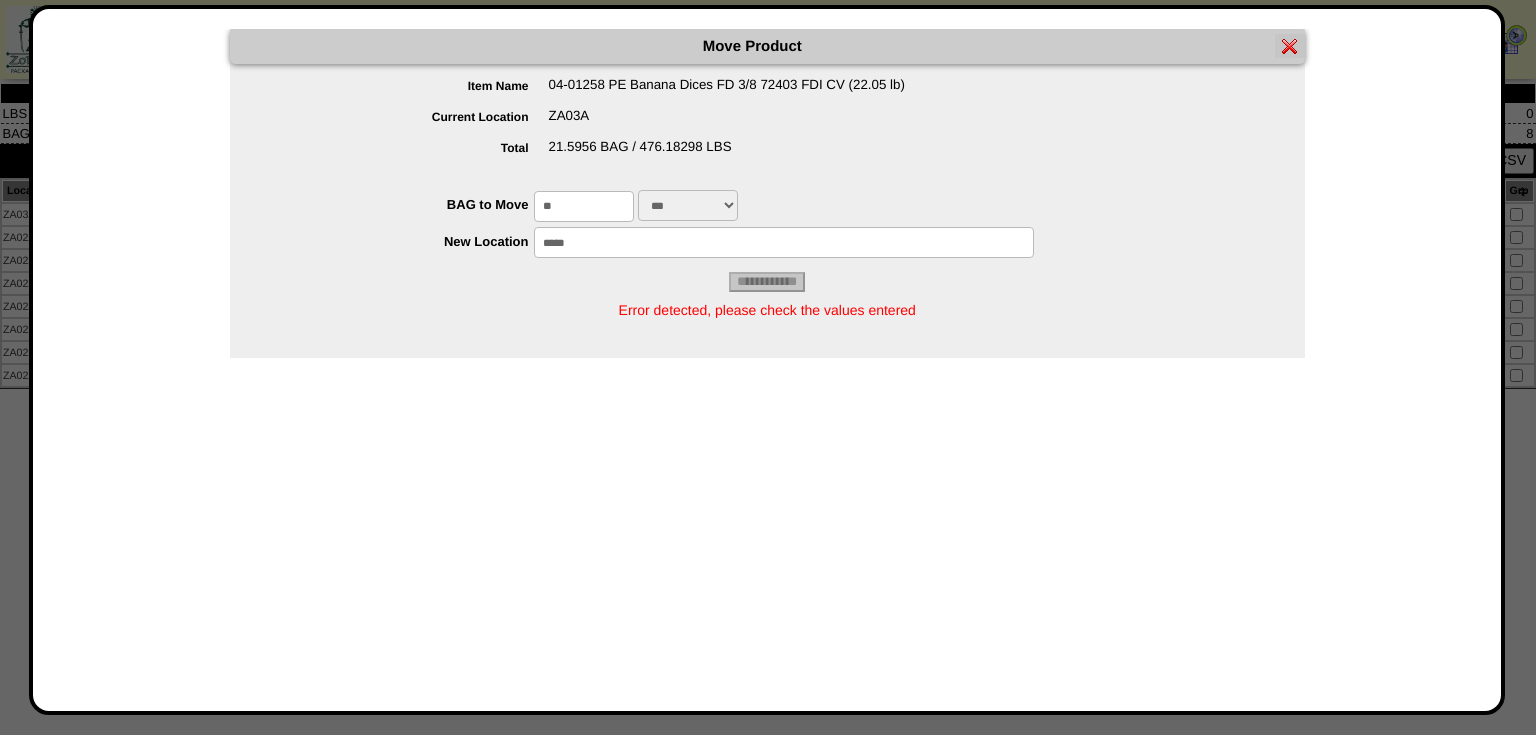 click on "*****" at bounding box center [784, 242] 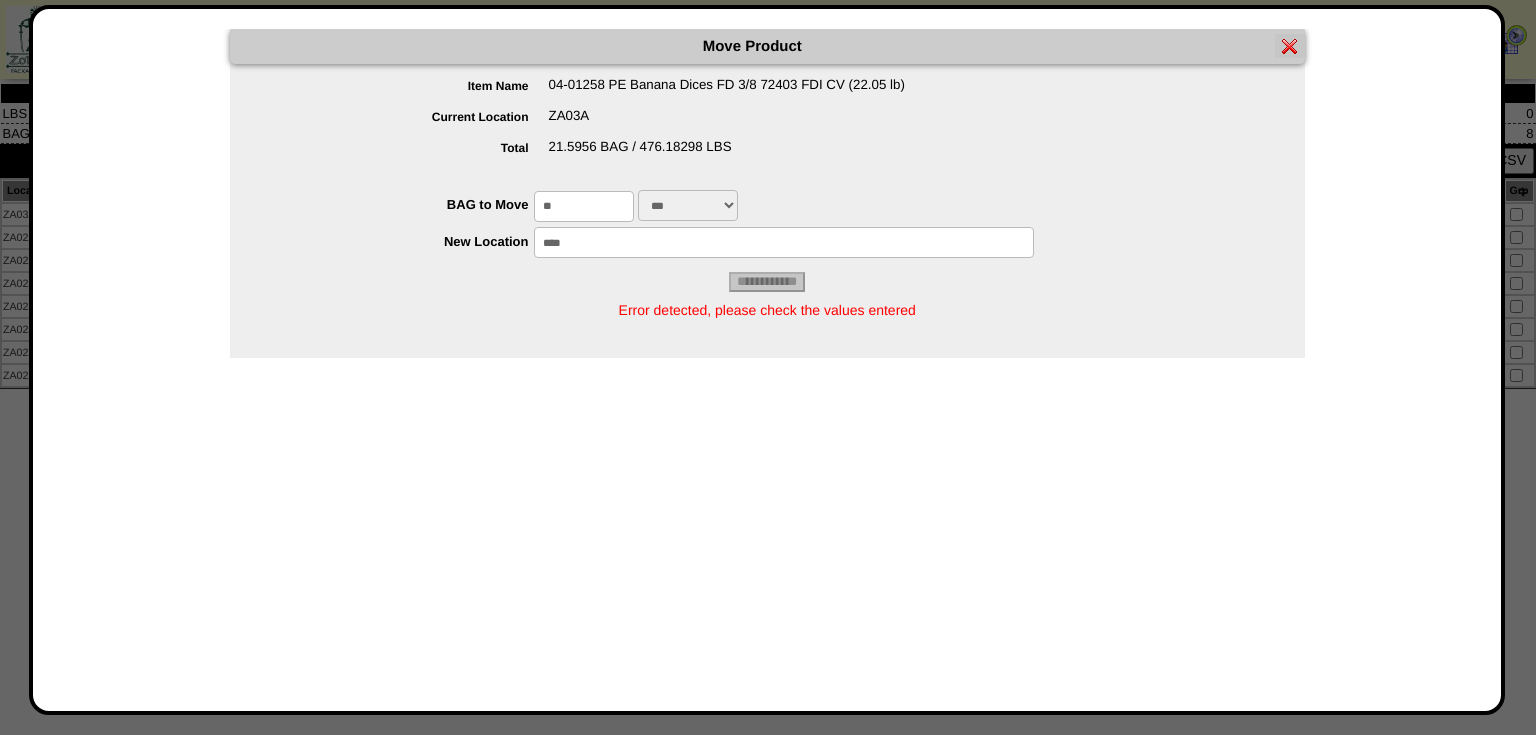 type on "*****" 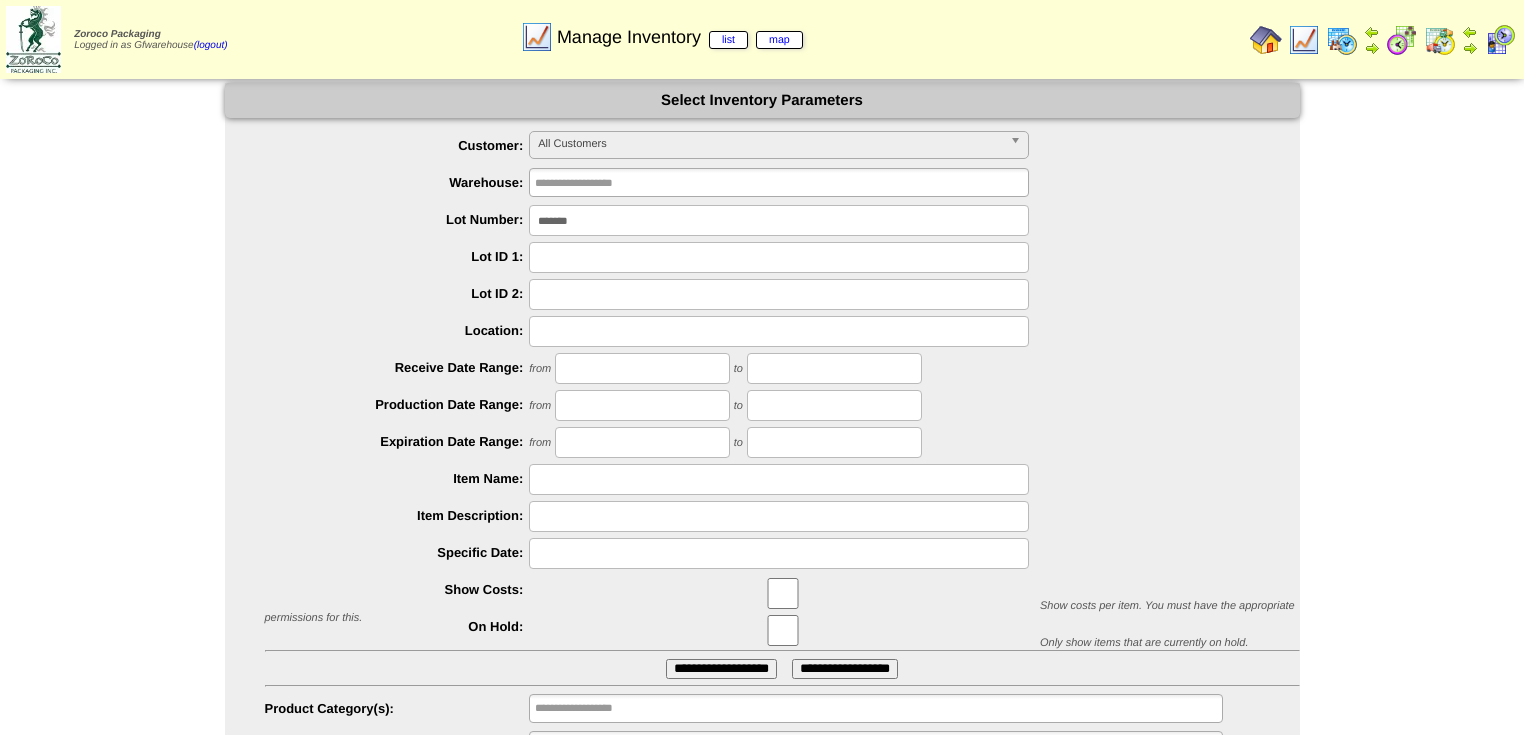 scroll, scrollTop: 0, scrollLeft: 0, axis: both 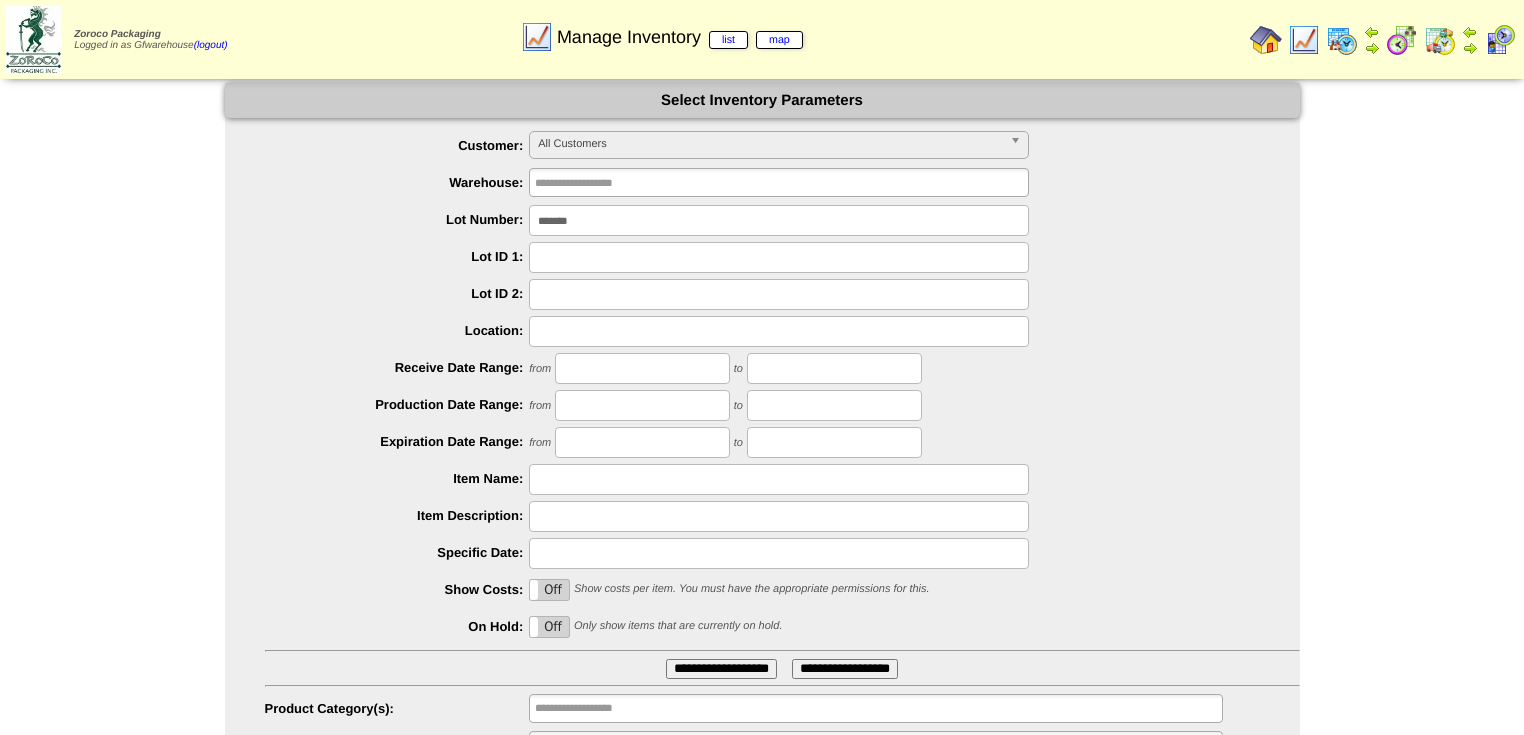 click on "*******" at bounding box center [779, 220] 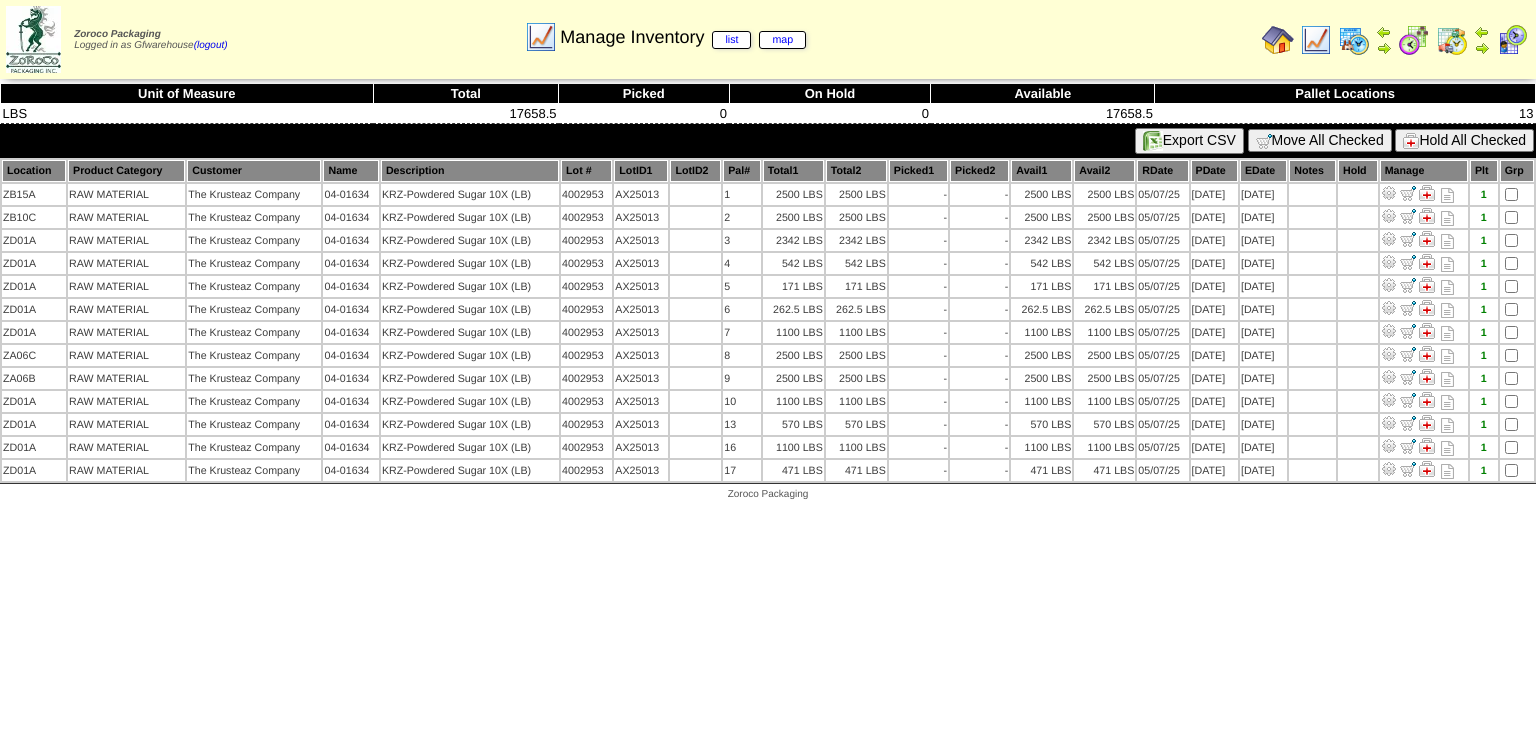 scroll, scrollTop: 0, scrollLeft: 0, axis: both 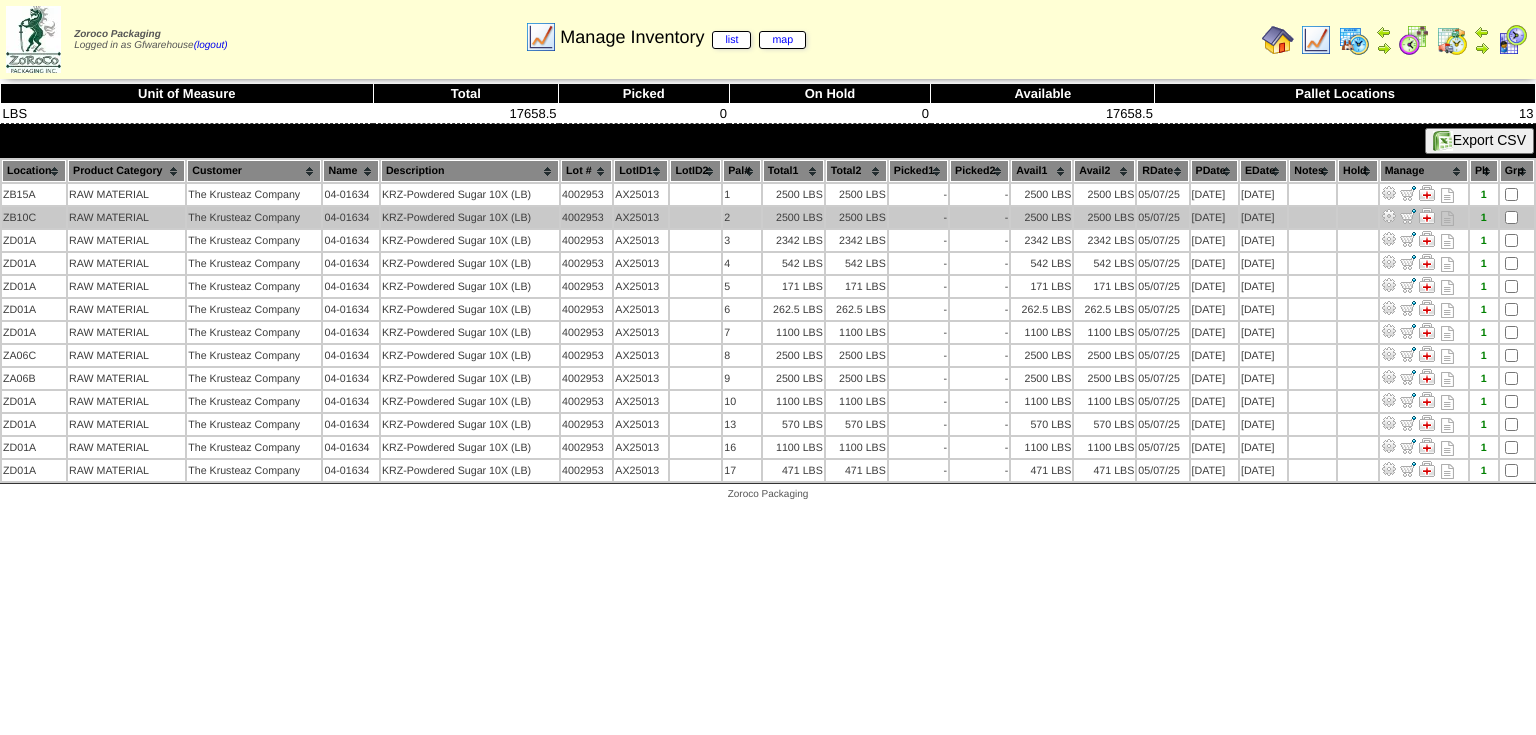 click at bounding box center (1389, 216) 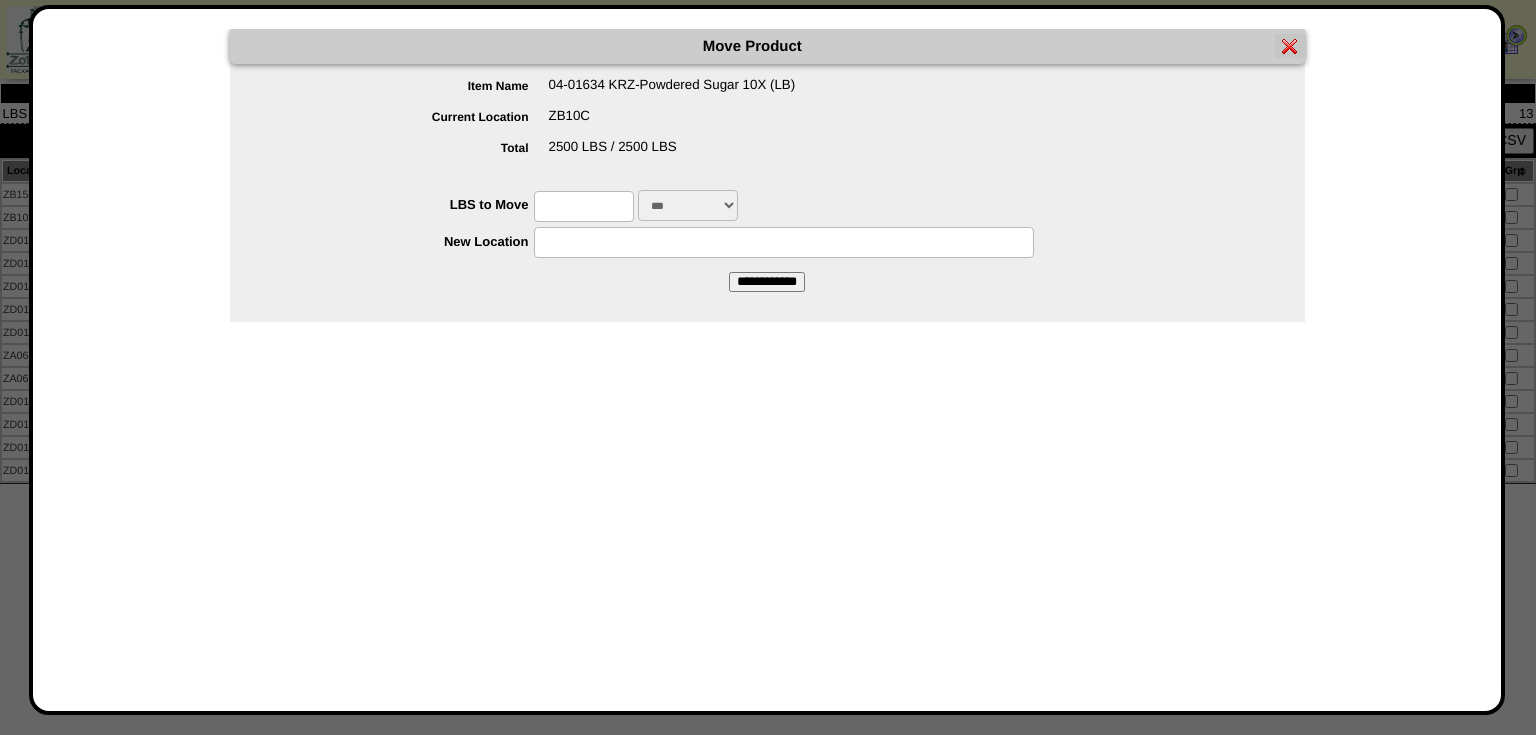 click at bounding box center [584, 206] 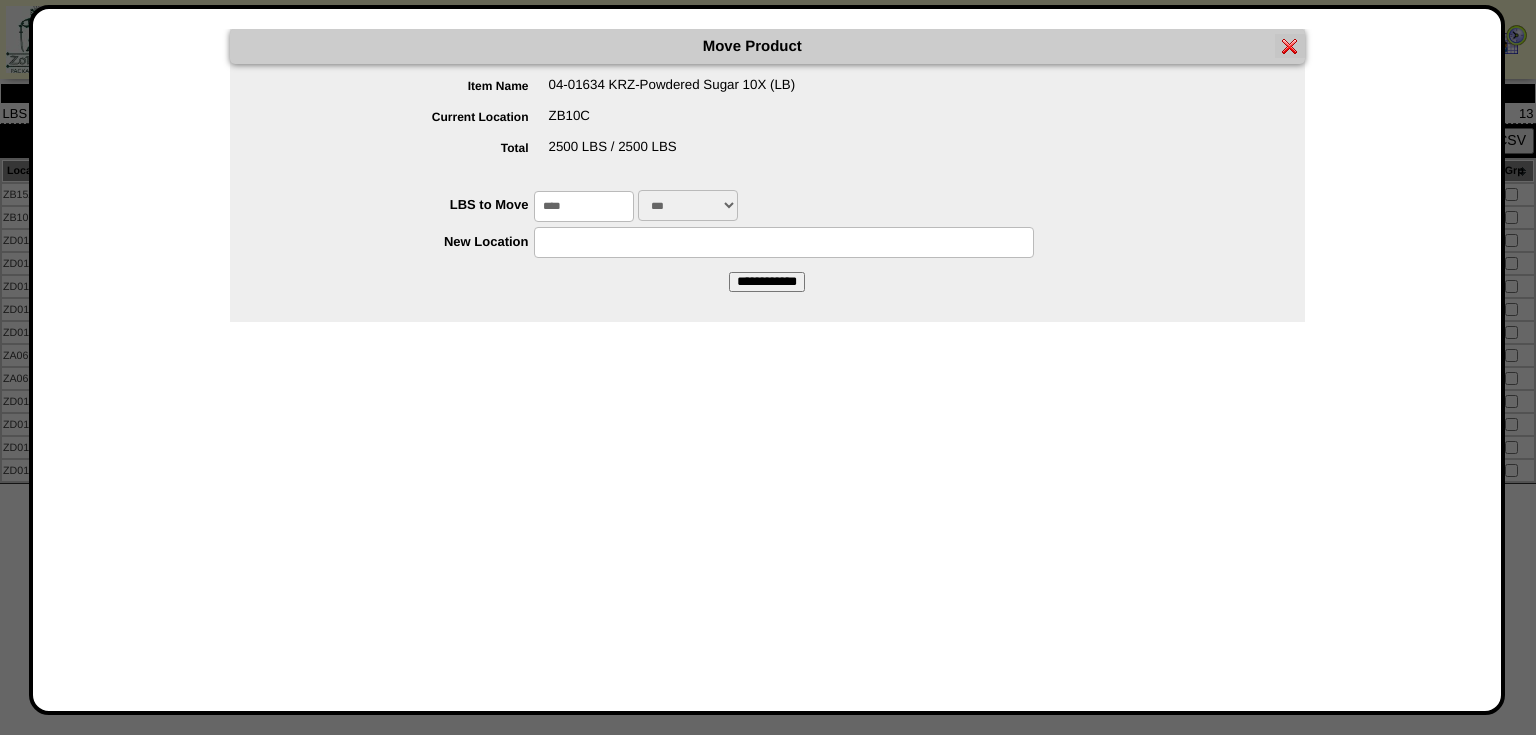 click at bounding box center [784, 242] 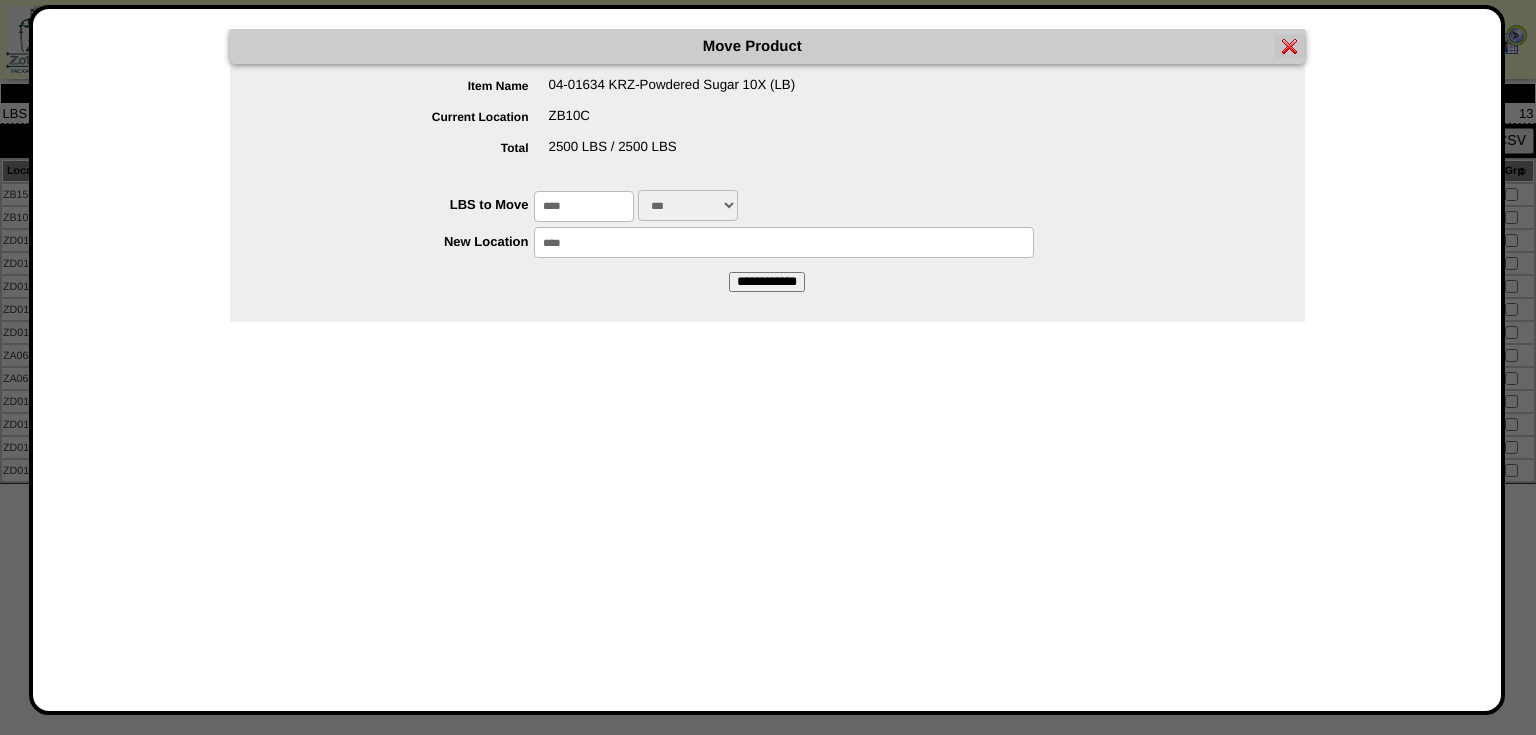 type on "*****" 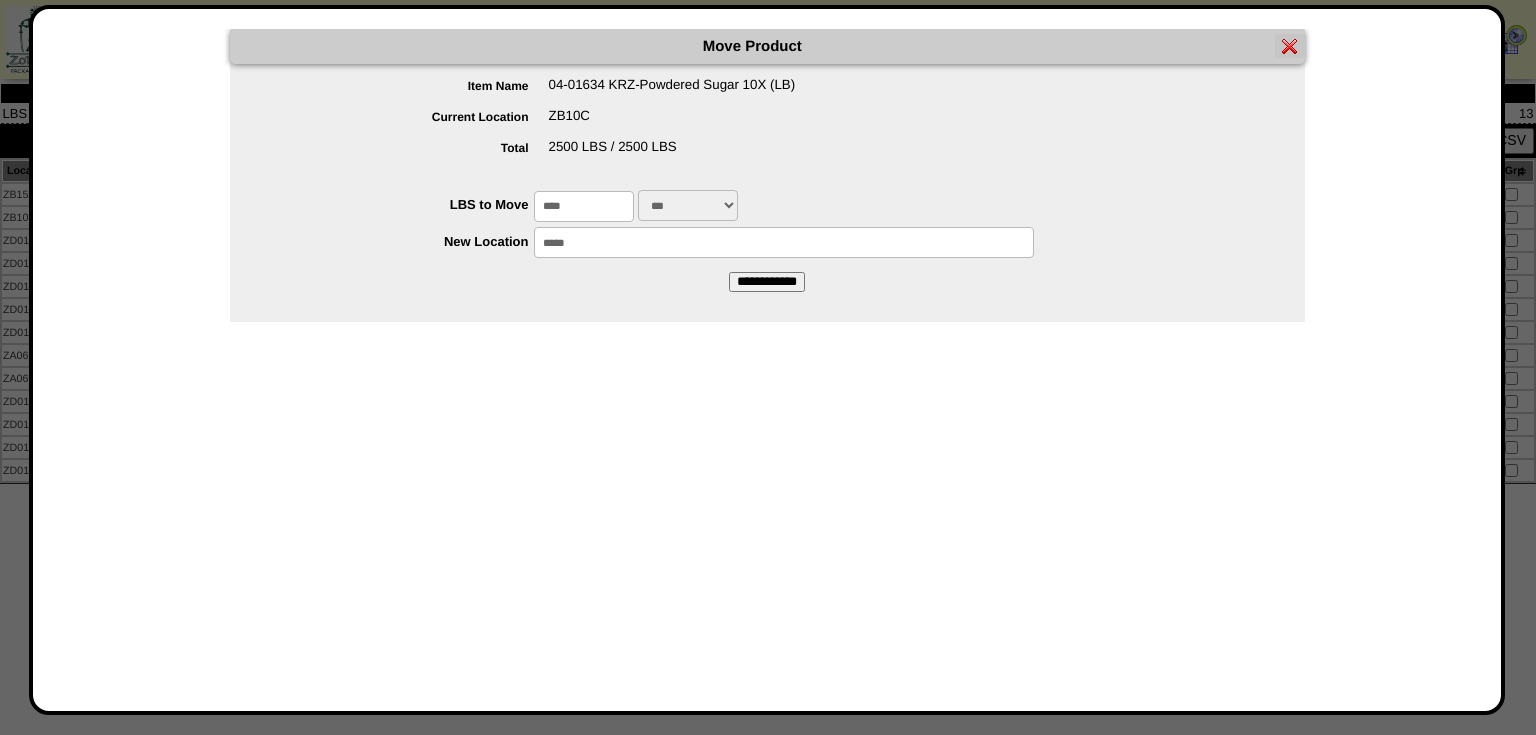 drag, startPoint x: 740, startPoint y: 288, endPoint x: 851, endPoint y: 83, distance: 233.12228 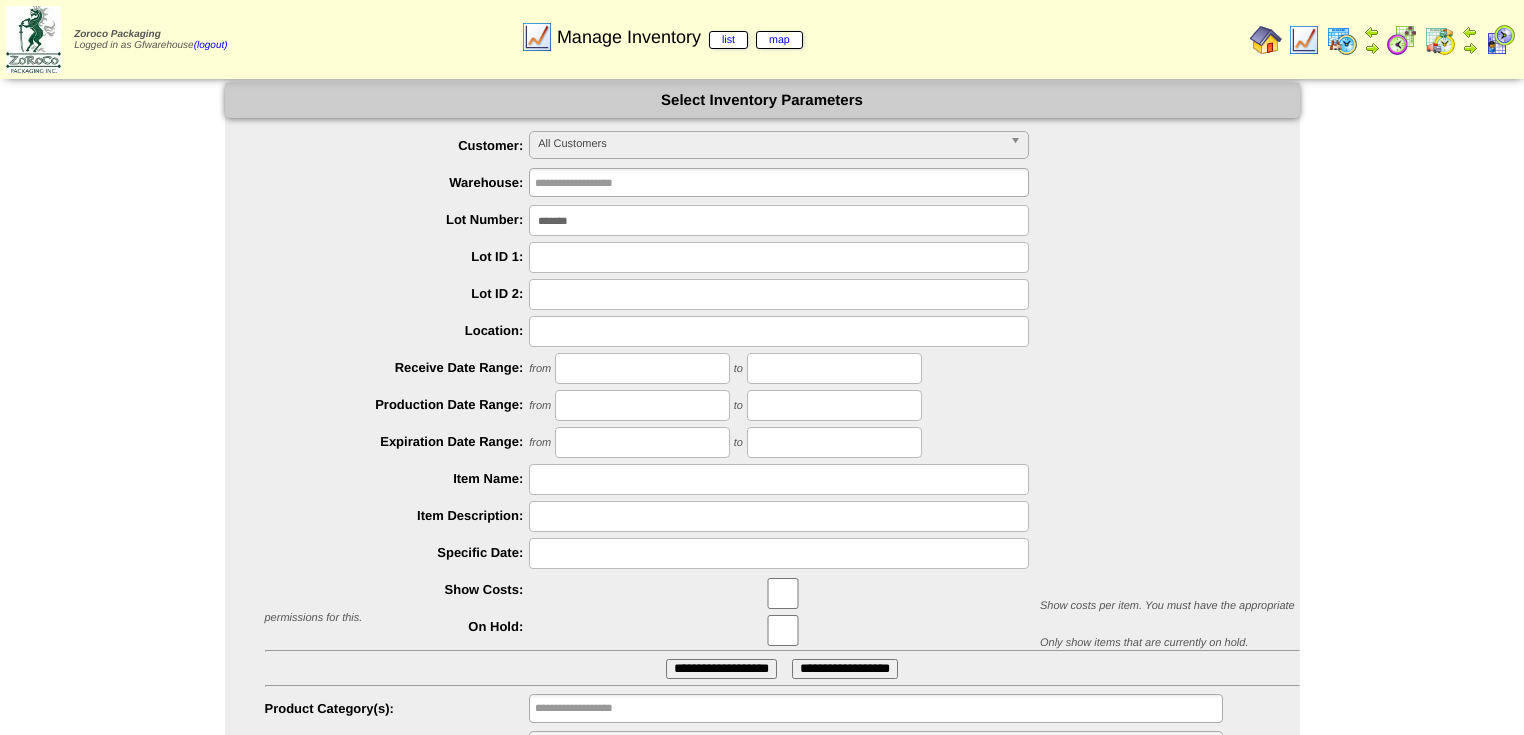 scroll, scrollTop: 0, scrollLeft: 0, axis: both 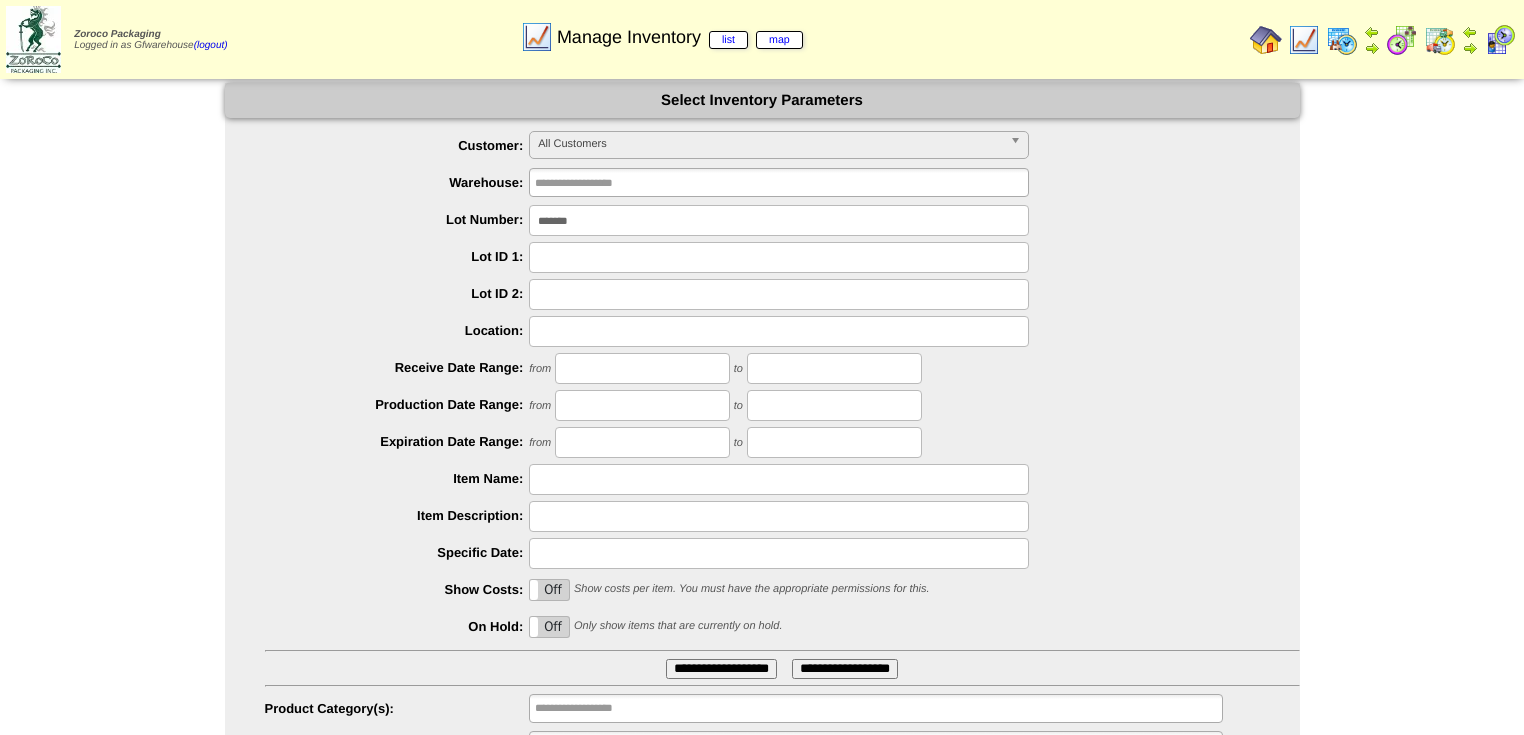 click on "*******" at bounding box center [779, 220] 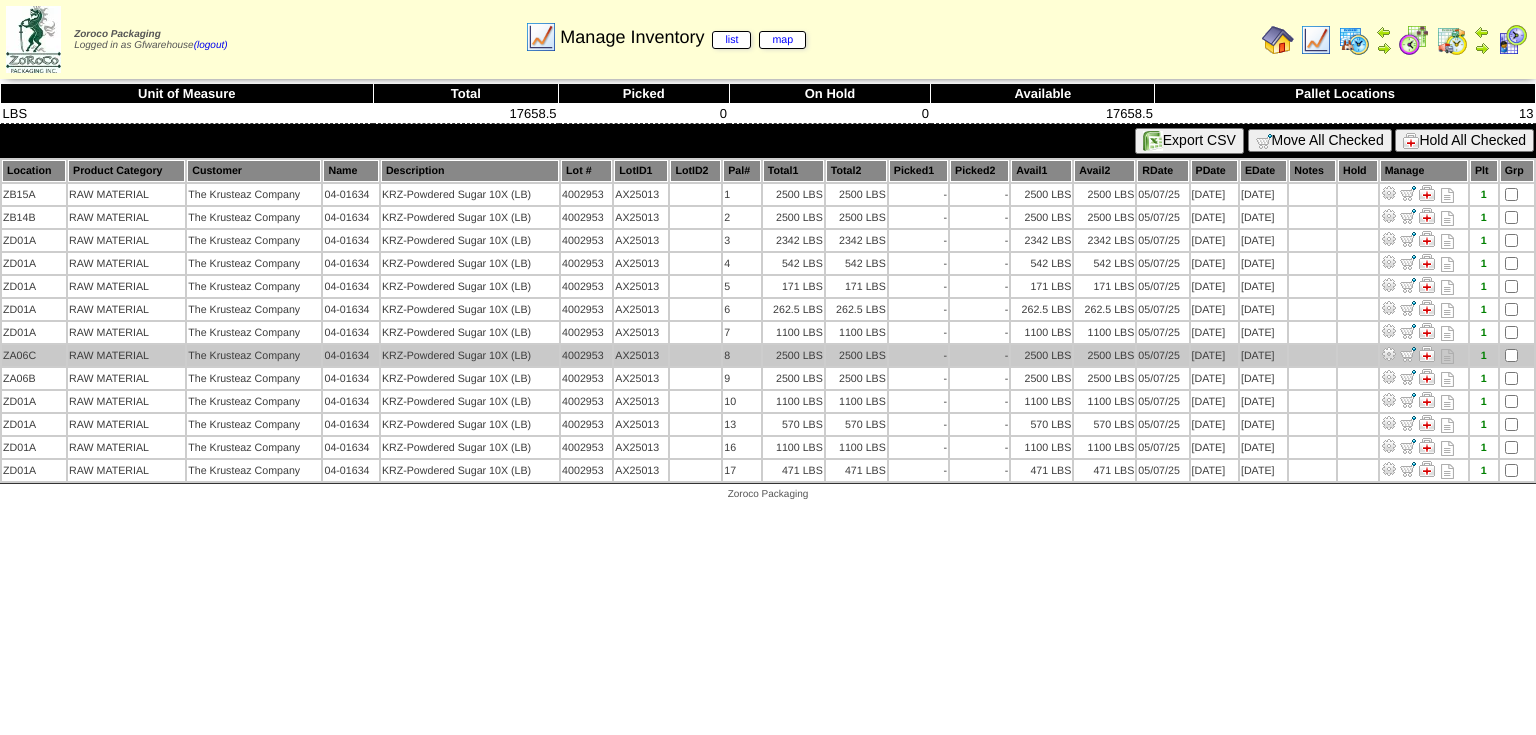 scroll, scrollTop: 0, scrollLeft: 0, axis: both 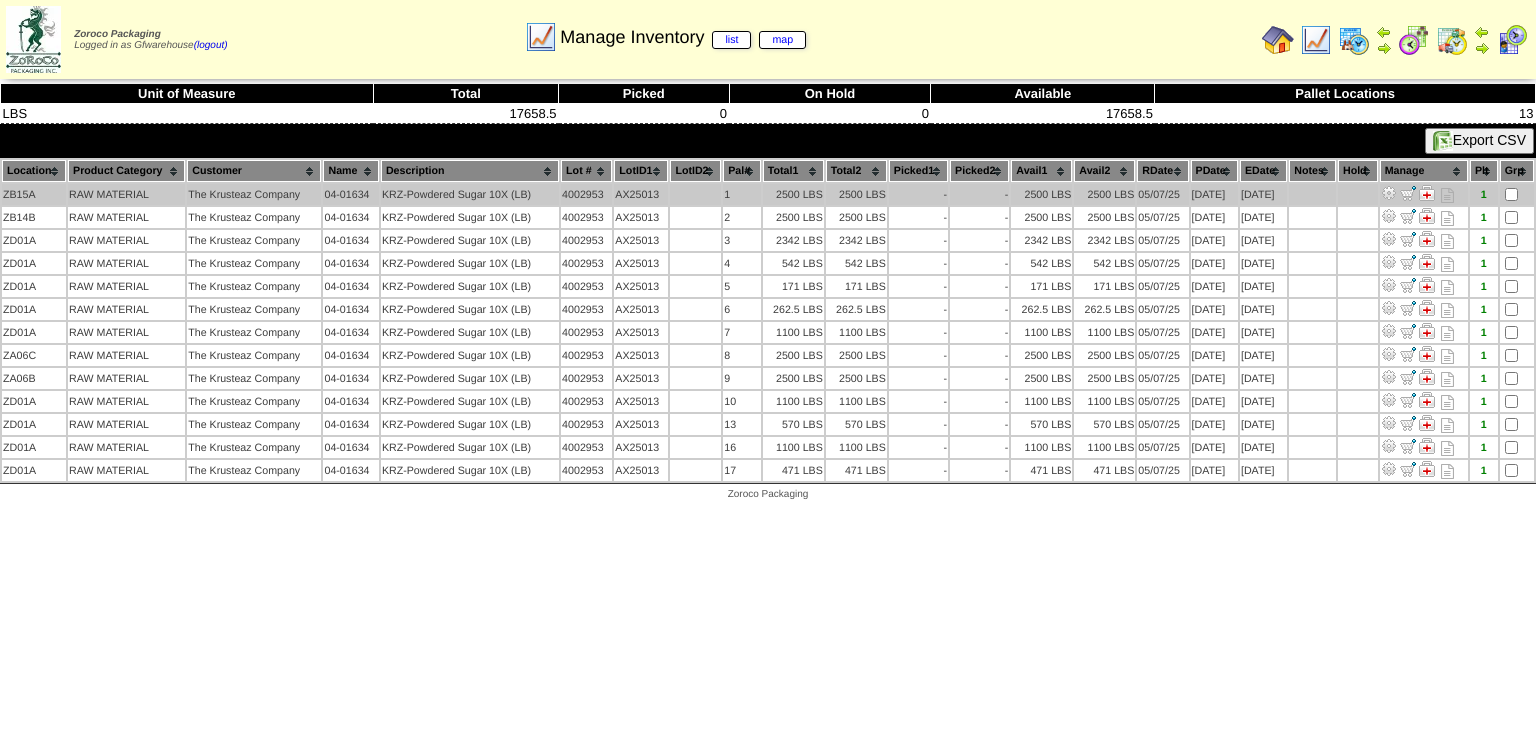 click at bounding box center (1389, 193) 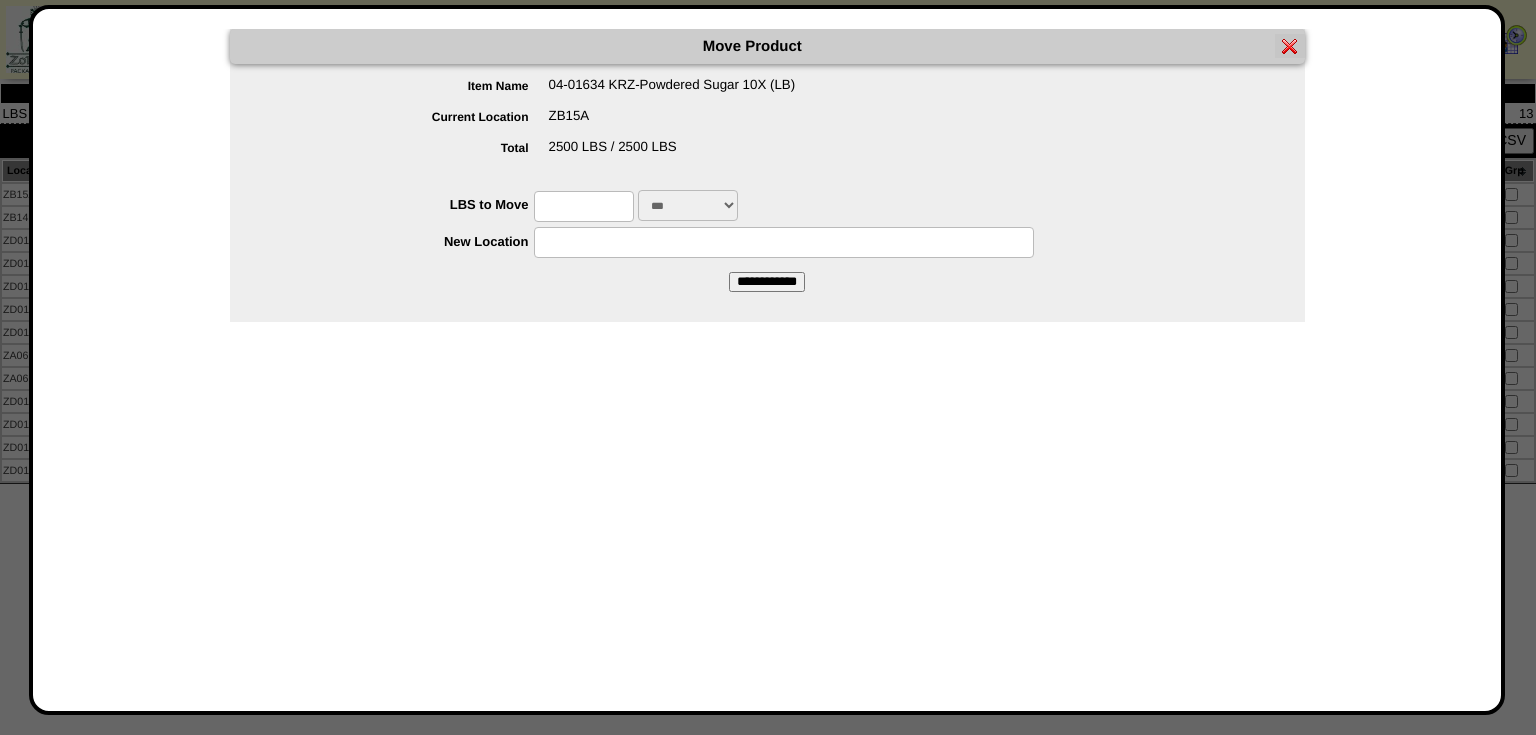 click at bounding box center [584, 206] 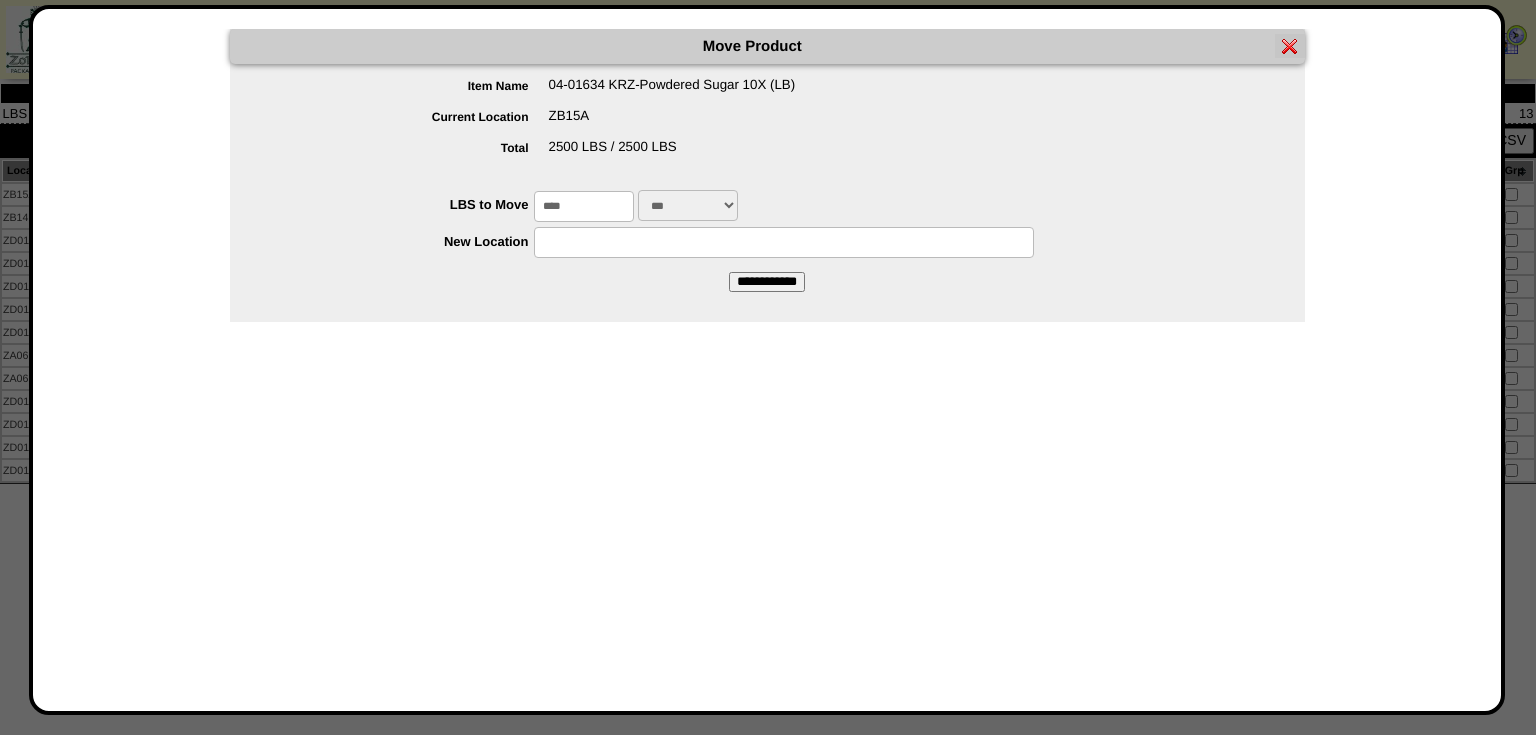 click at bounding box center [784, 242] 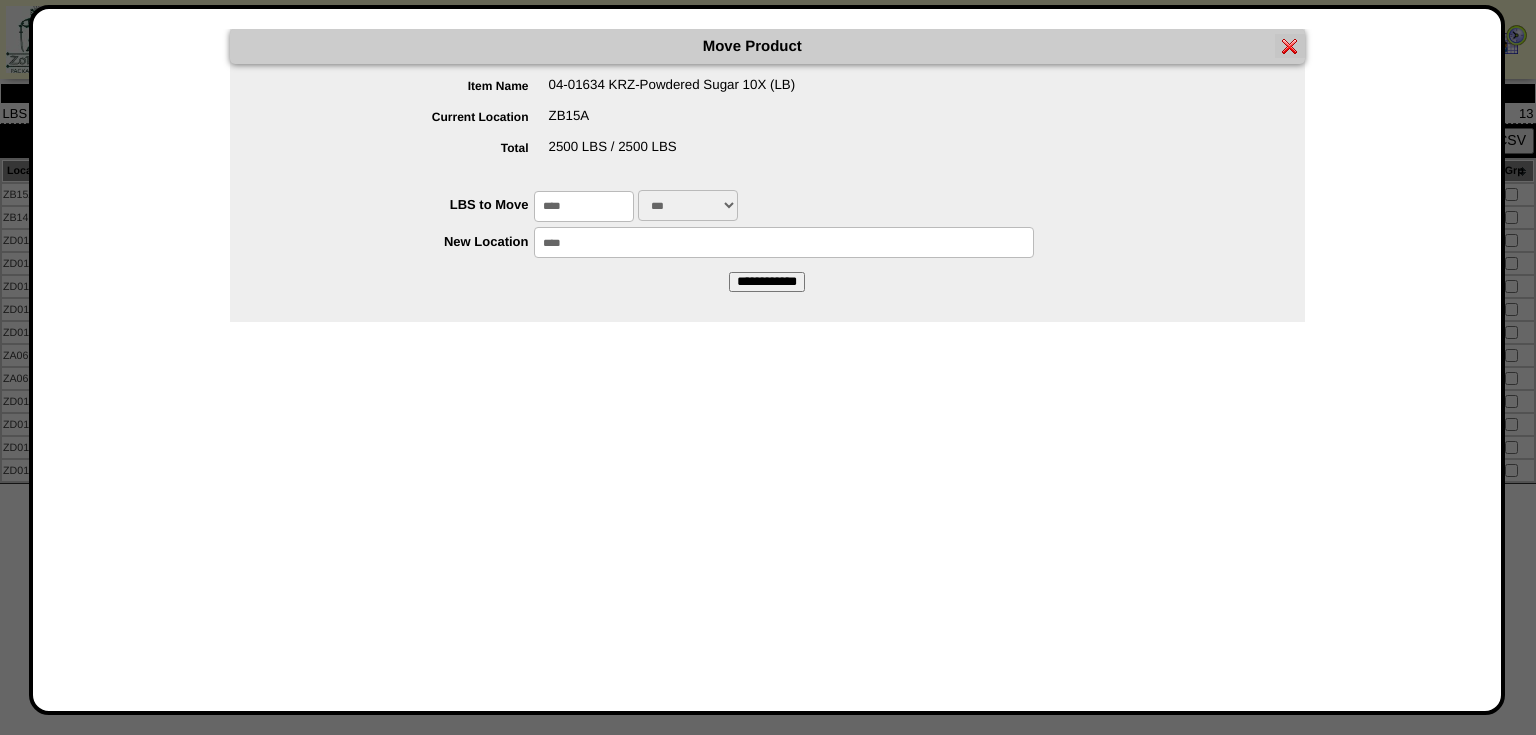 type on "*****" 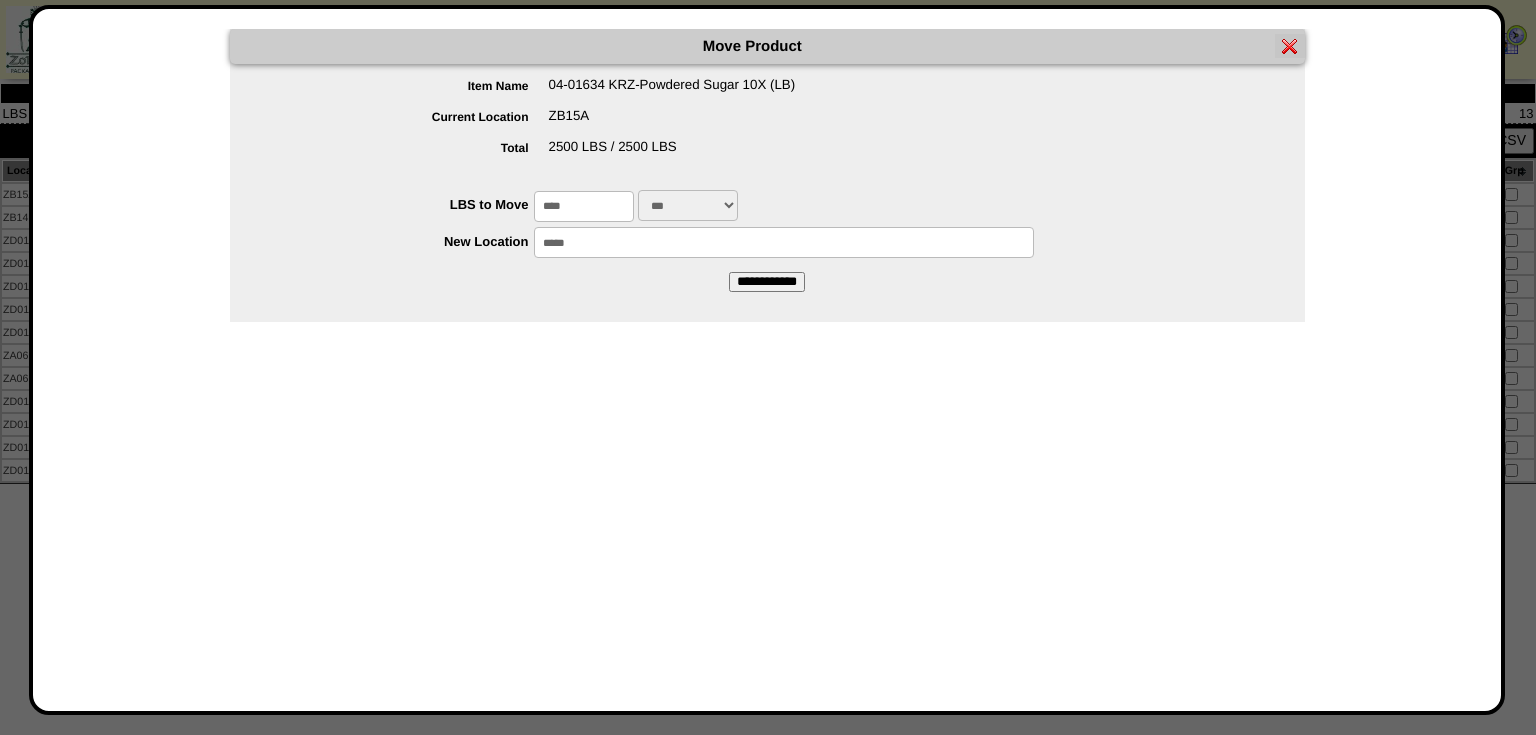 click on "**********" at bounding box center (767, 282) 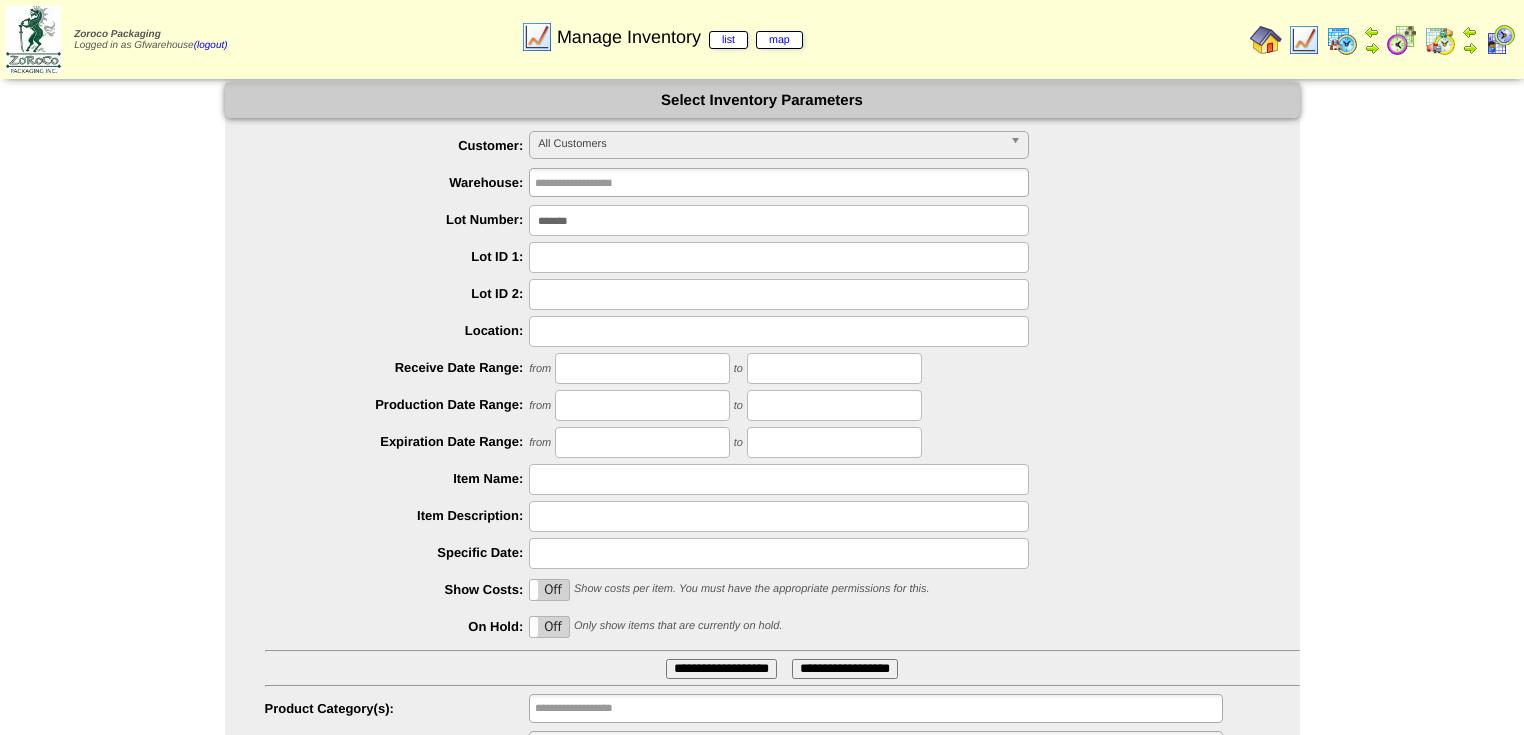 scroll, scrollTop: 0, scrollLeft: 0, axis: both 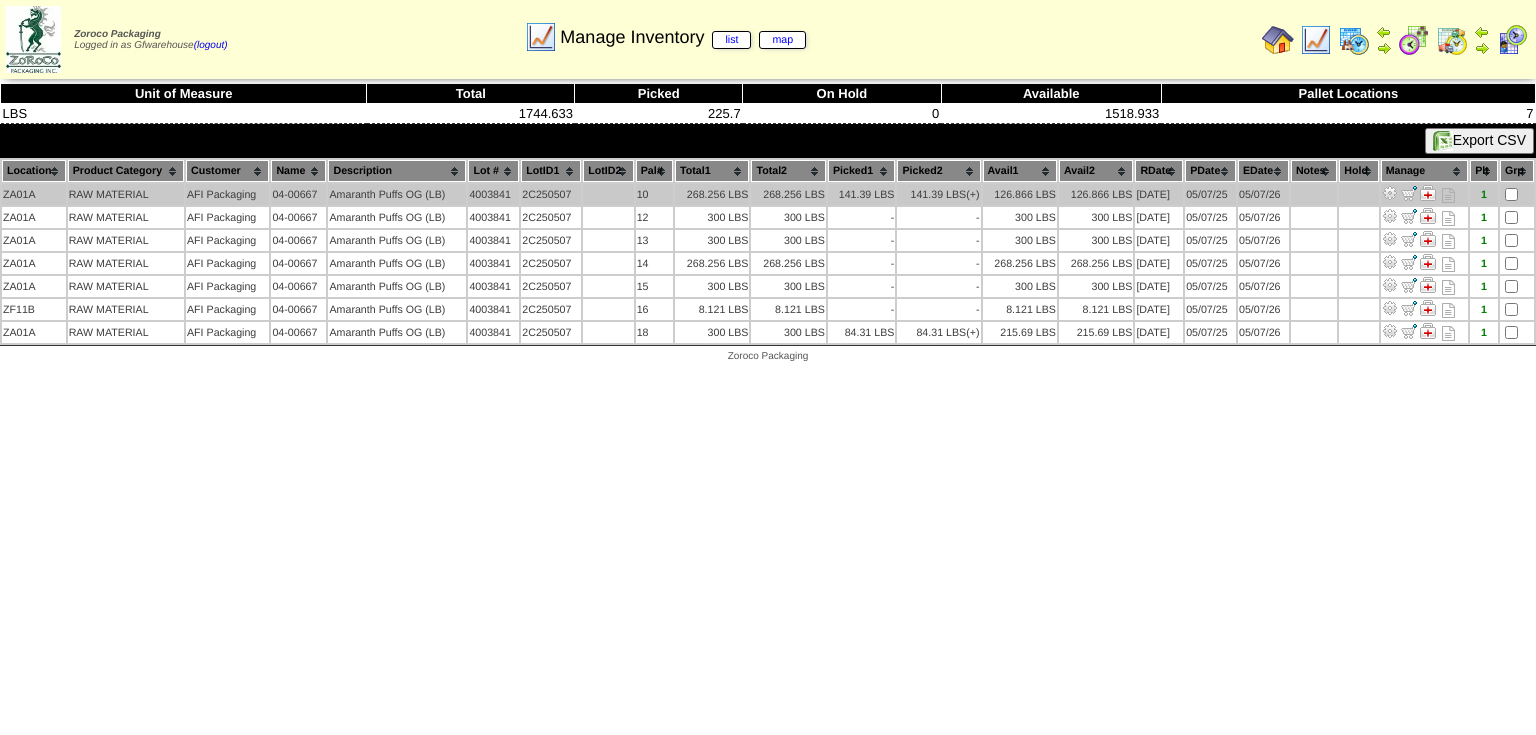 click at bounding box center [1390, 193] 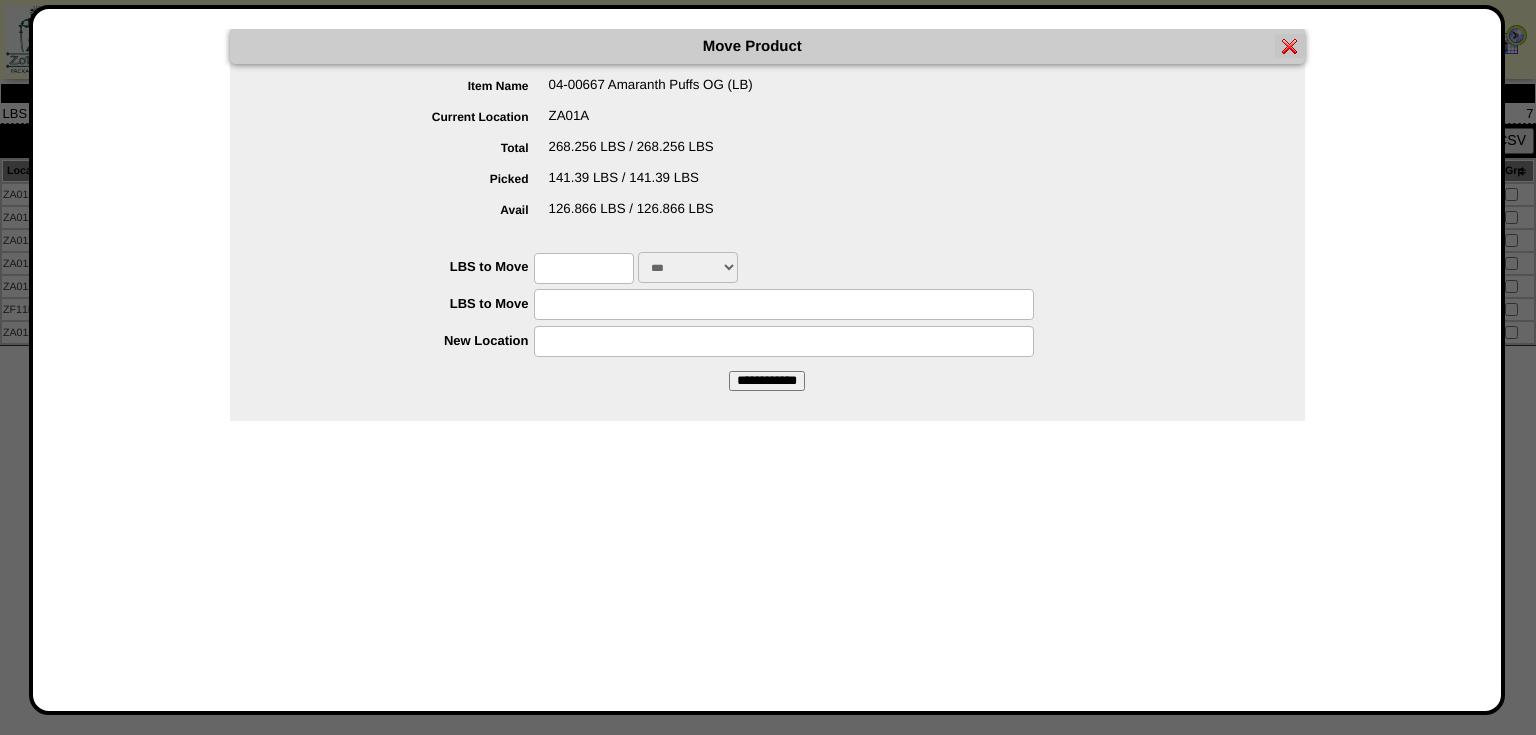 click at bounding box center (584, 268) 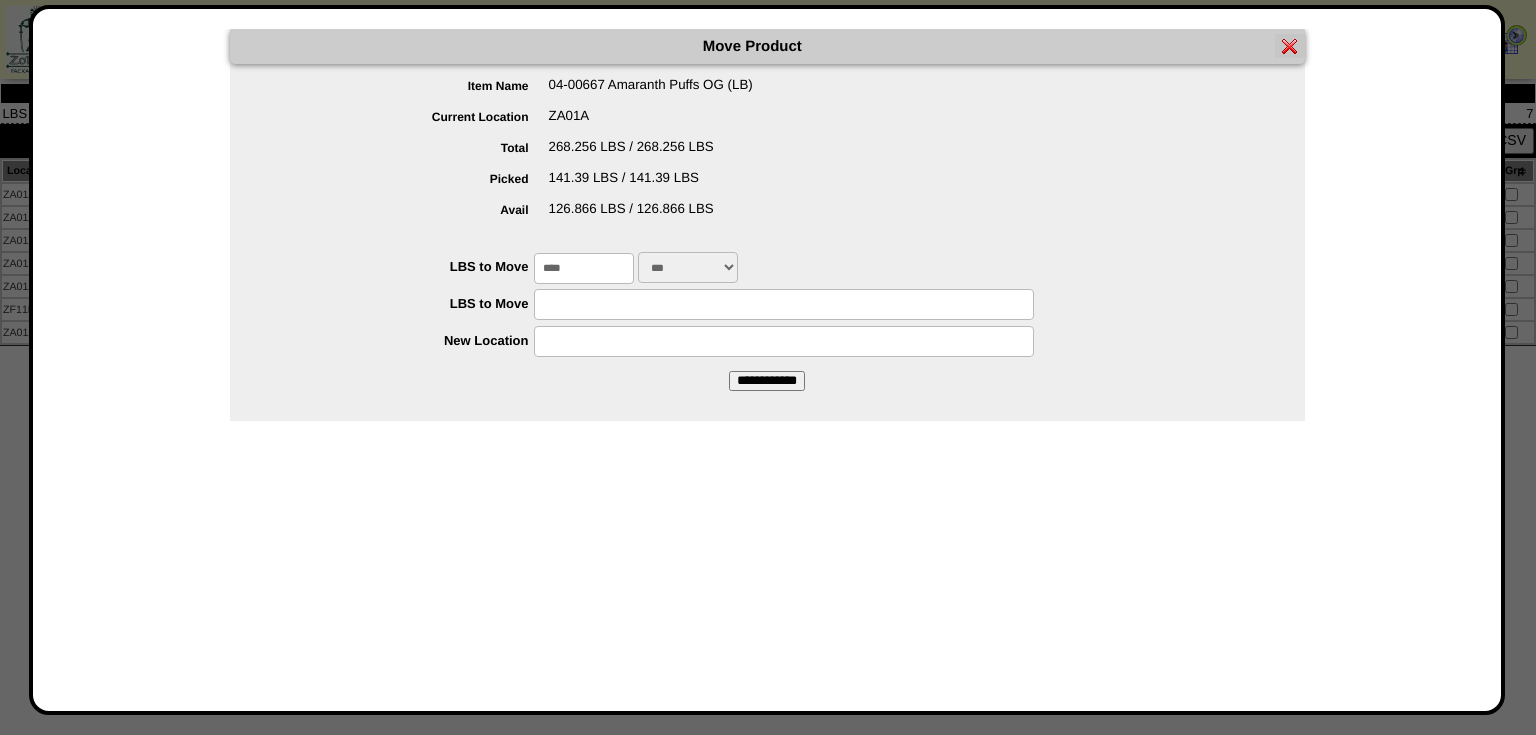 type on "****" 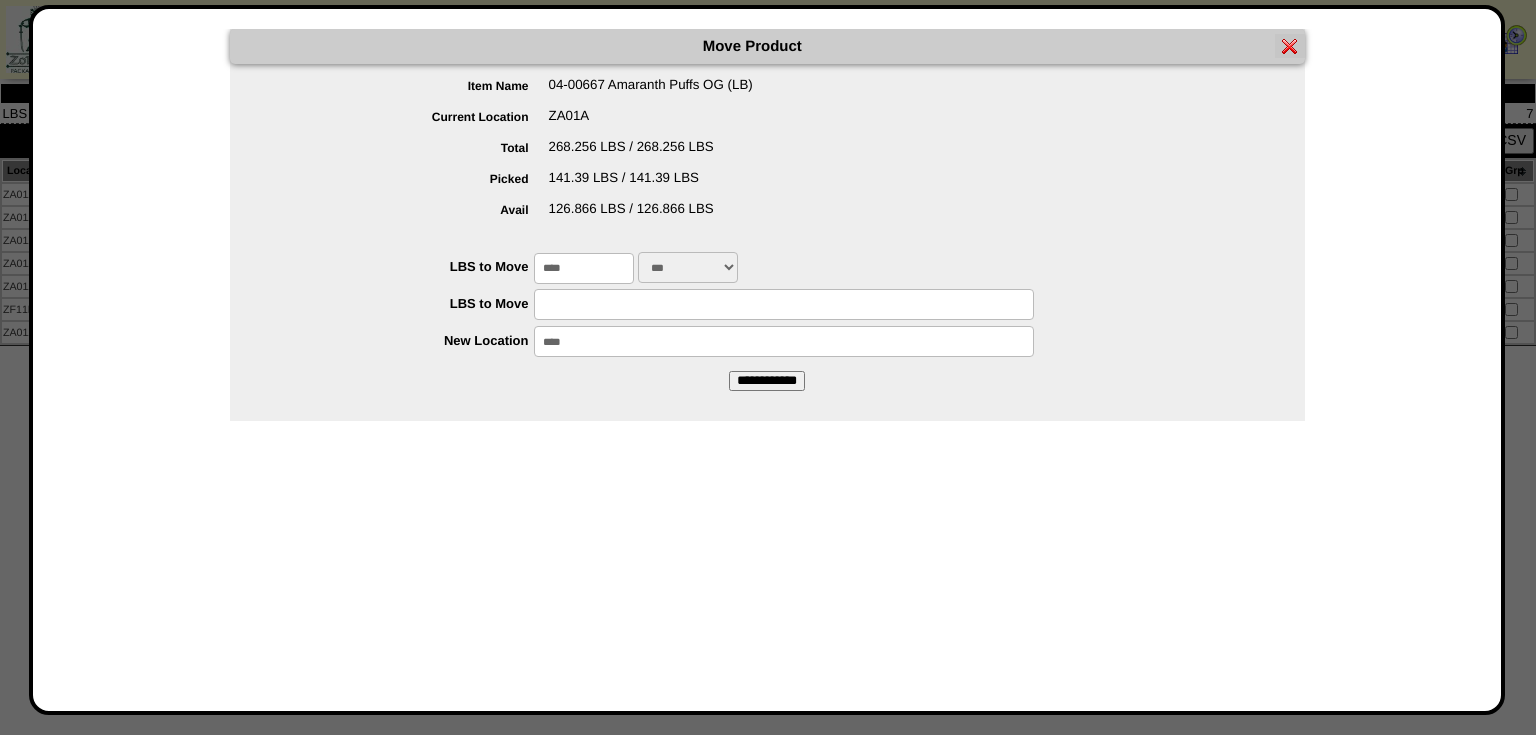 type on "*****" 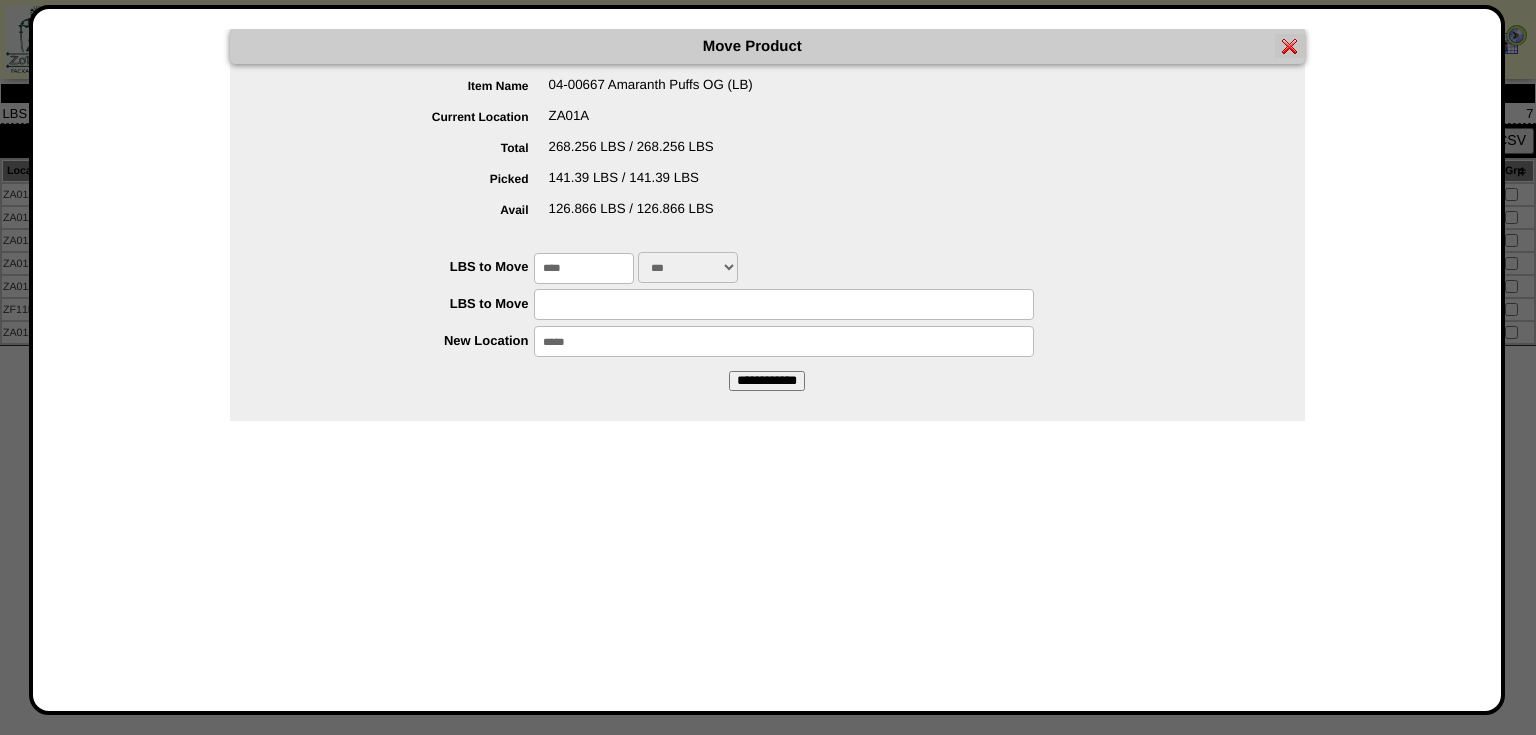 click on "**********" at bounding box center [767, 381] 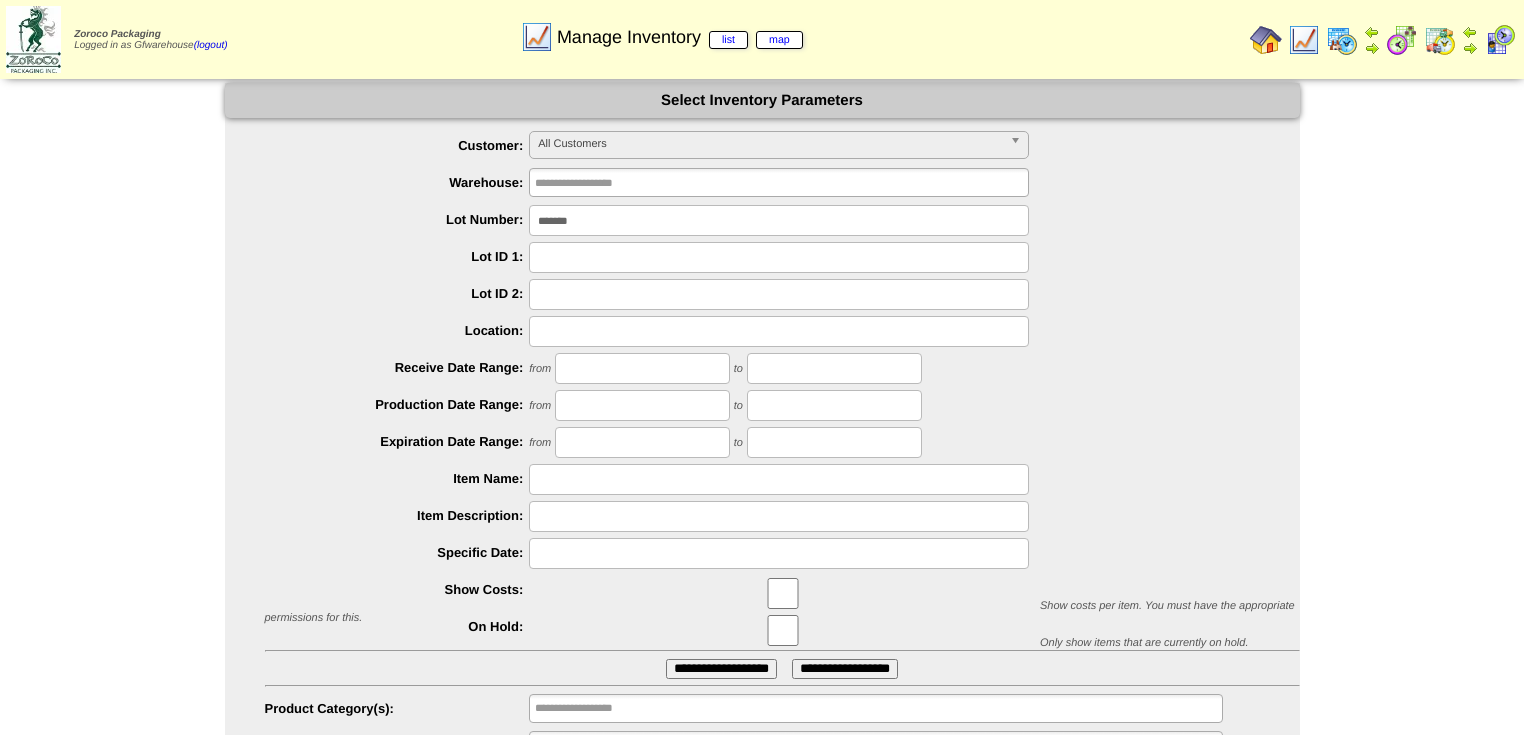 scroll, scrollTop: 0, scrollLeft: 0, axis: both 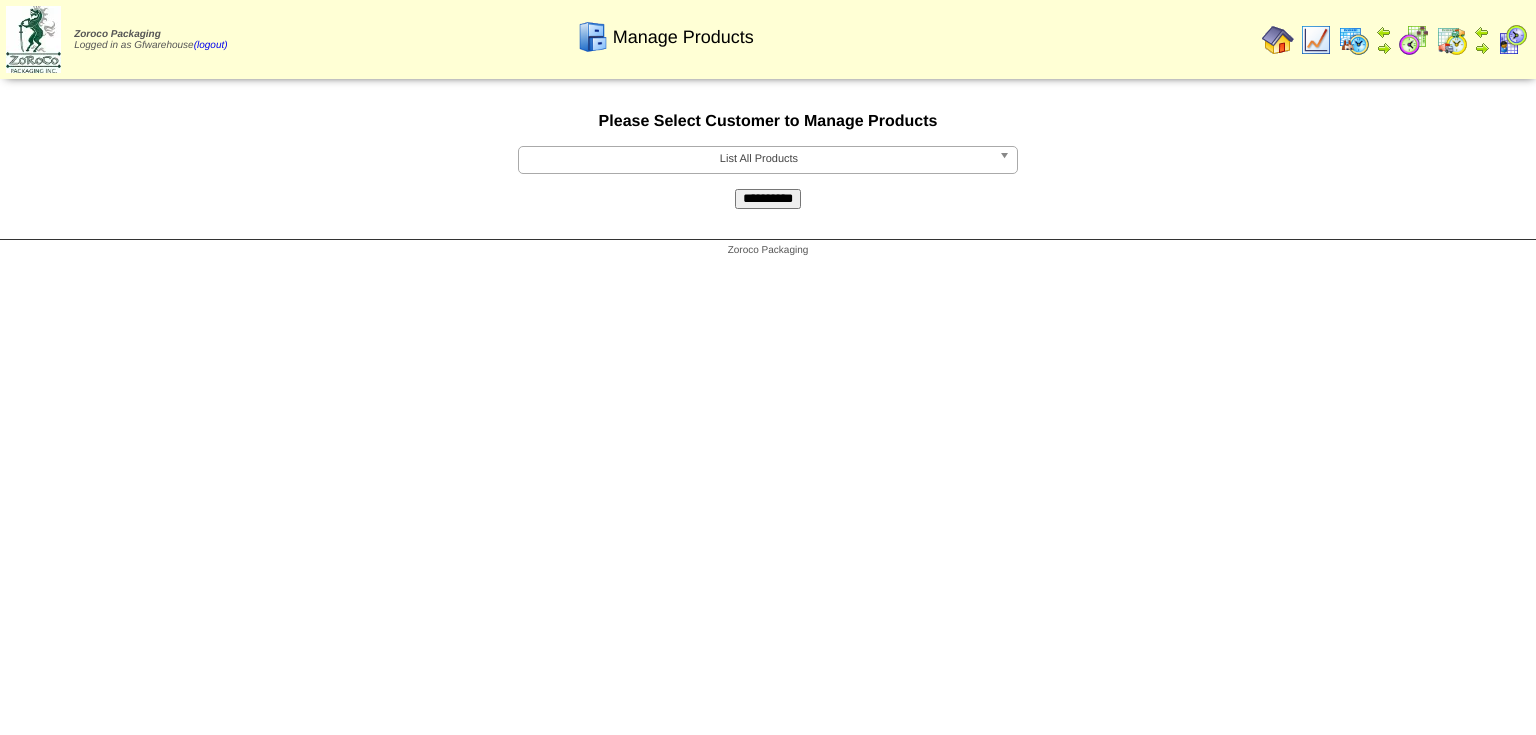 click at bounding box center (1008, 160) 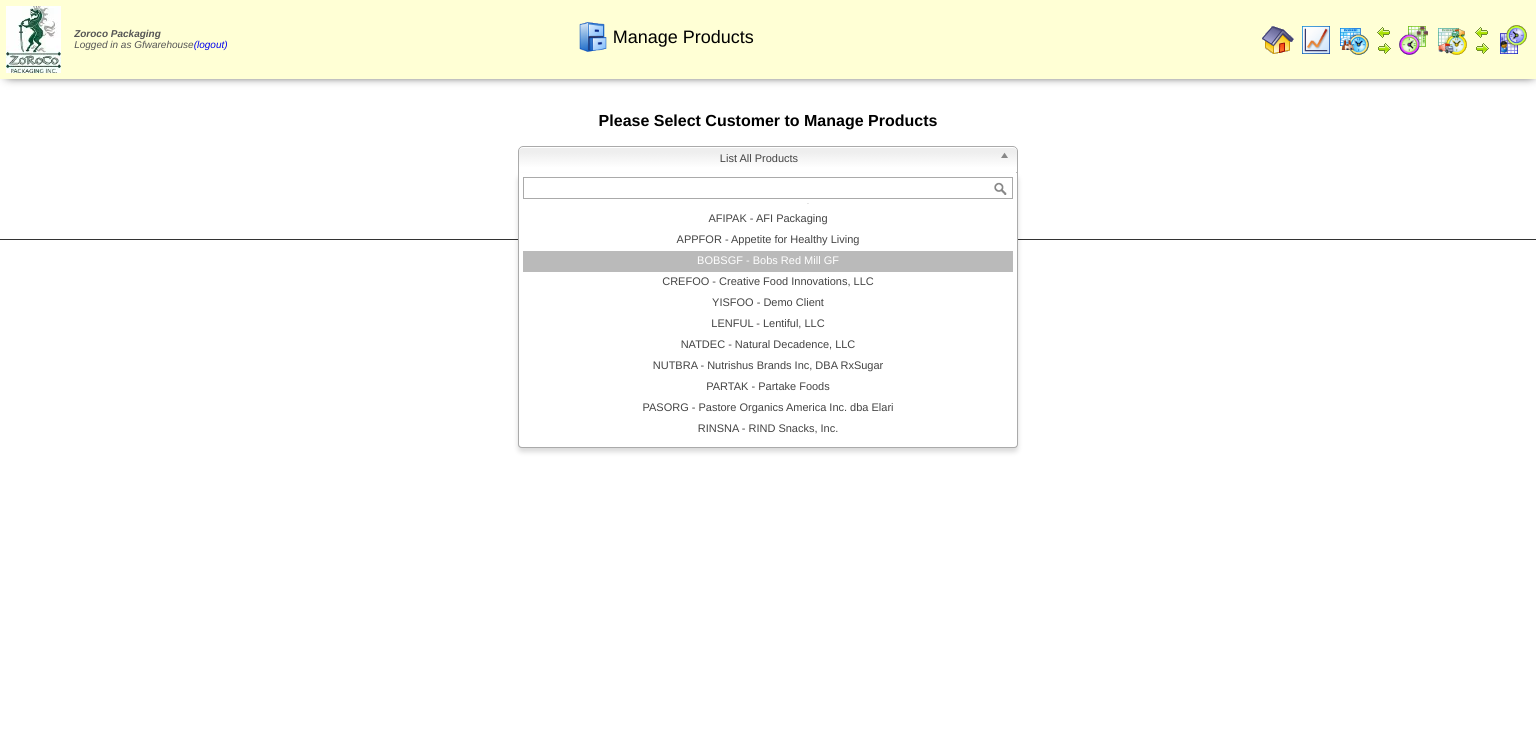 scroll, scrollTop: 0, scrollLeft: 0, axis: both 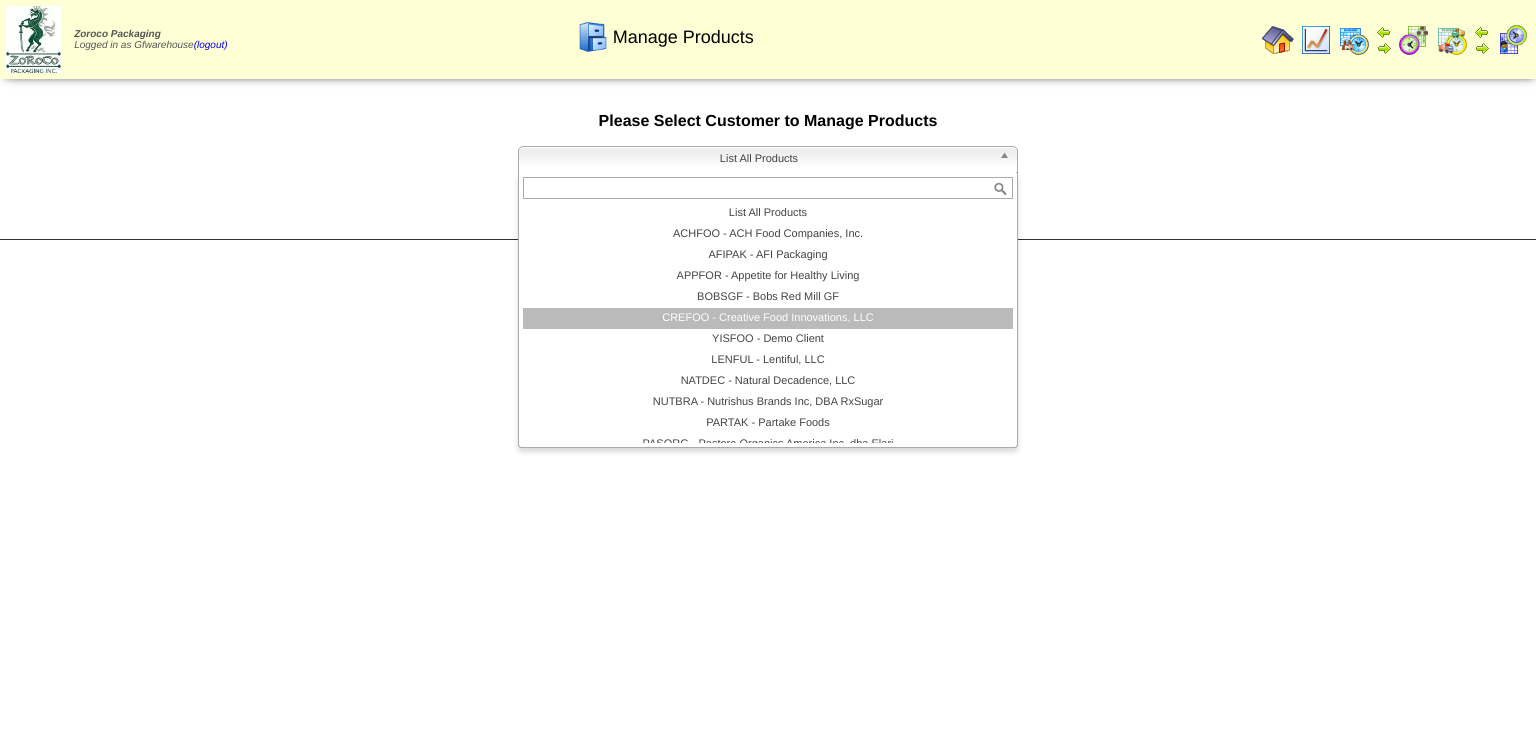 click on "CREFOO - Creative Food Innovations, LLC" at bounding box center [768, 318] 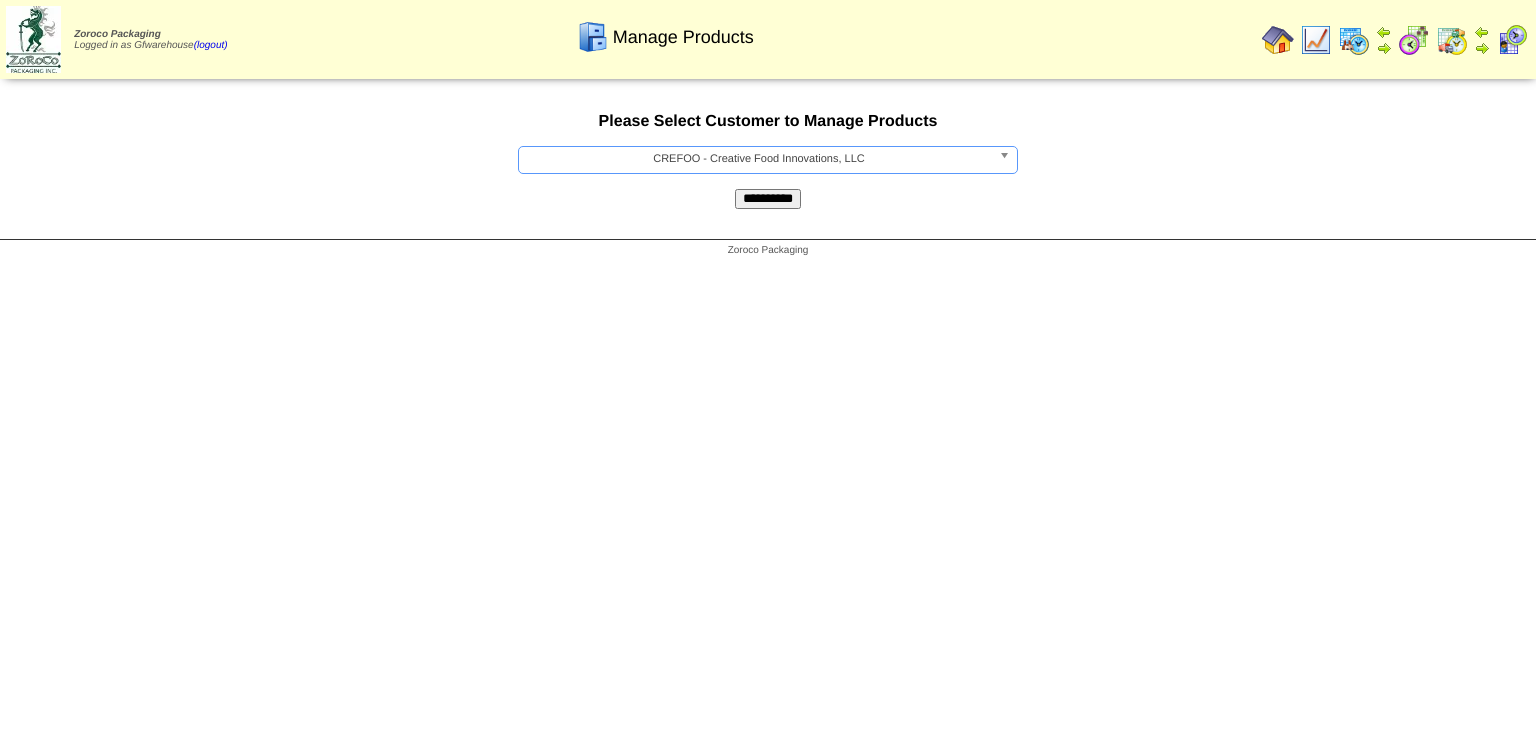 click on "**********" at bounding box center (768, 199) 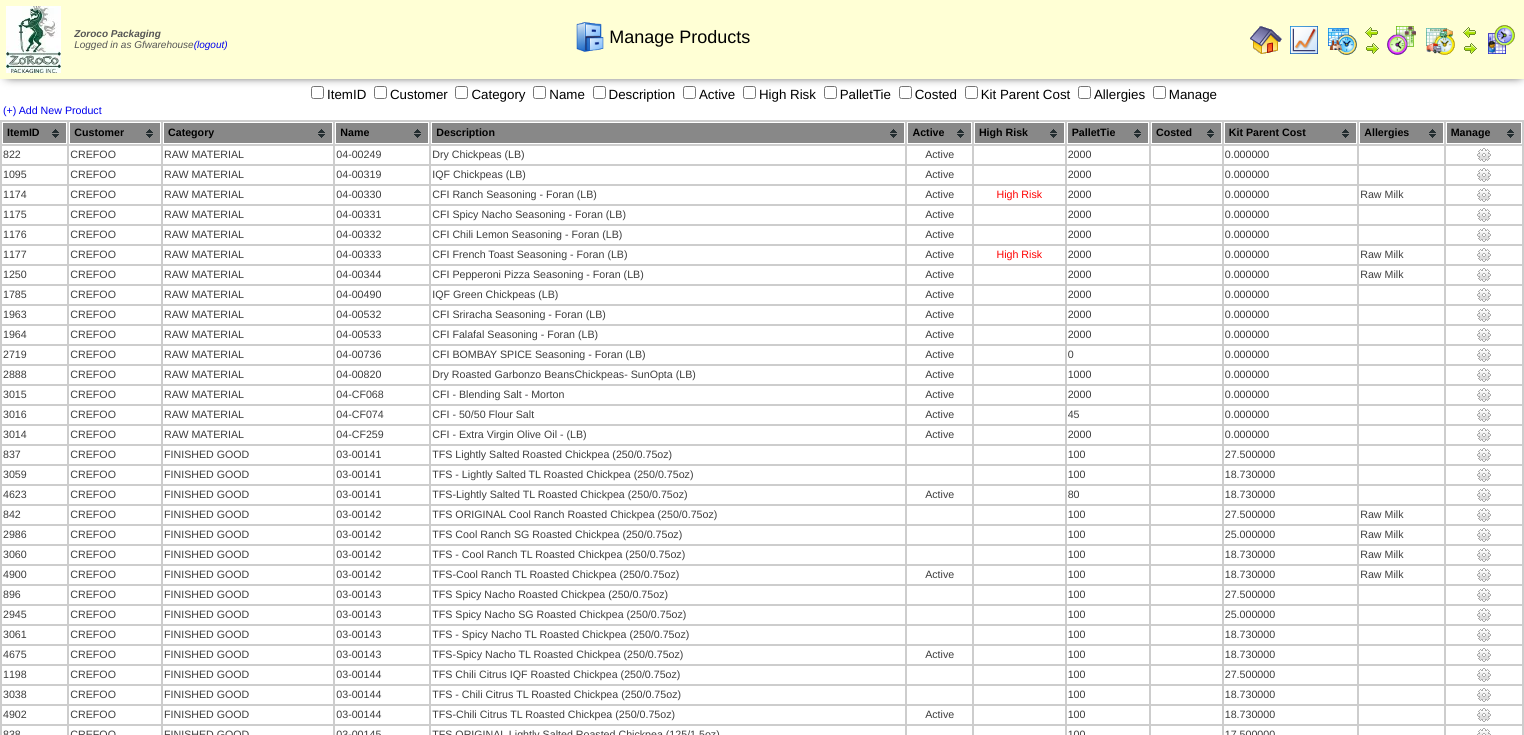 scroll, scrollTop: 0, scrollLeft: 0, axis: both 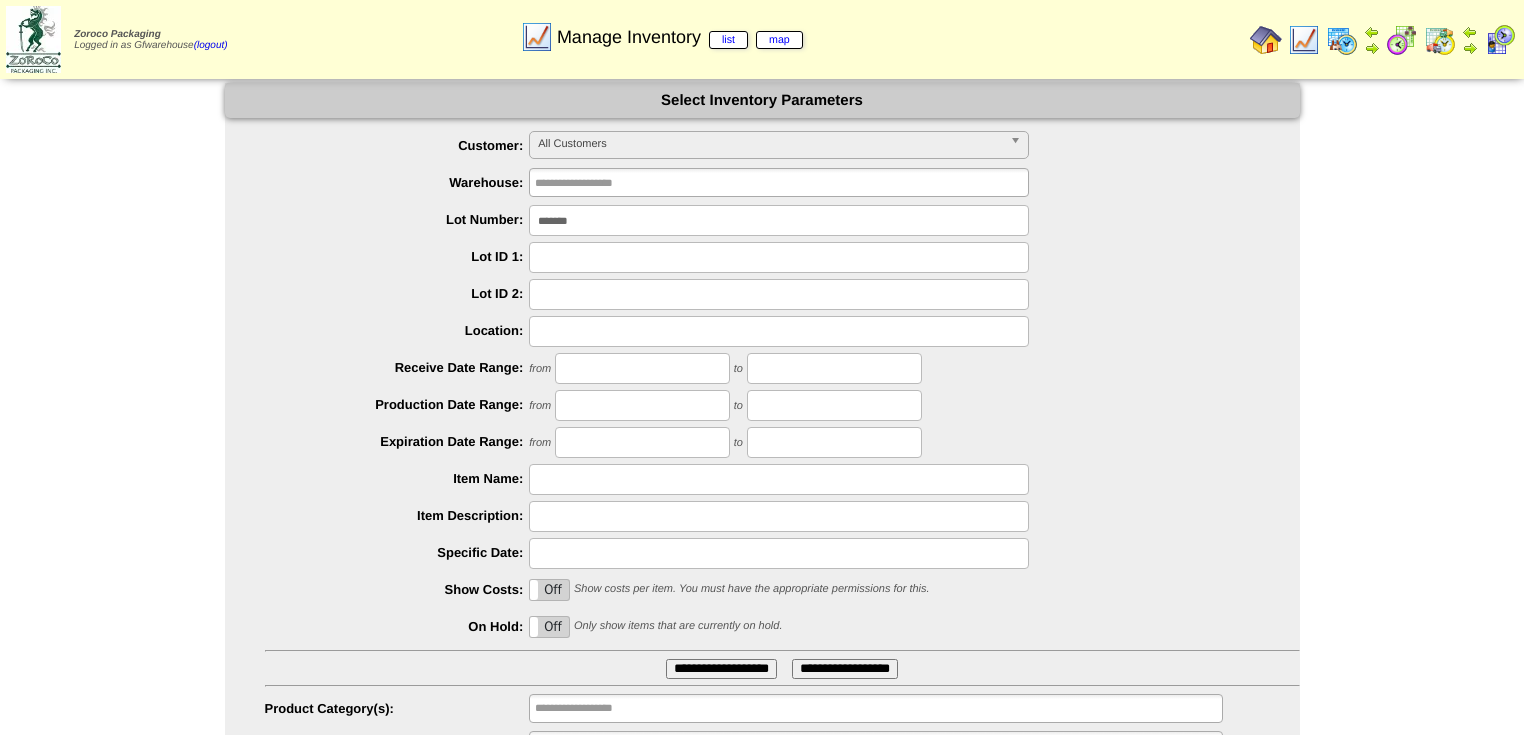 click on "*******" at bounding box center [779, 220] 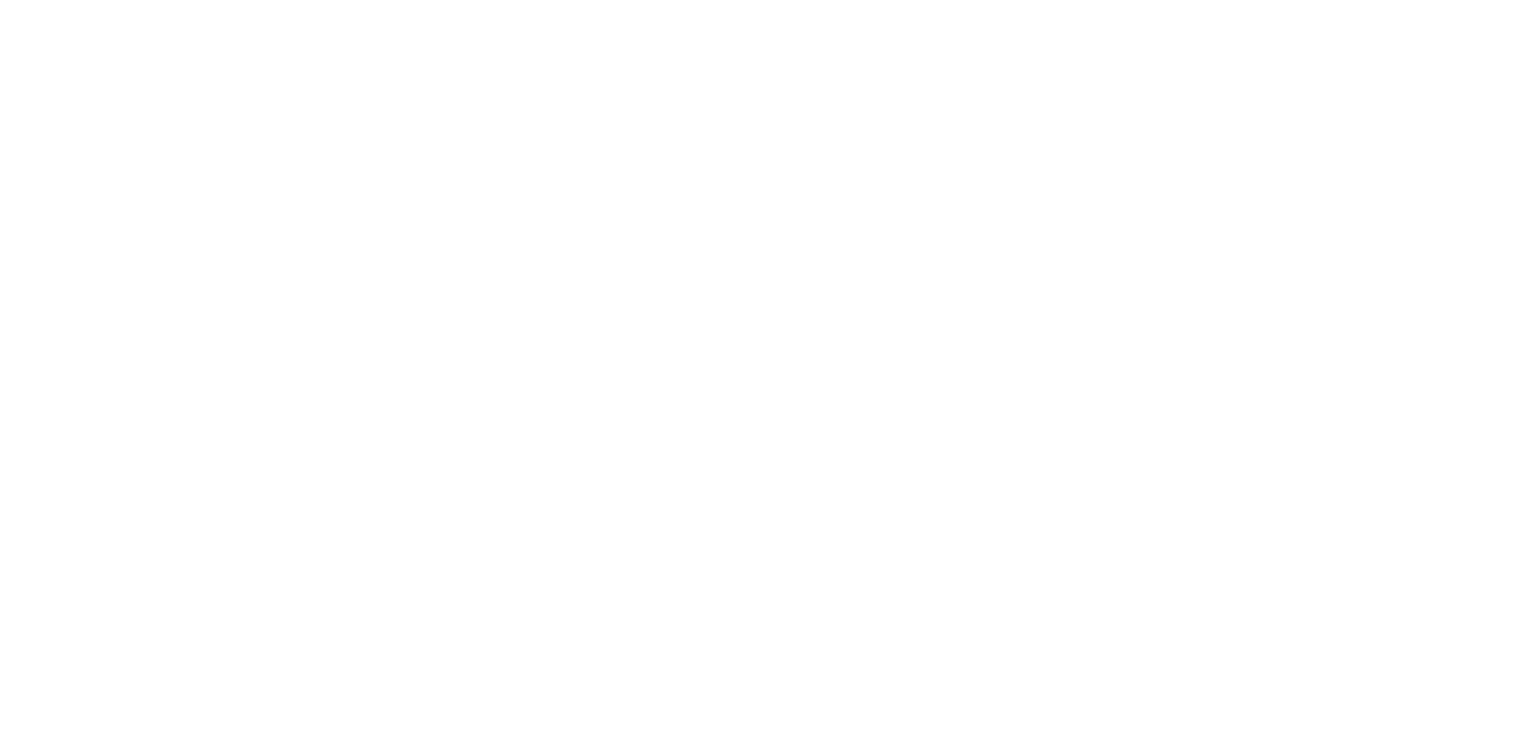 scroll, scrollTop: 0, scrollLeft: 0, axis: both 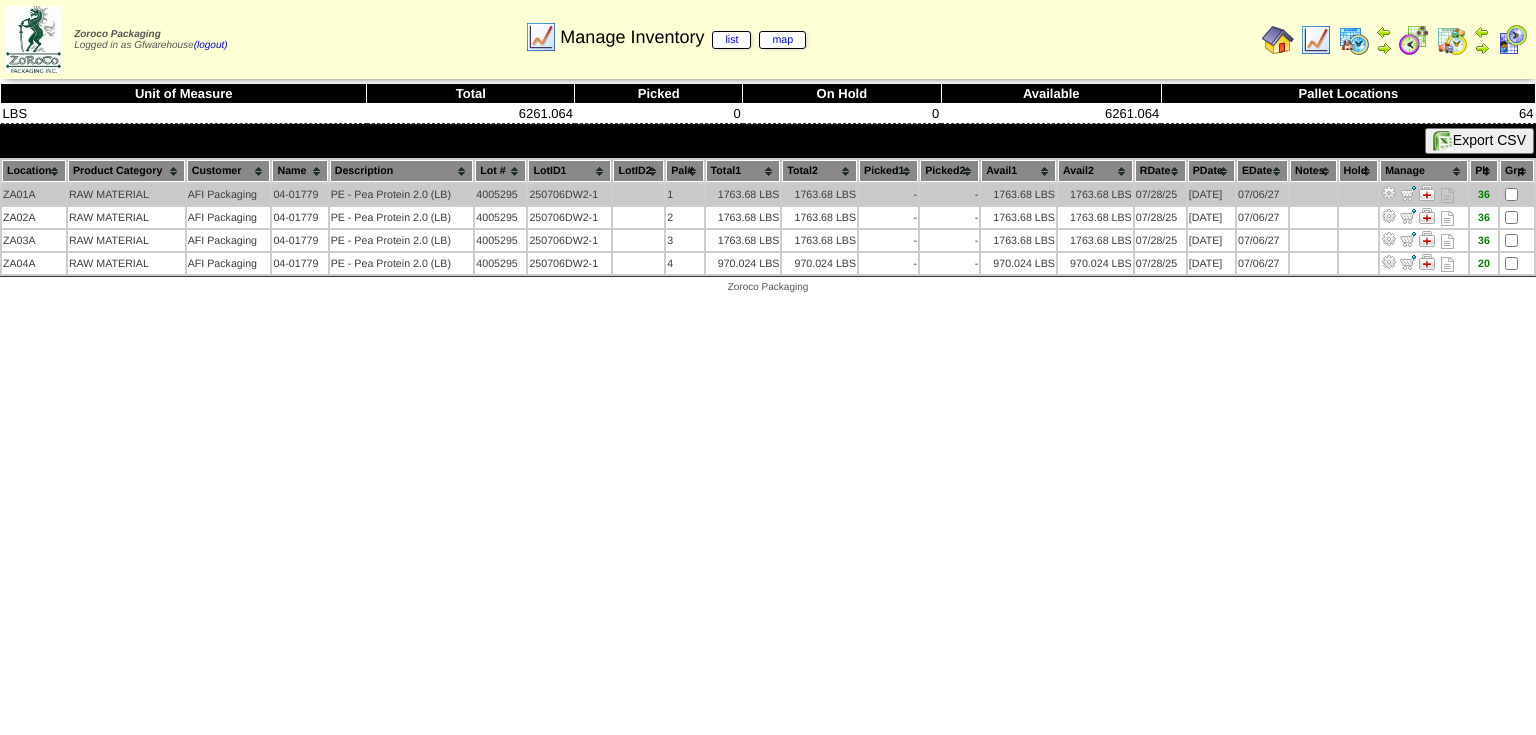 click at bounding box center [1389, 193] 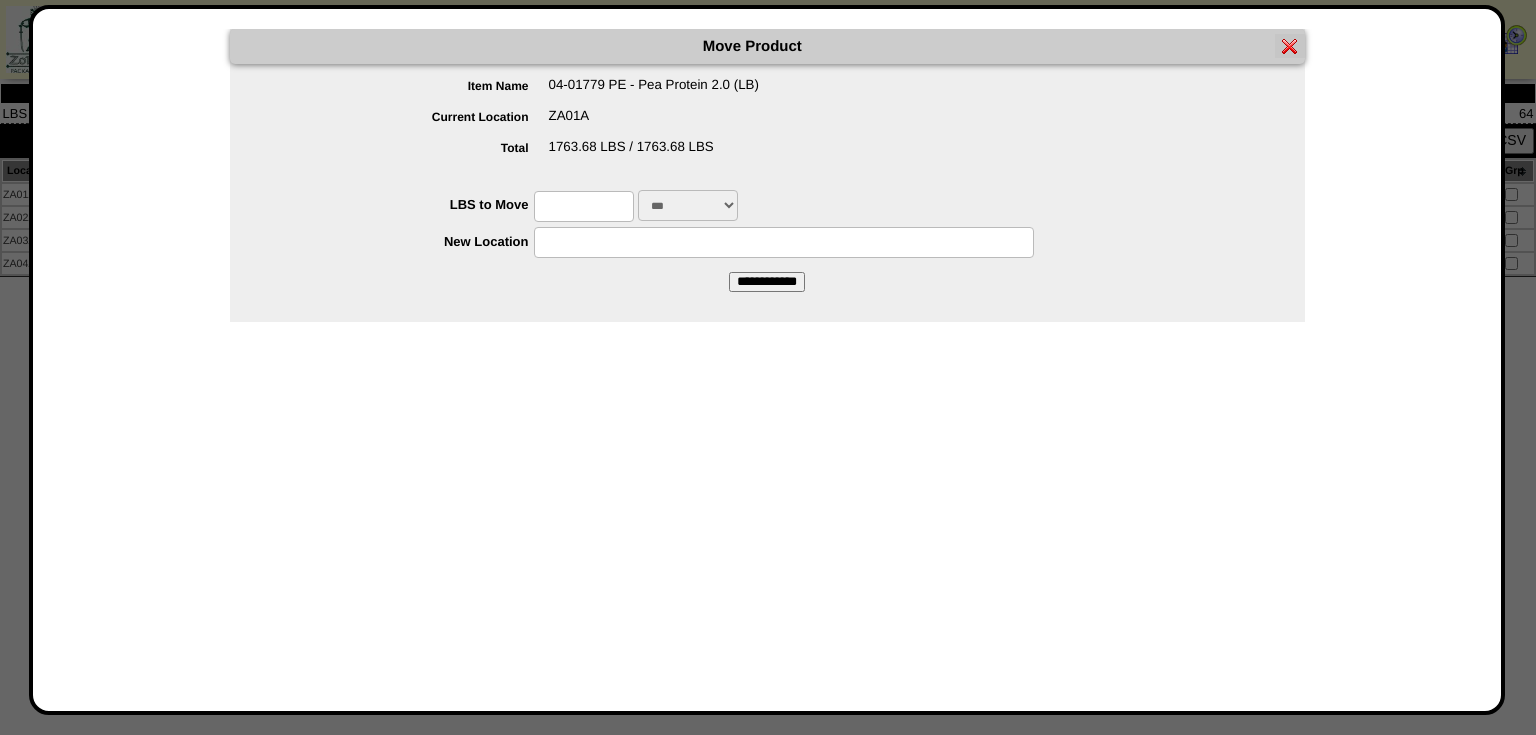 click on "***
***
***" at bounding box center [688, 205] 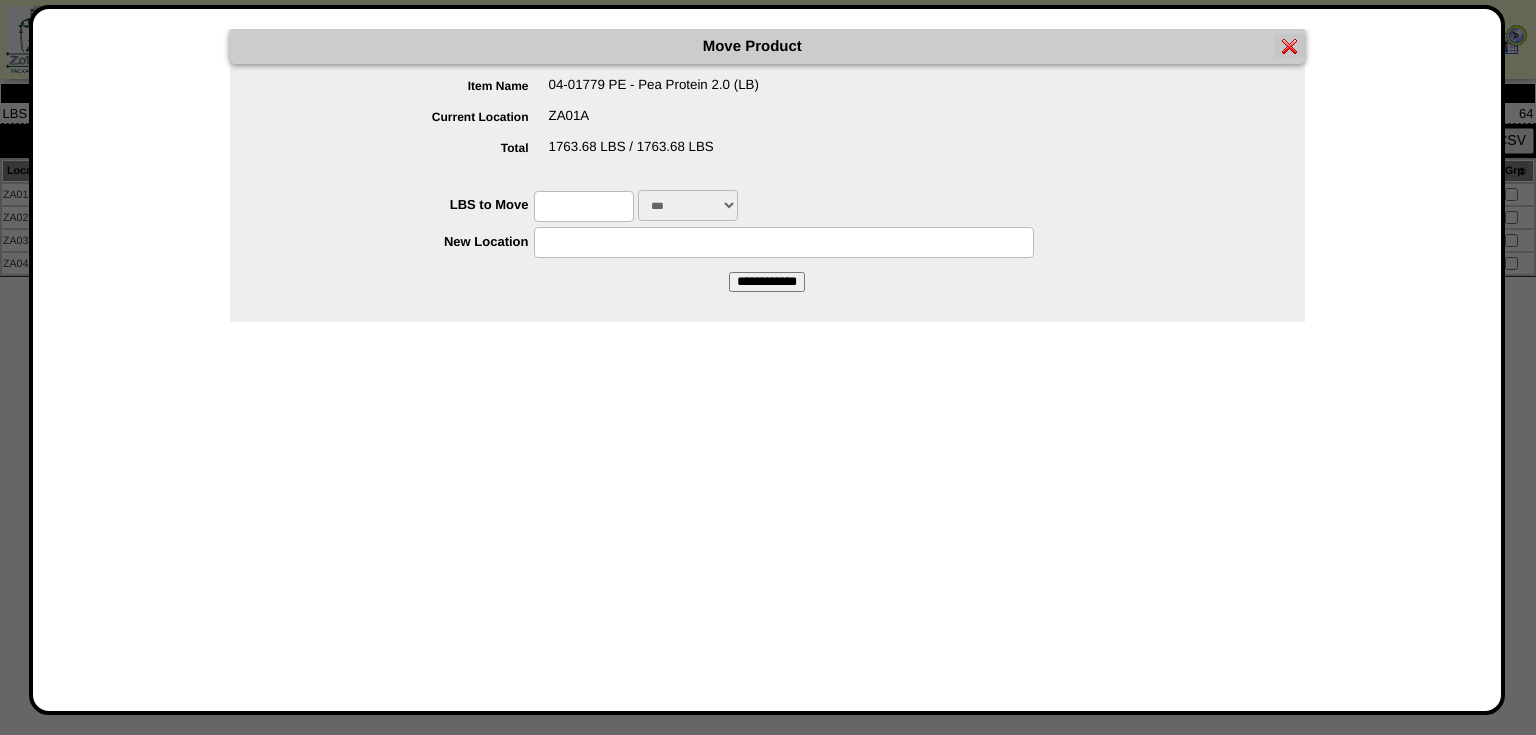 click at bounding box center (584, 206) 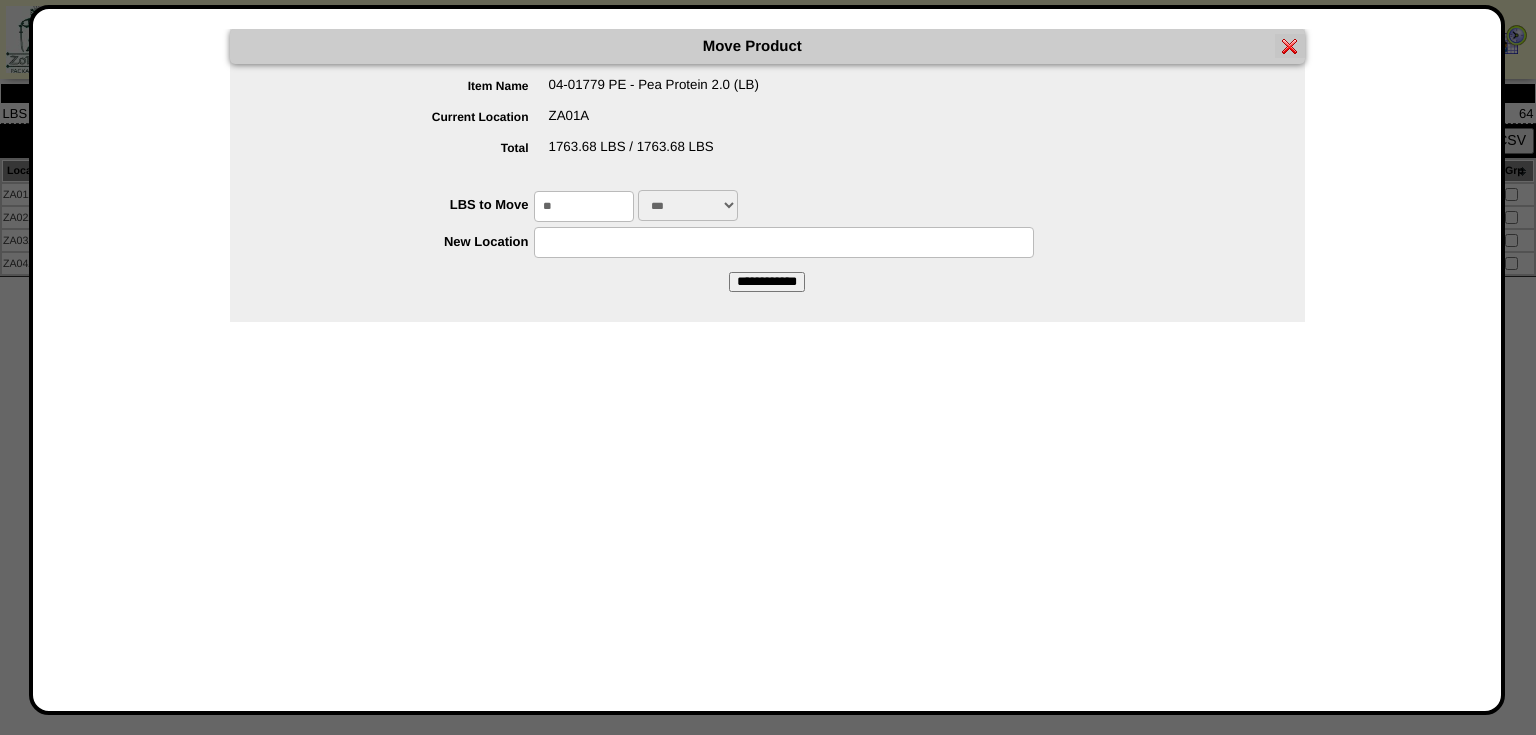 type on "**" 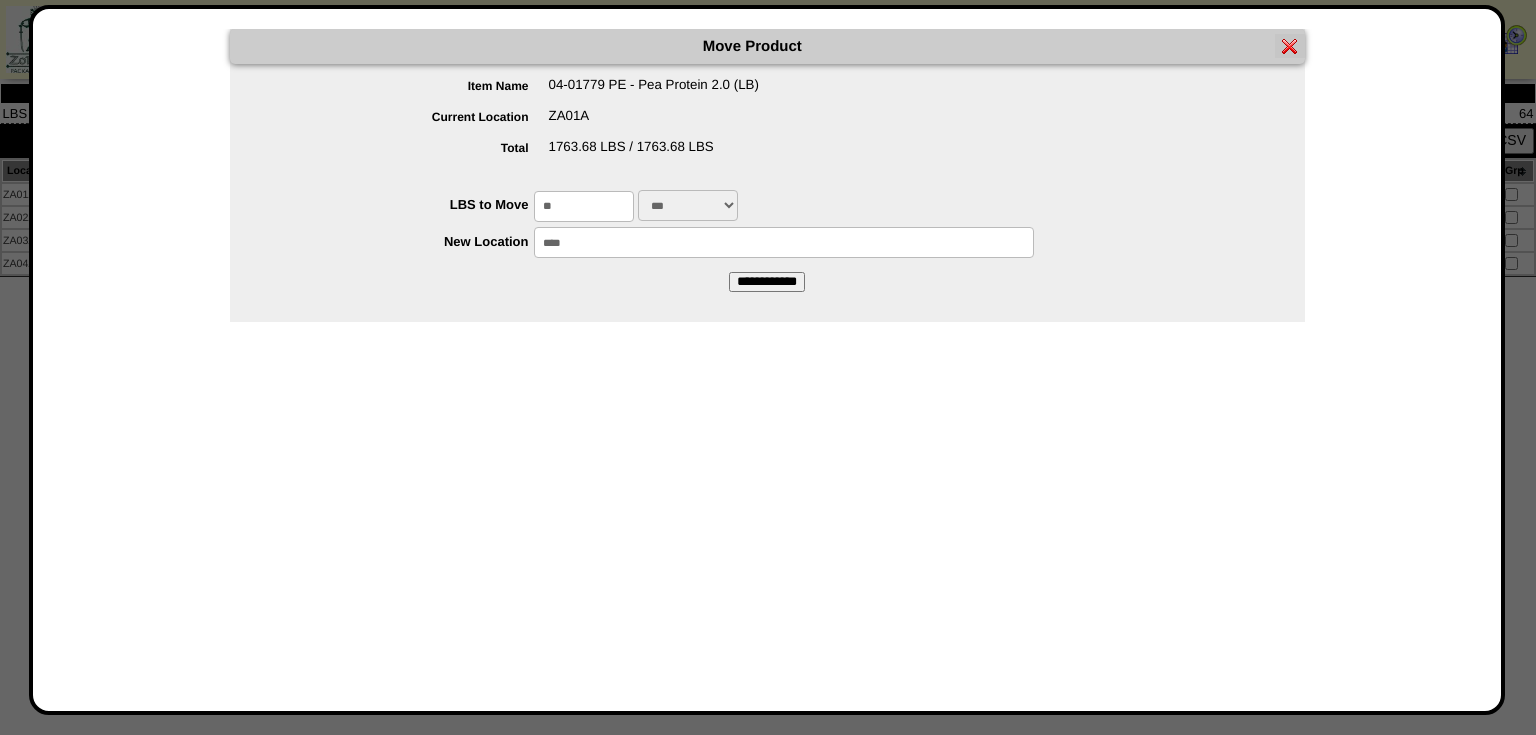 type on "*****" 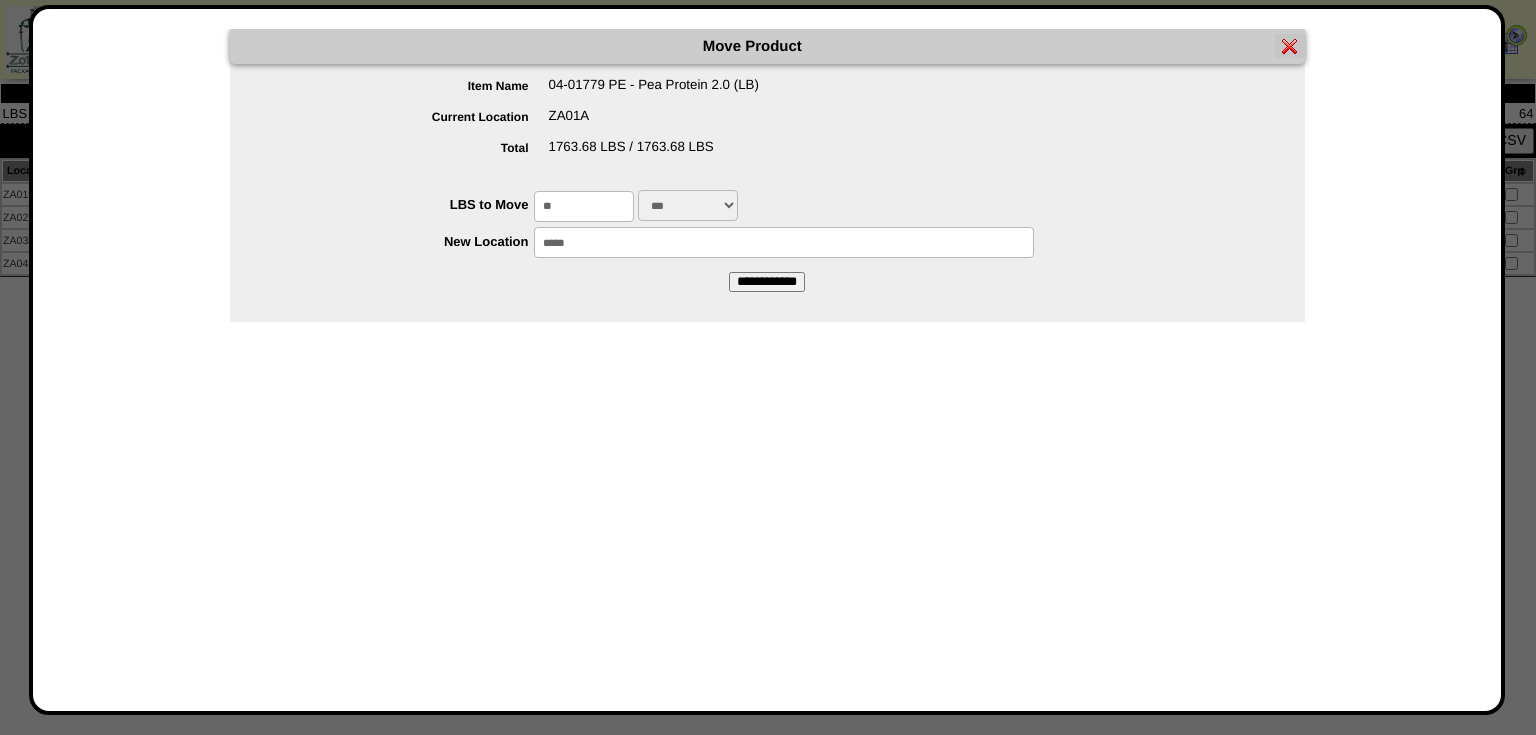 drag, startPoint x: 744, startPoint y: 282, endPoint x: 836, endPoint y: 90, distance: 212.90373 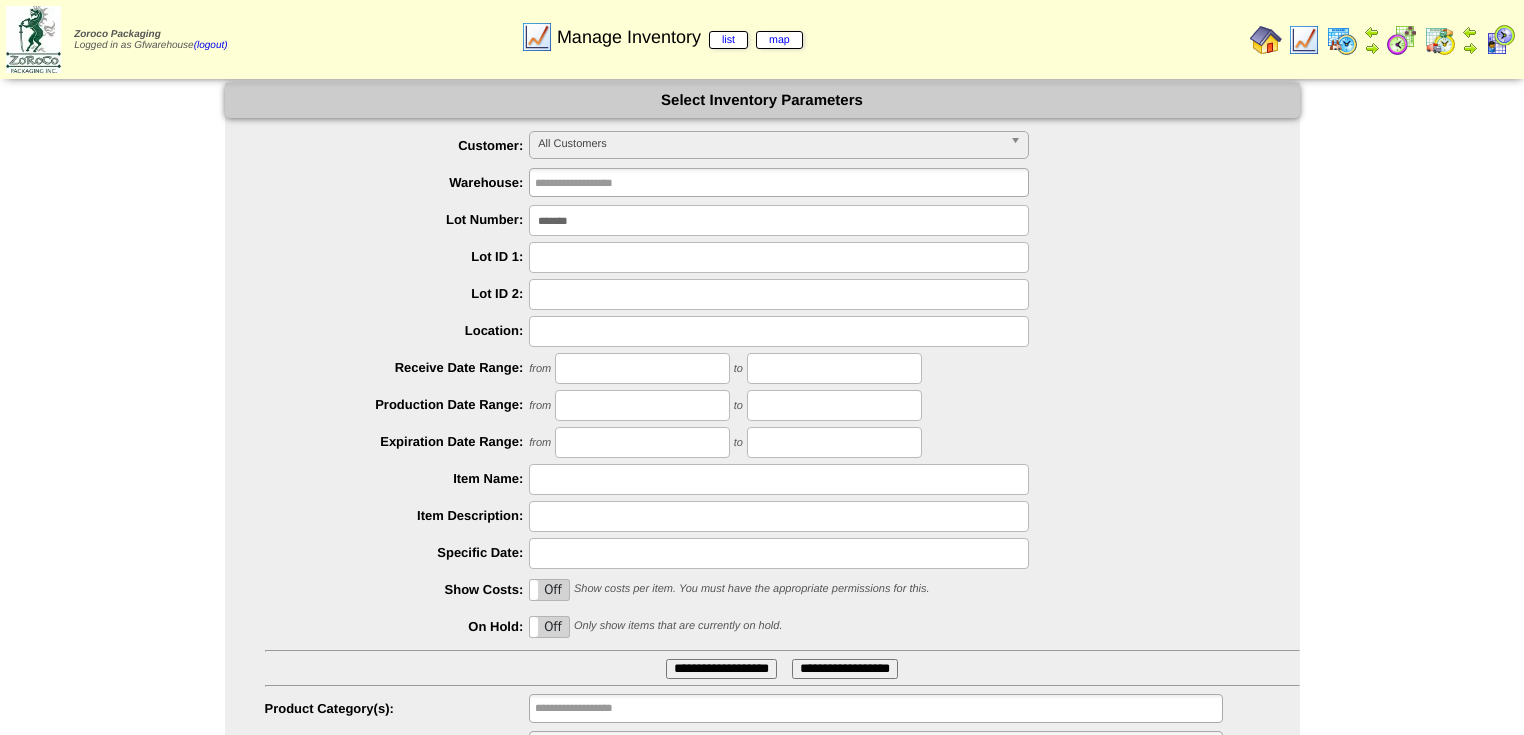 scroll, scrollTop: 0, scrollLeft: 0, axis: both 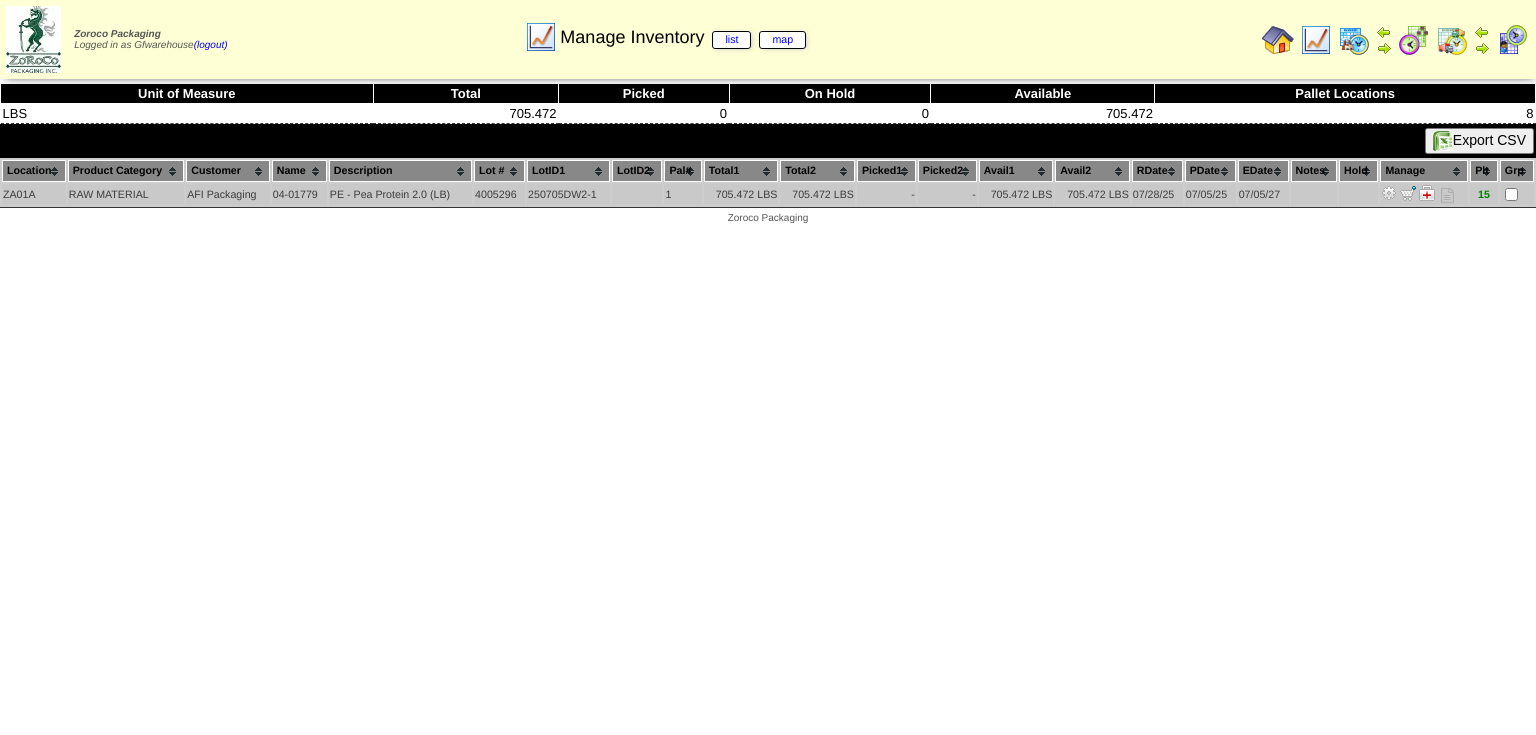 click at bounding box center [1389, 193] 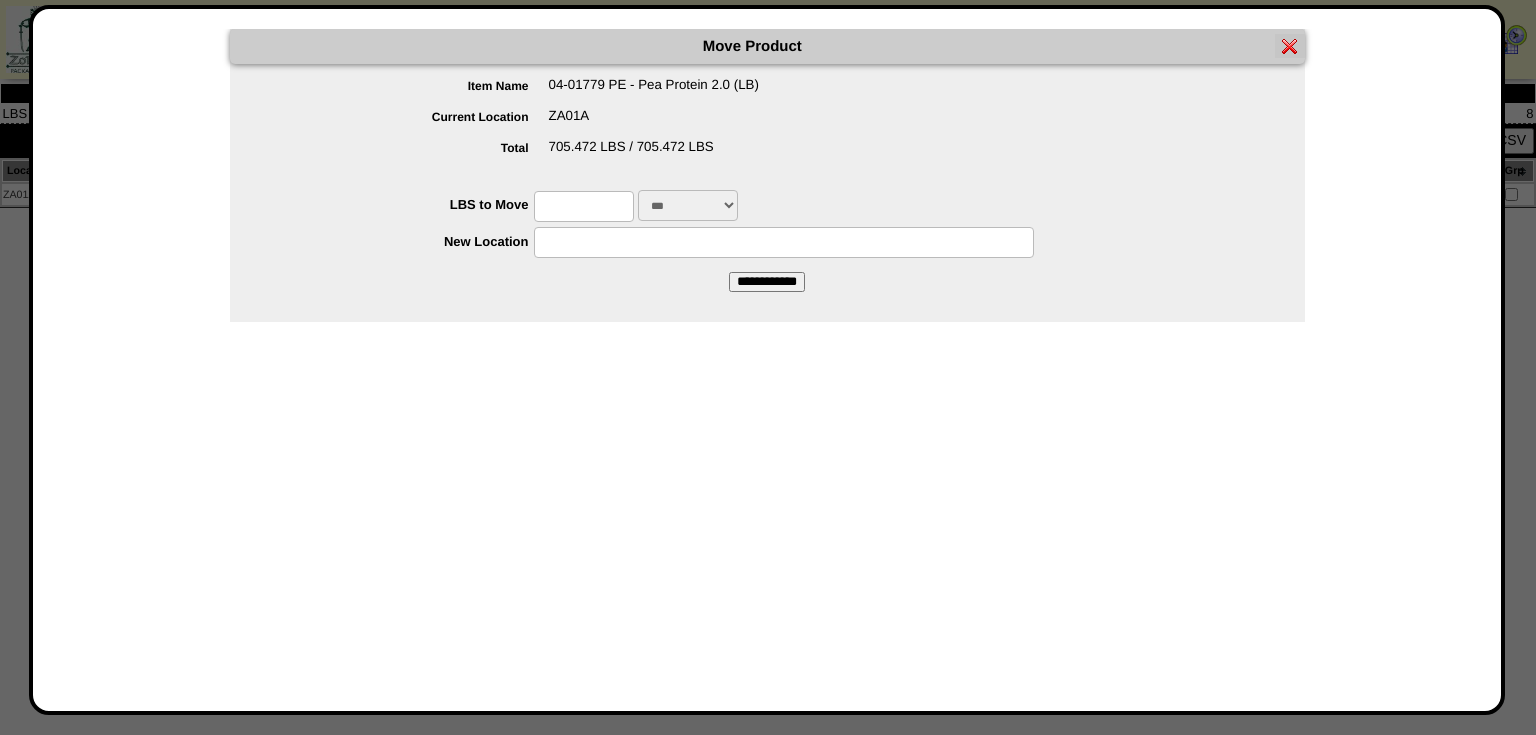drag, startPoint x: 727, startPoint y: 201, endPoint x: 712, endPoint y: 215, distance: 20.518284 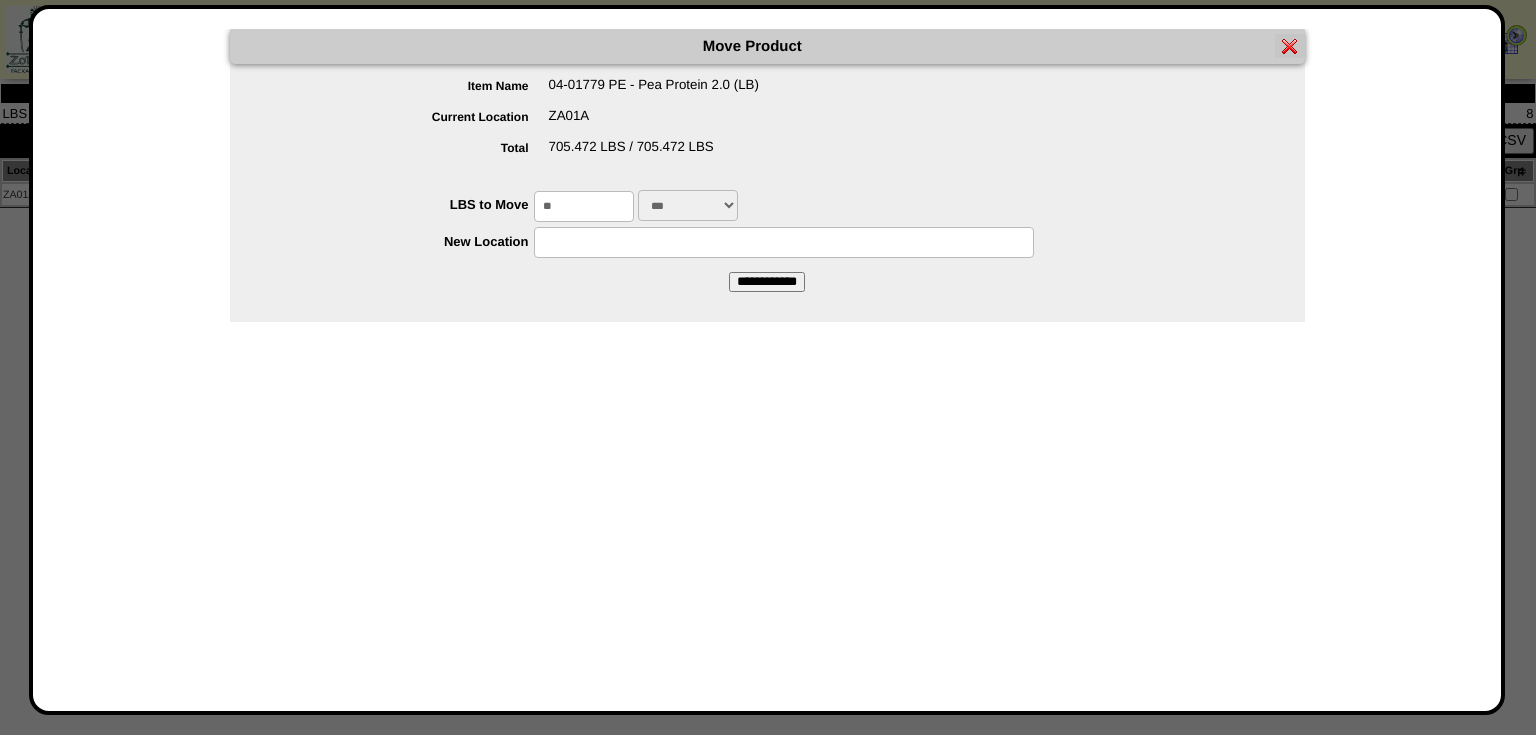 type on "**" 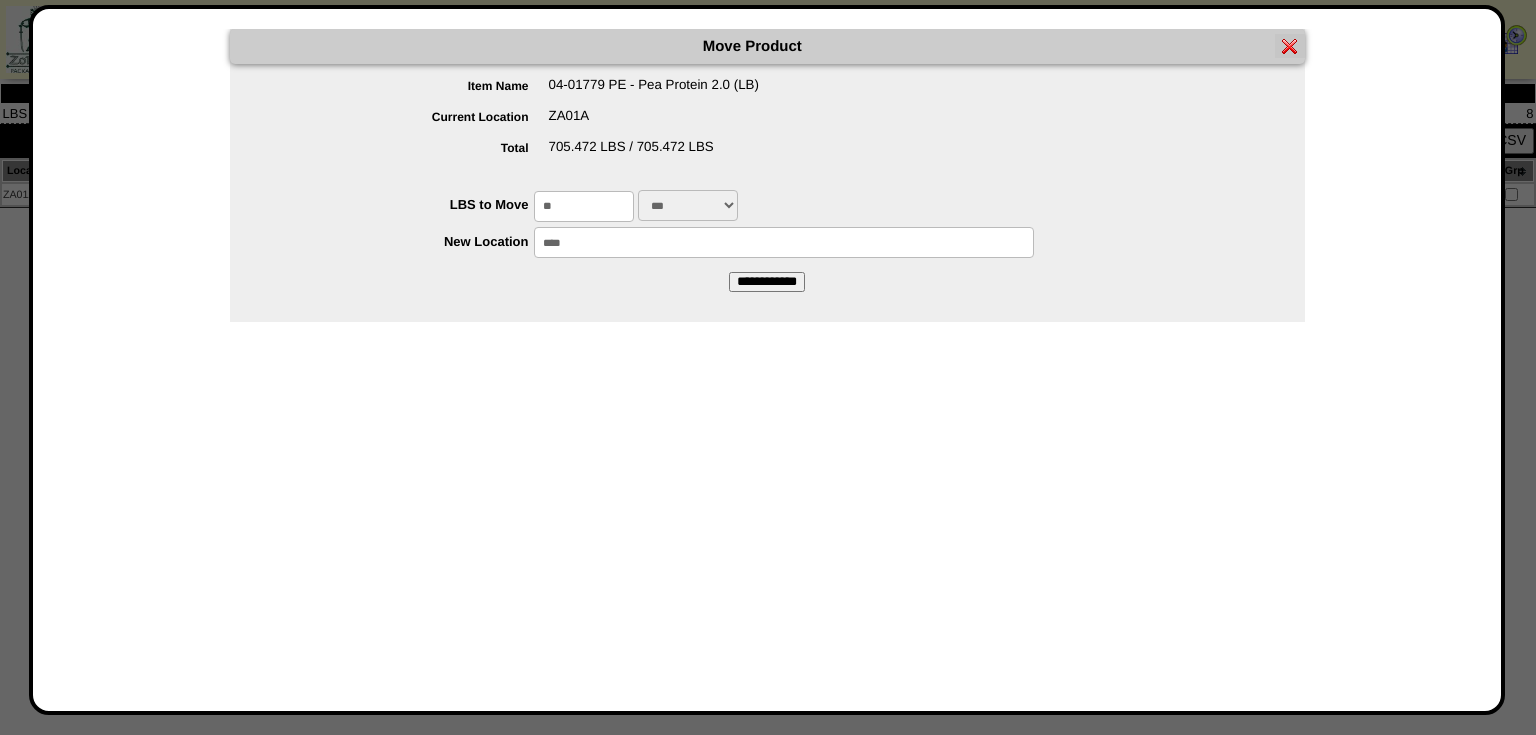 type on "*****" 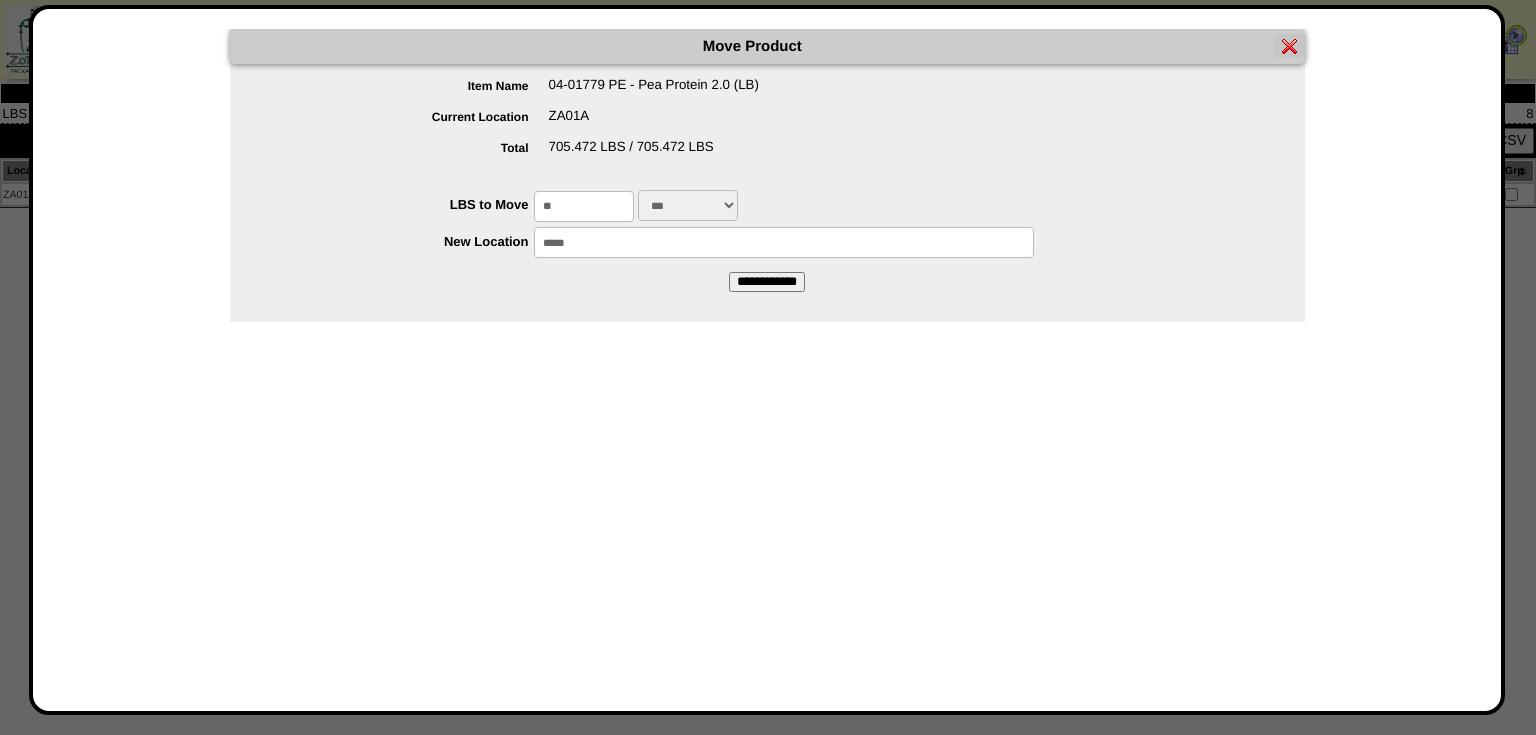 click on "**********" at bounding box center [767, 282] 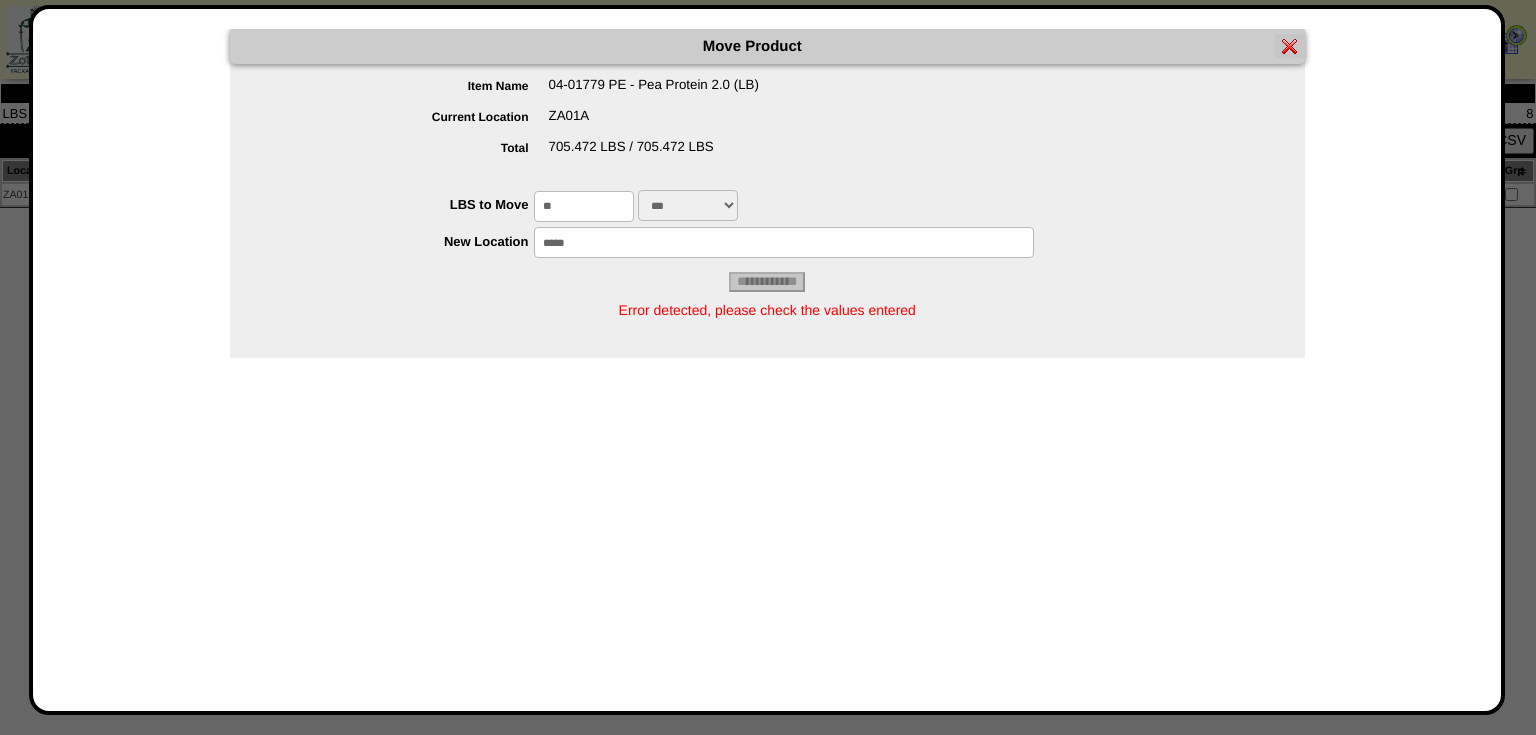 click on "*****" at bounding box center [784, 242] 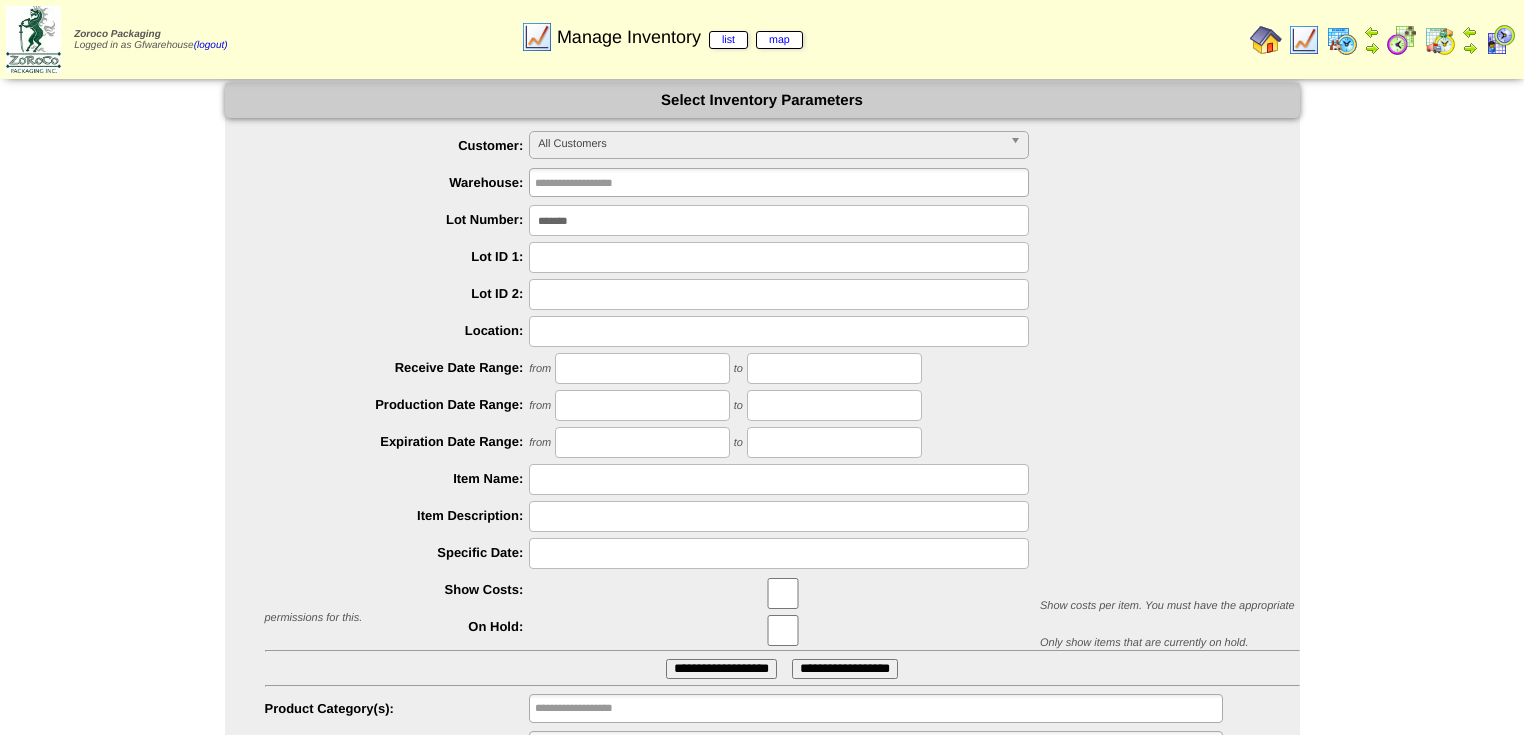 scroll, scrollTop: 0, scrollLeft: 0, axis: both 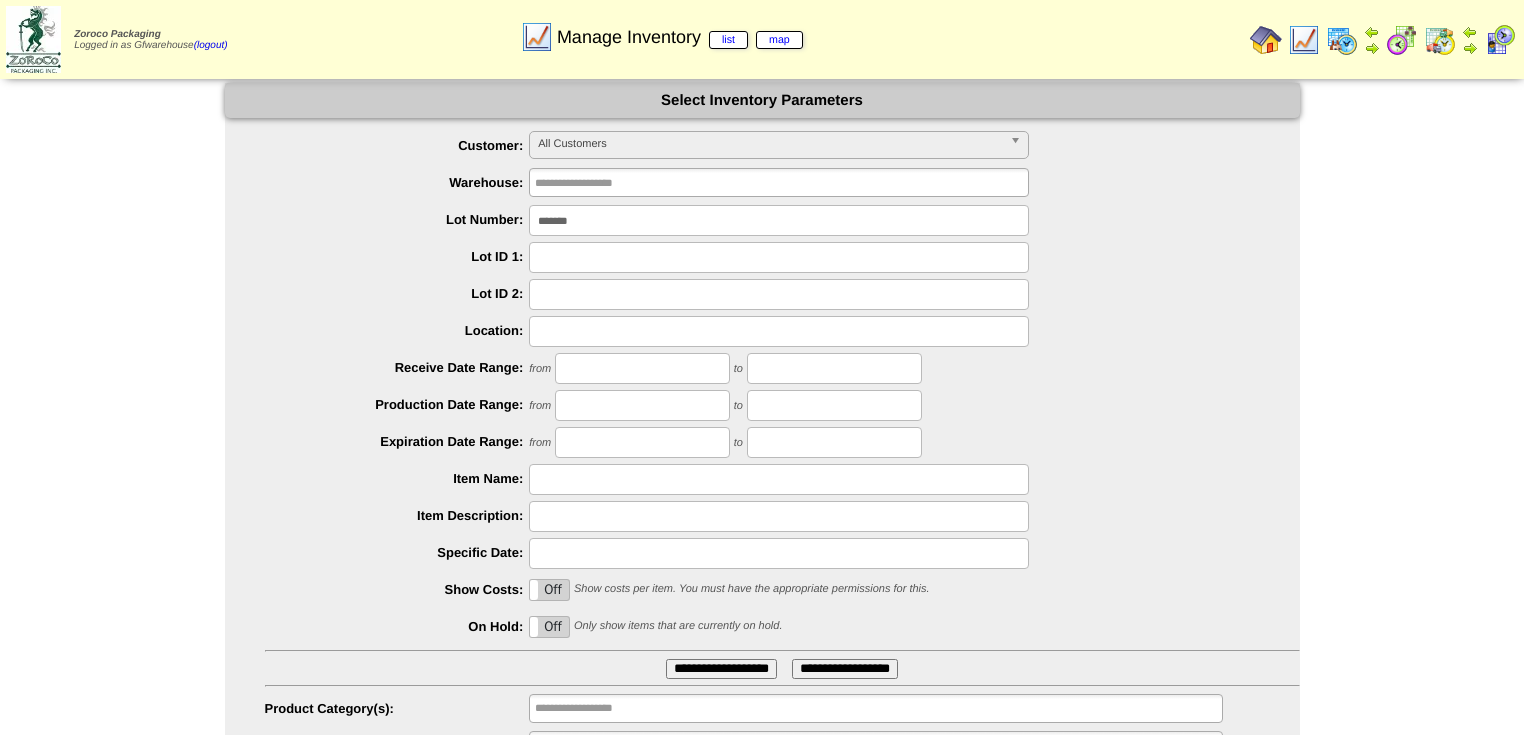 click on "*******" at bounding box center (779, 220) 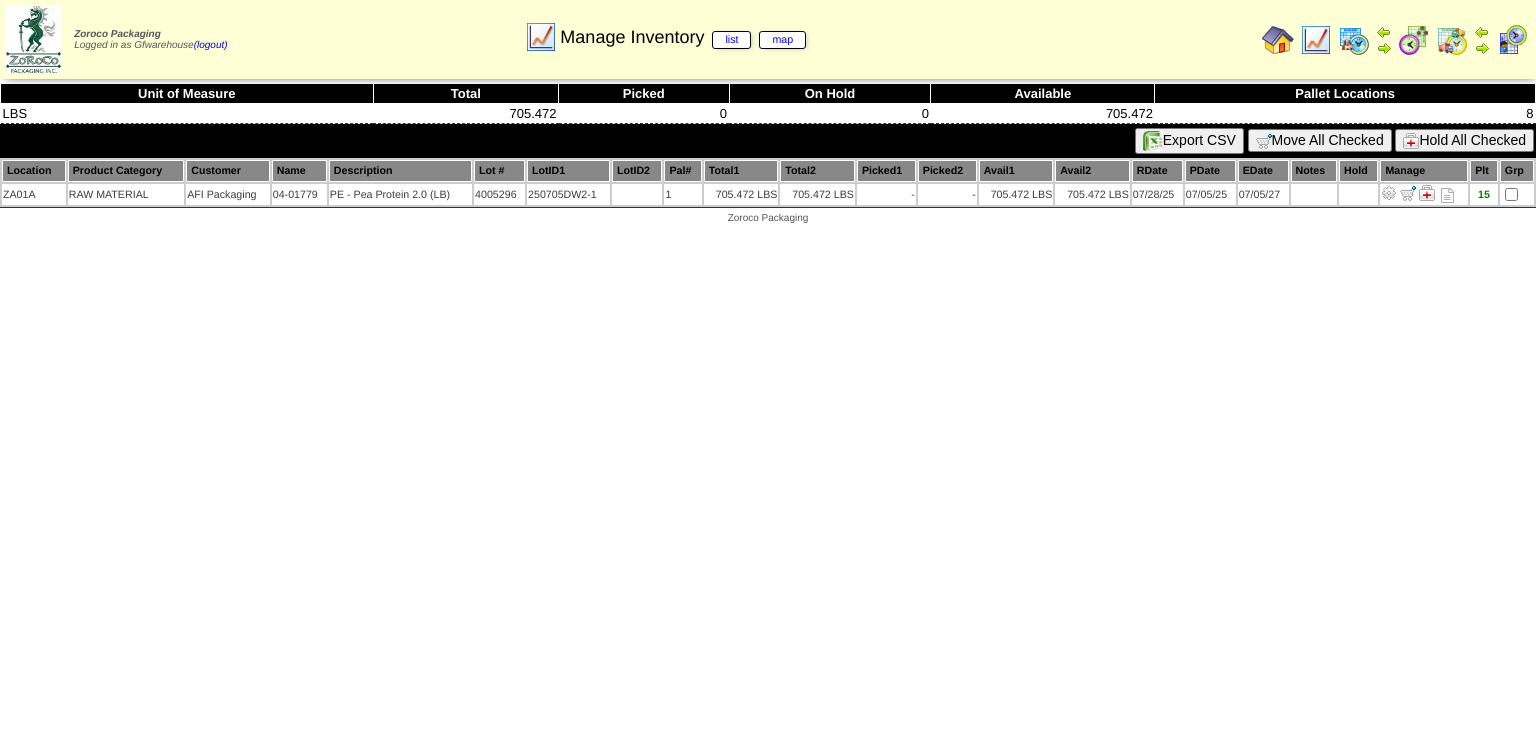 scroll, scrollTop: 0, scrollLeft: 0, axis: both 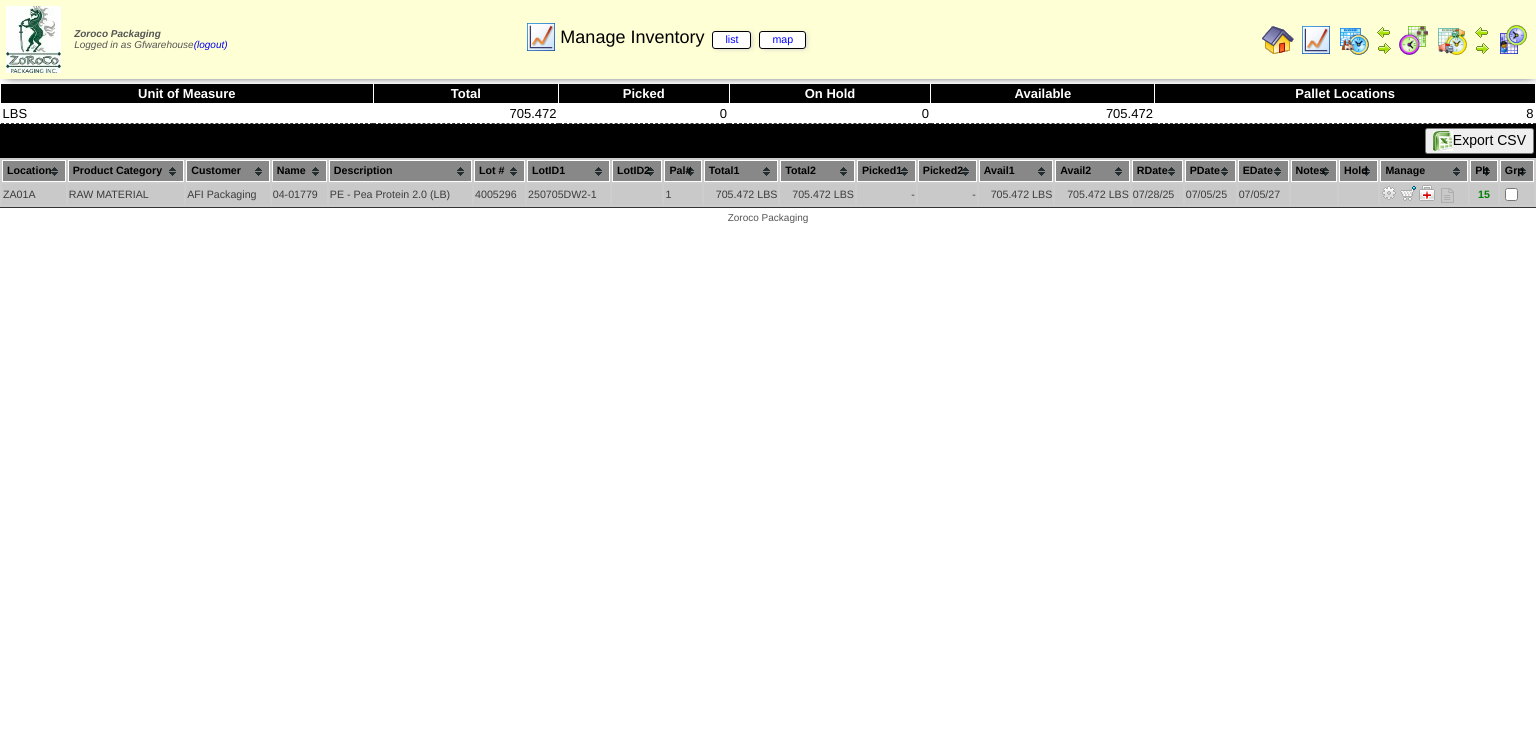 click at bounding box center (1389, 193) 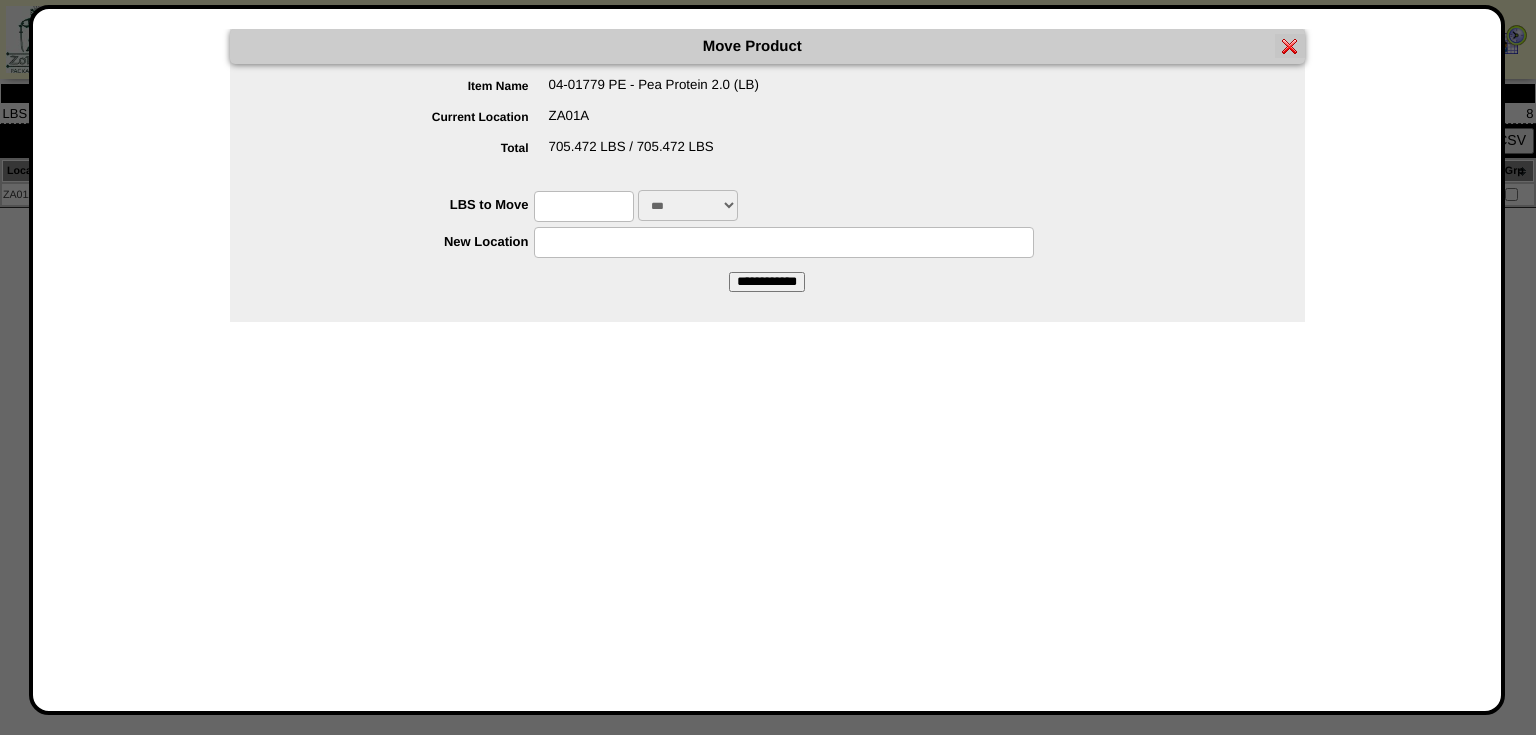 drag, startPoint x: 608, startPoint y: 196, endPoint x: 638, endPoint y: 208, distance: 32.31099 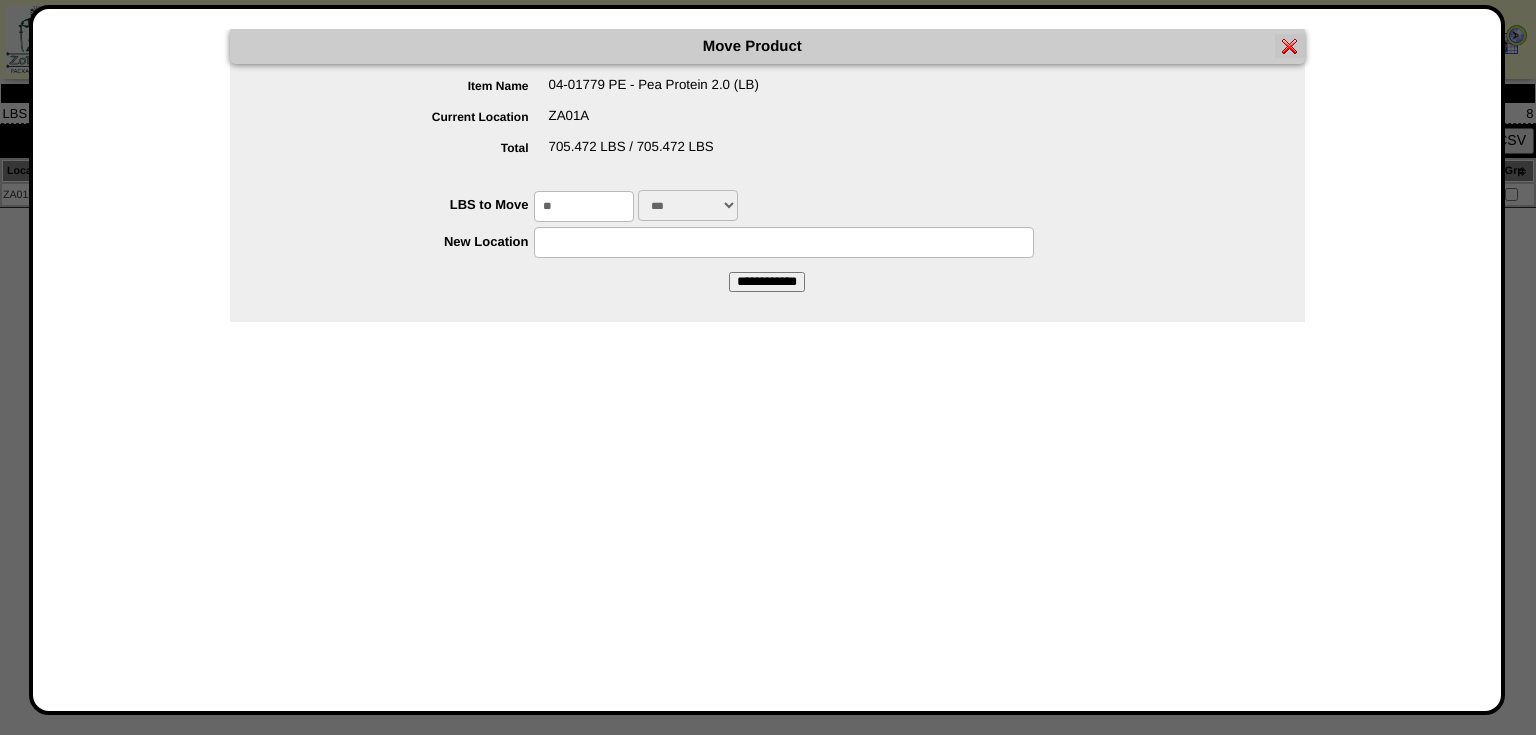 type on "**" 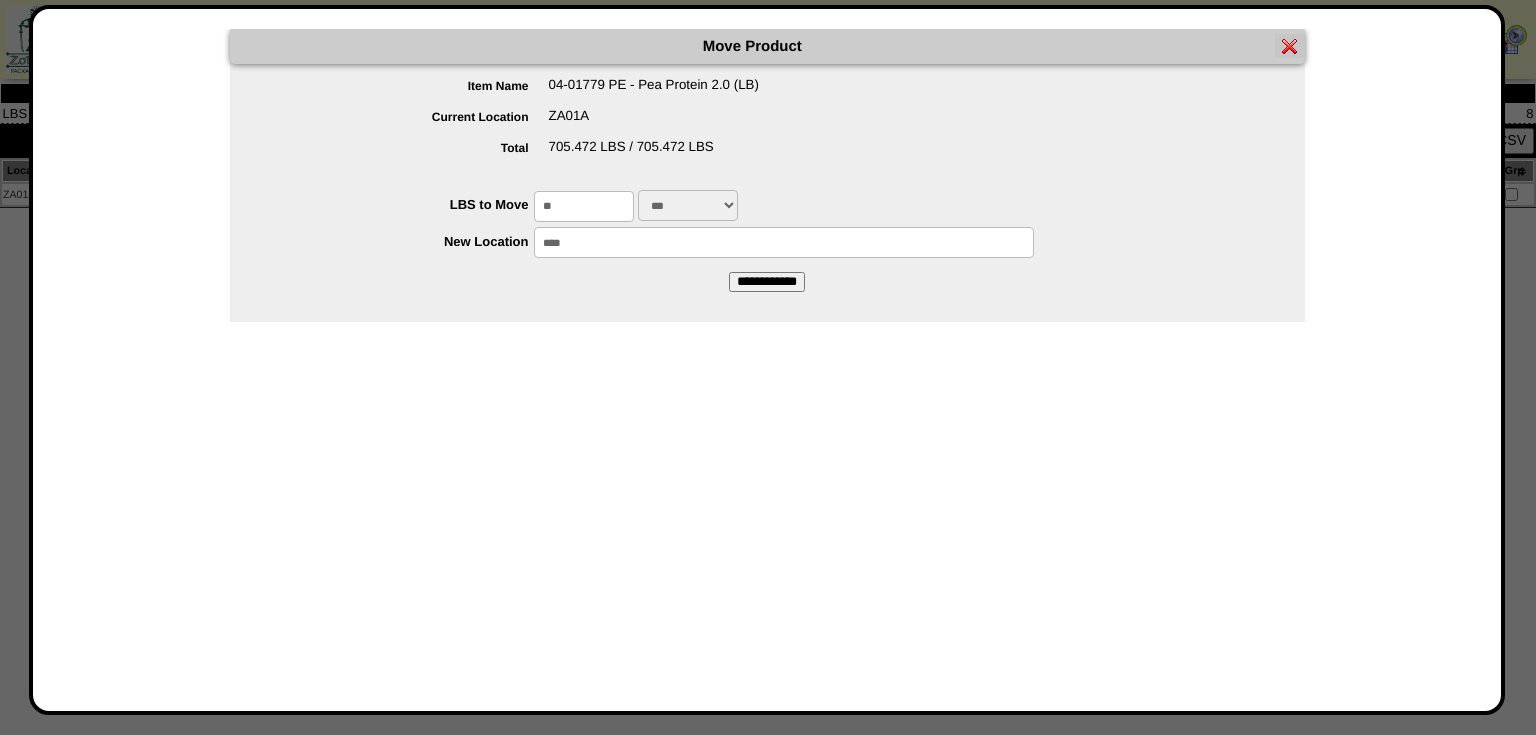 type on "*****" 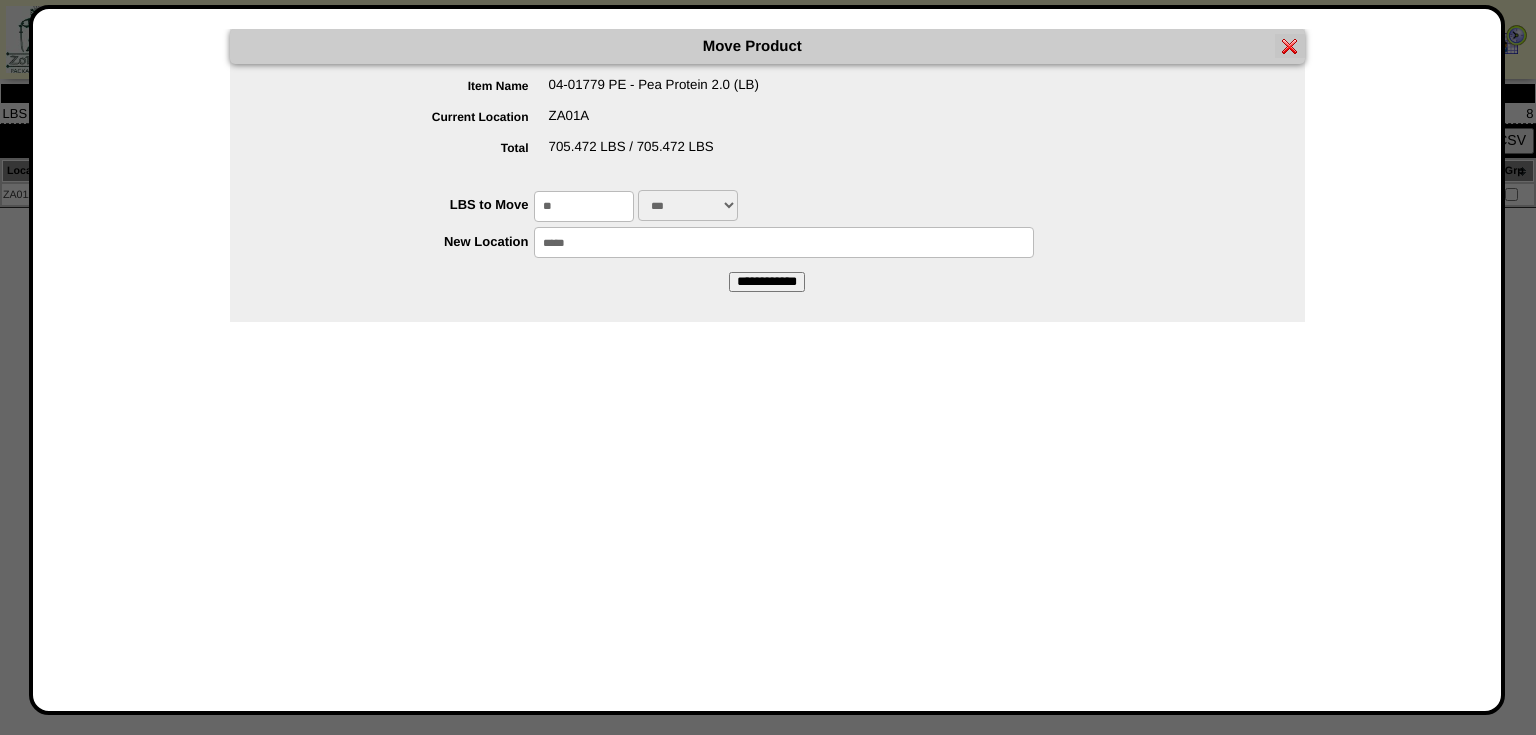 click on "**********" at bounding box center [767, 282] 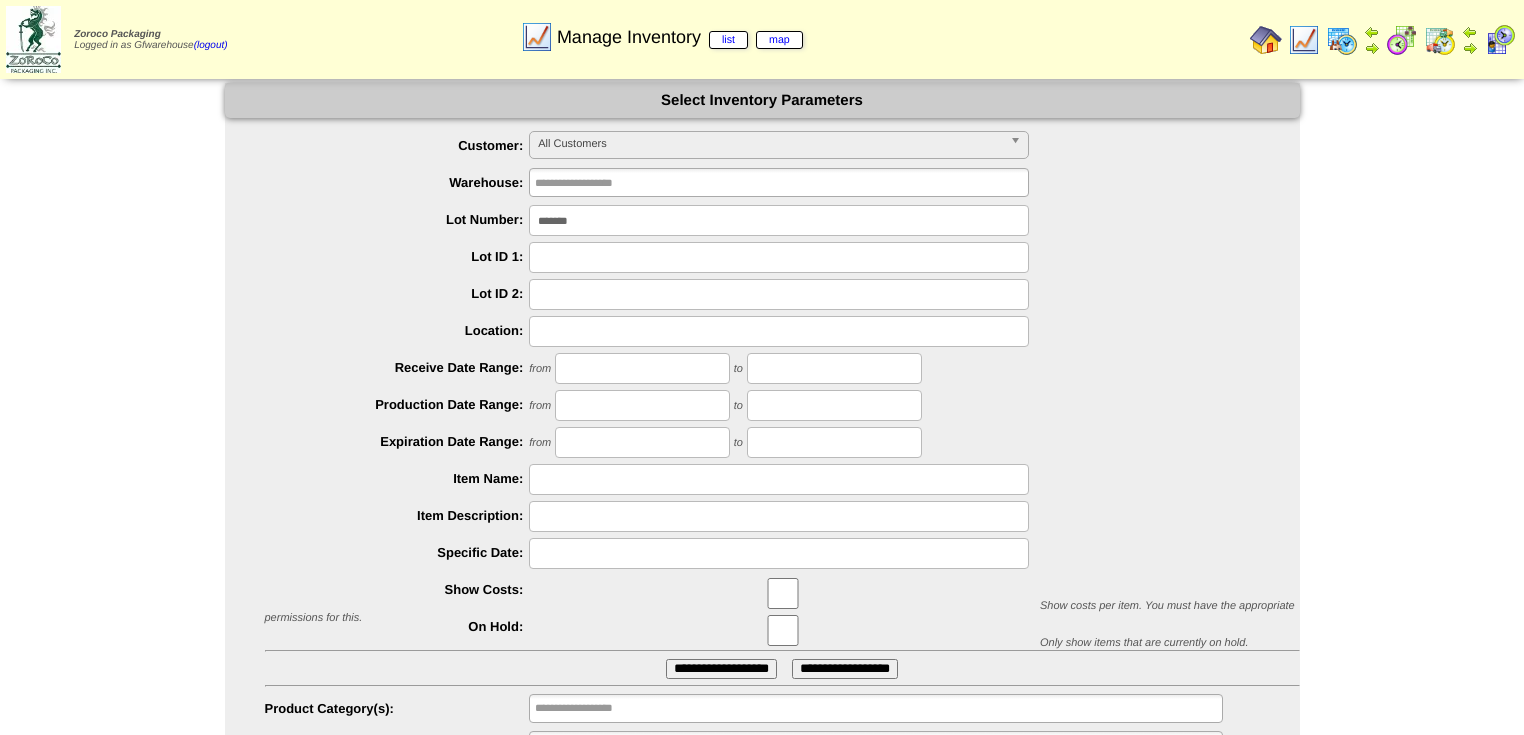 scroll, scrollTop: 0, scrollLeft: 0, axis: both 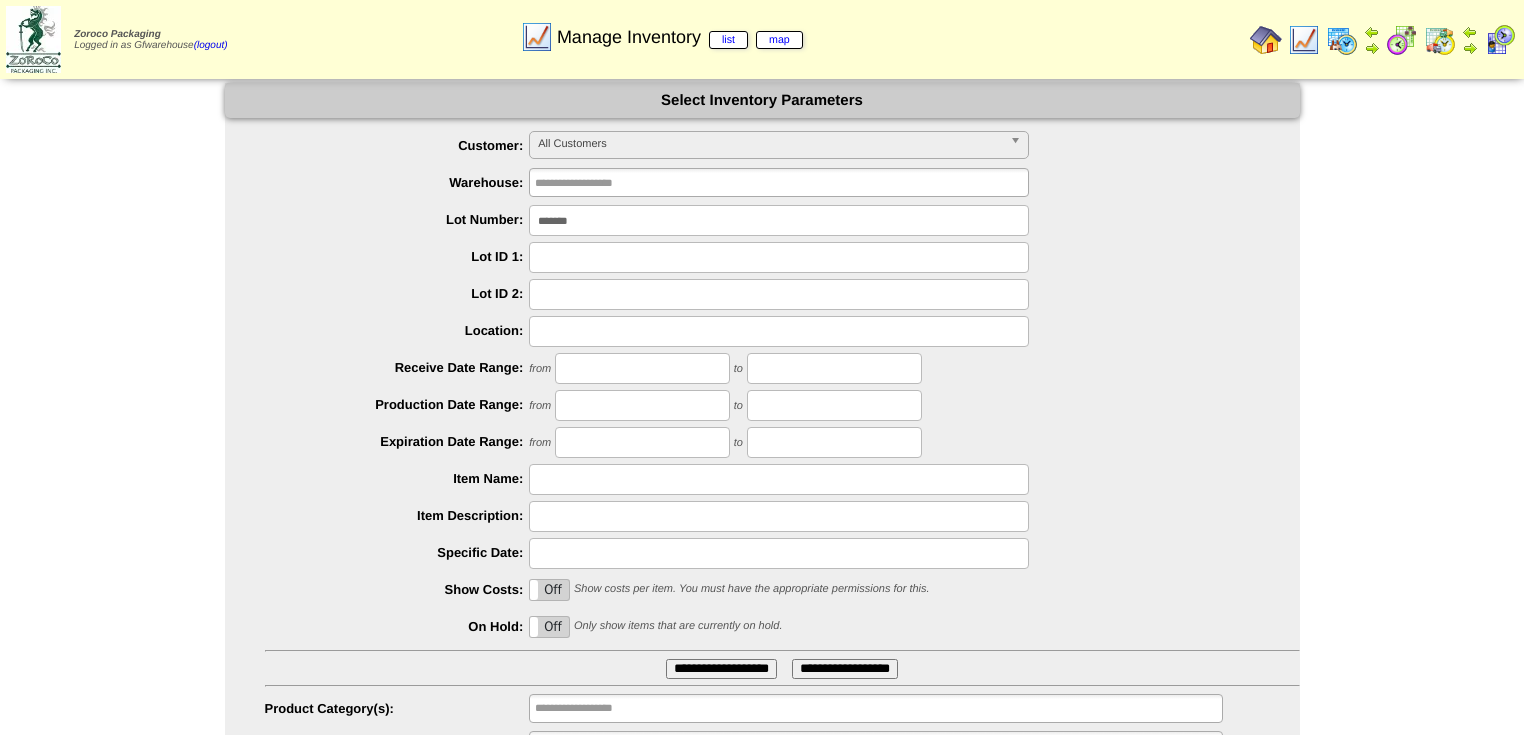 click on "*******" at bounding box center (779, 220) 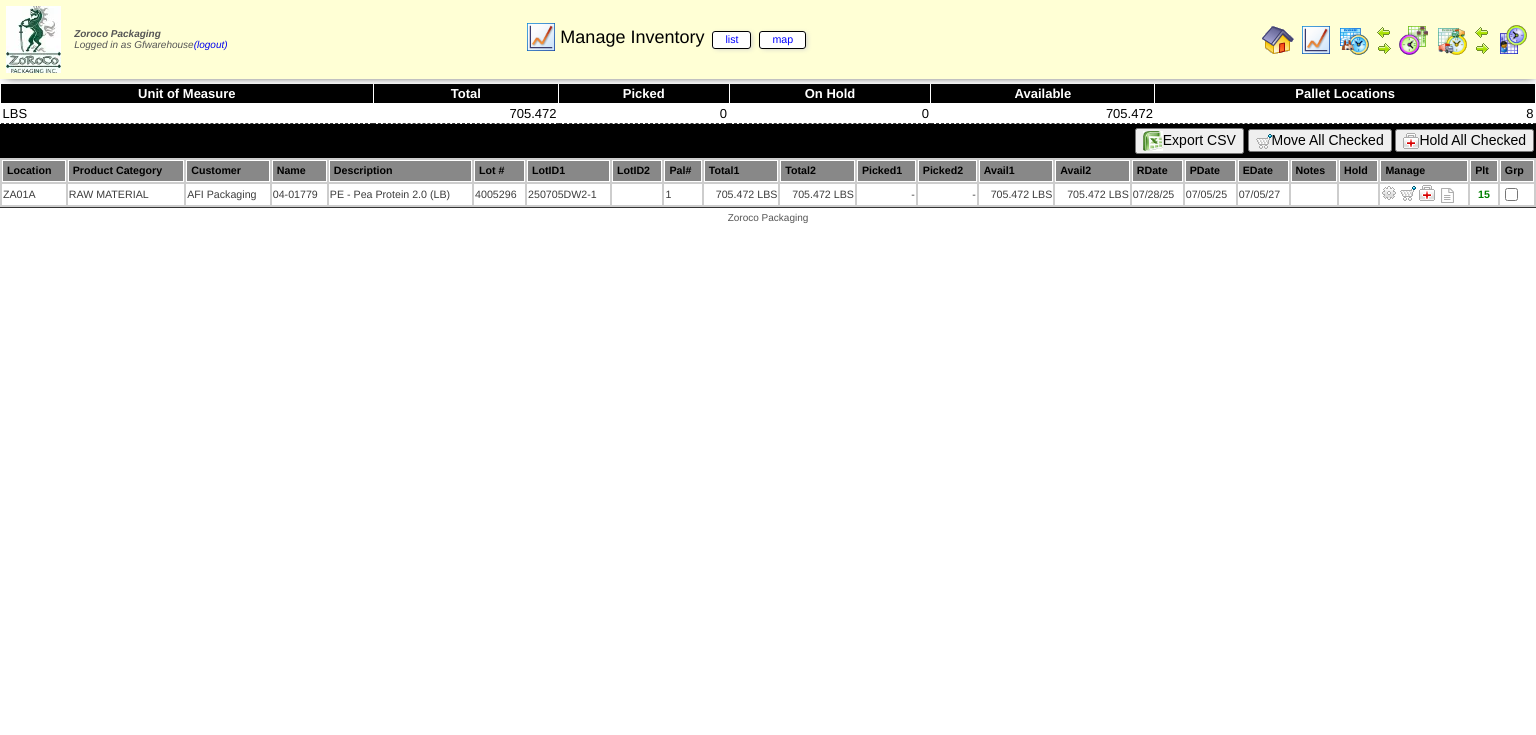 scroll, scrollTop: 0, scrollLeft: 0, axis: both 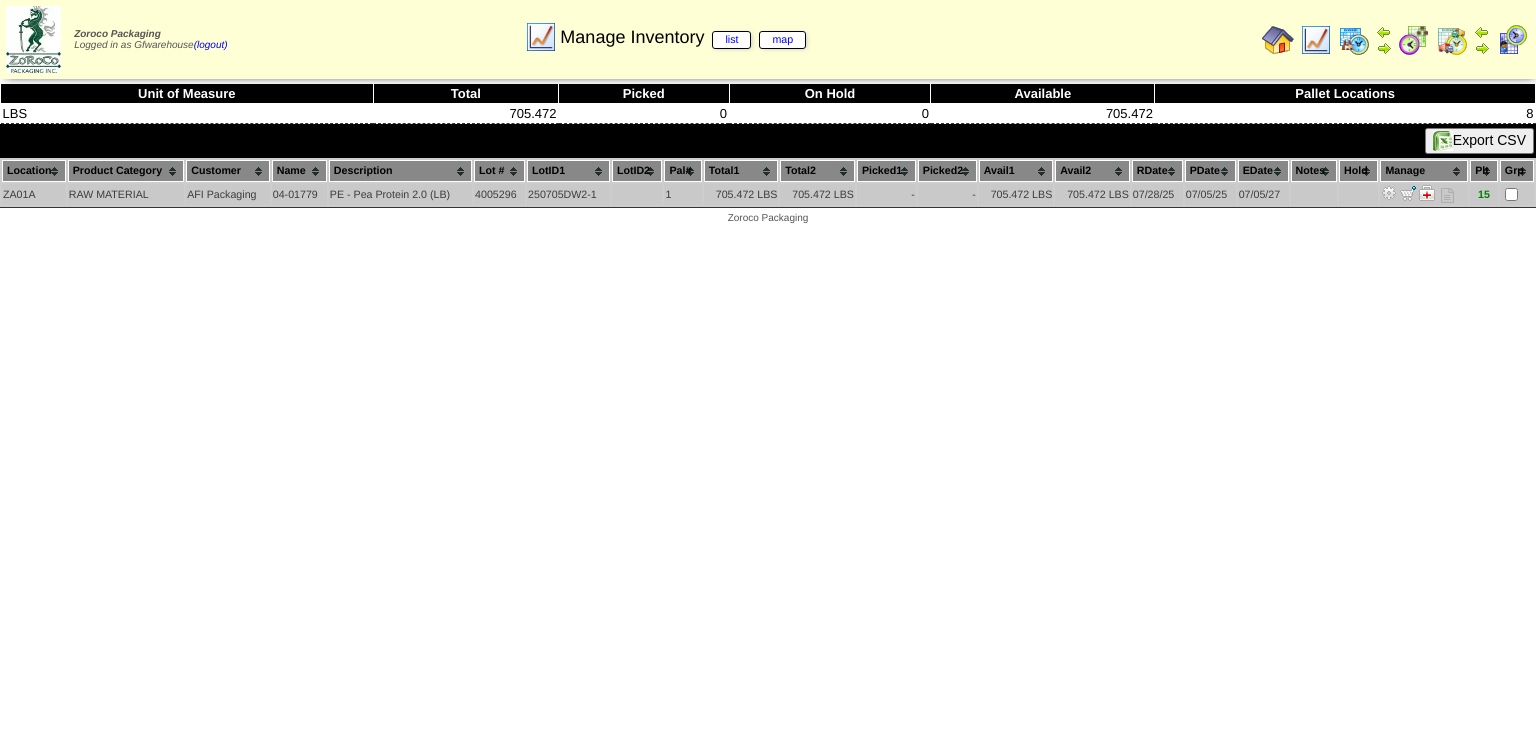 click at bounding box center [1389, 193] 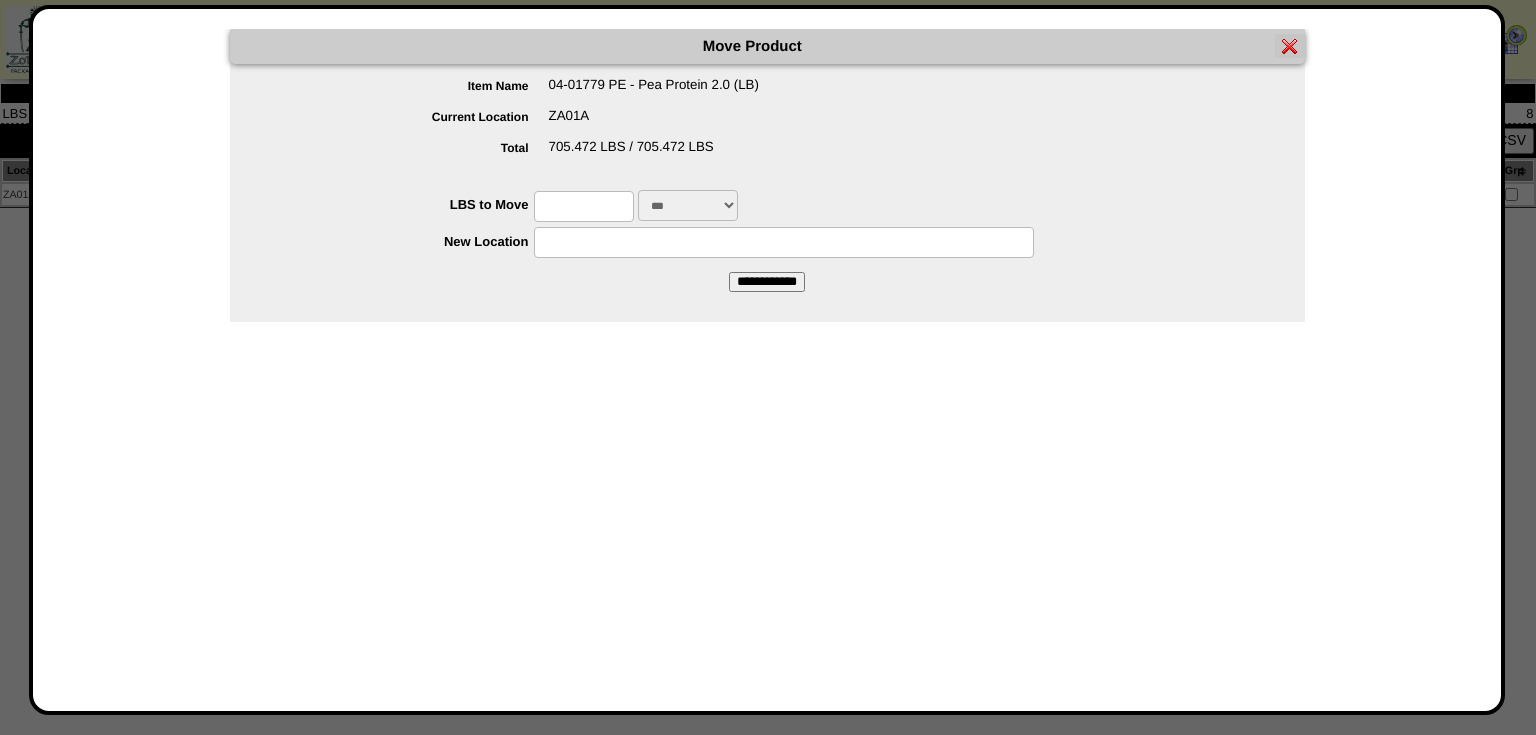 click at bounding box center [584, 206] 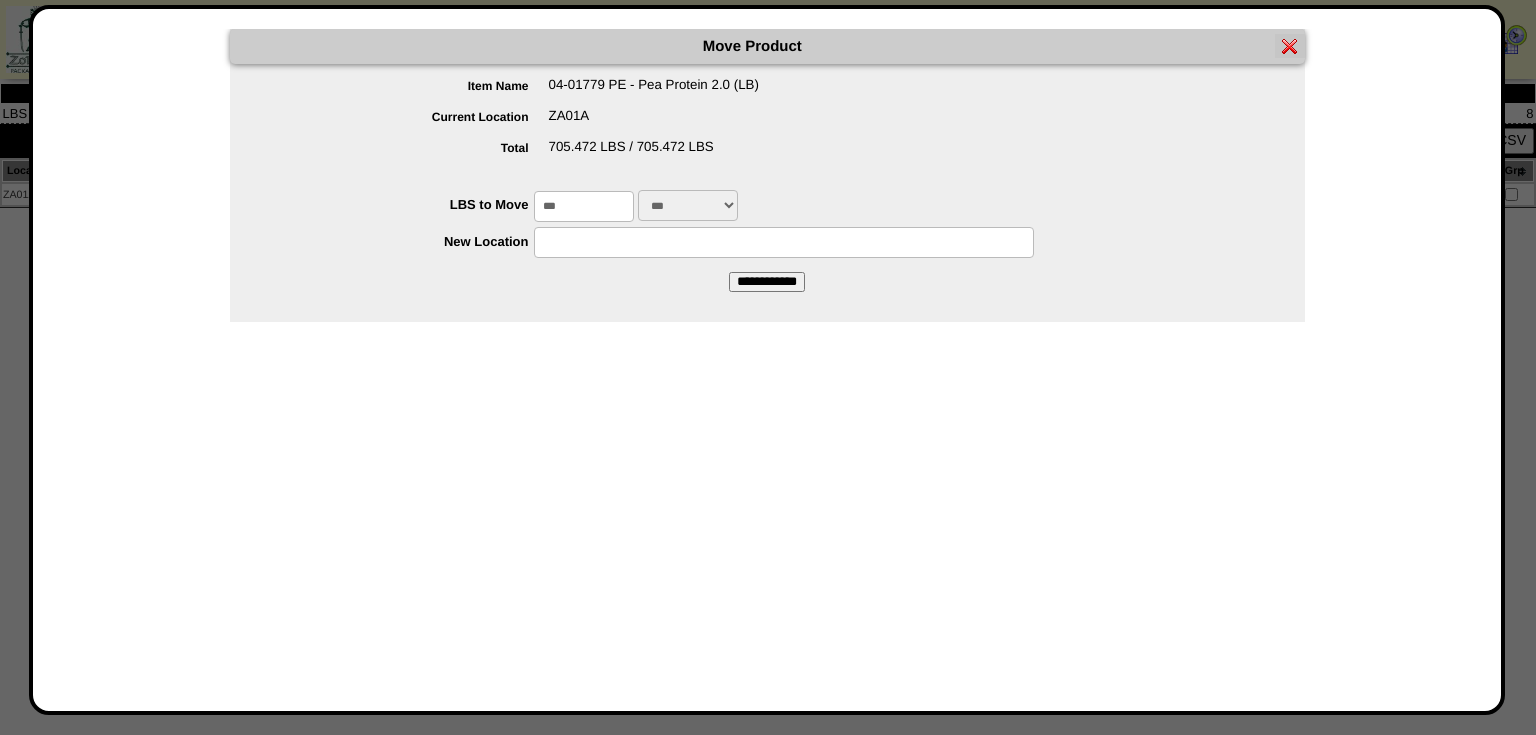 type on "***" 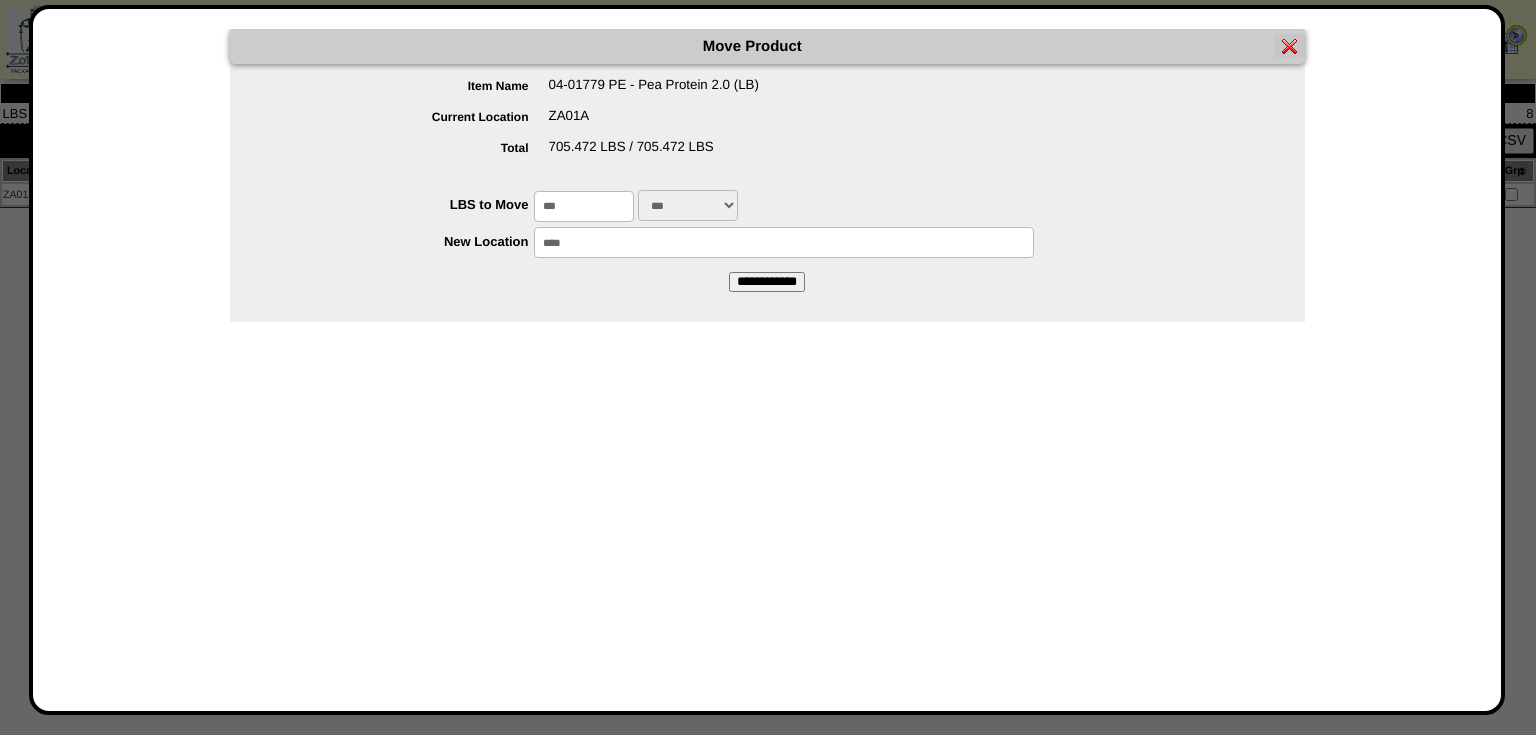 type on "*****" 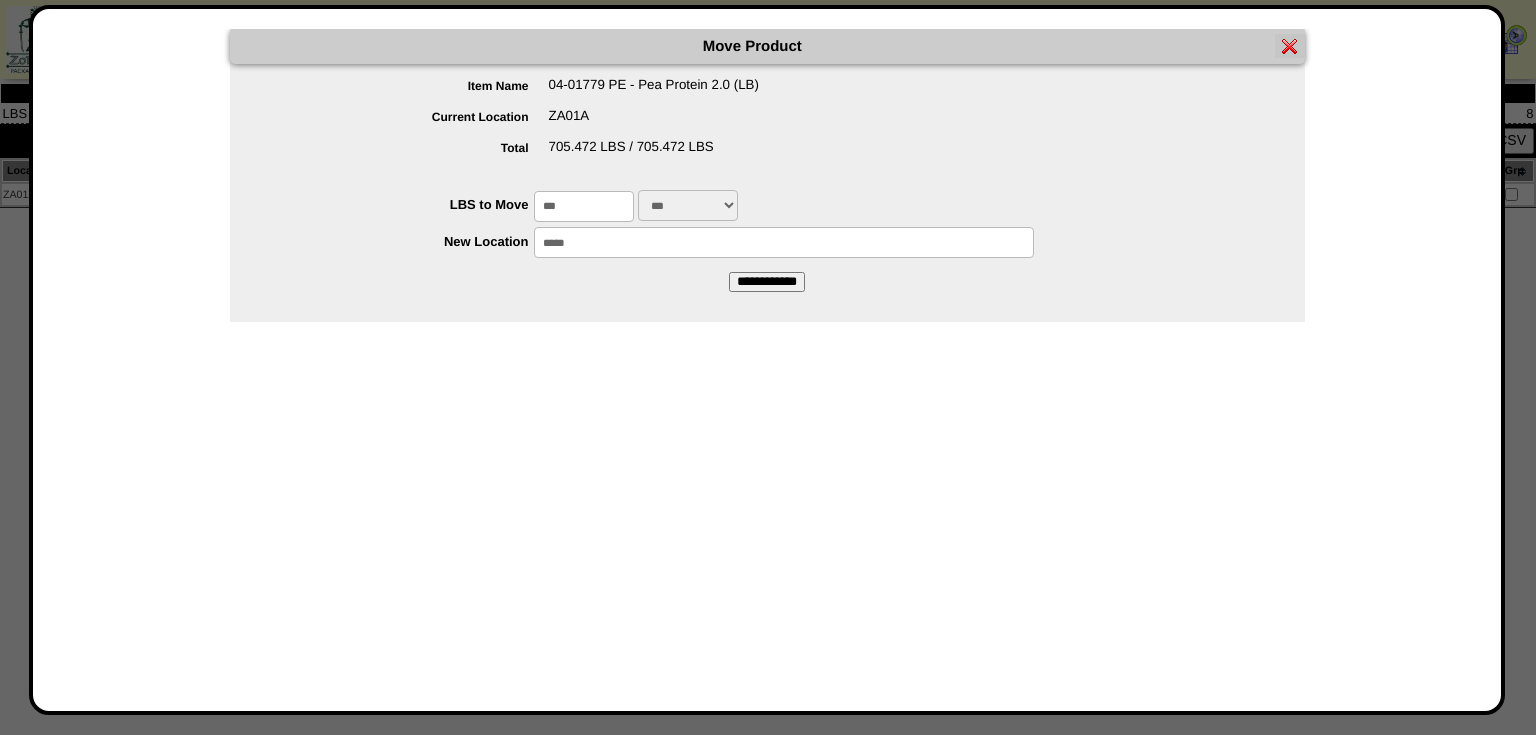 click on "**********" at bounding box center (767, 282) 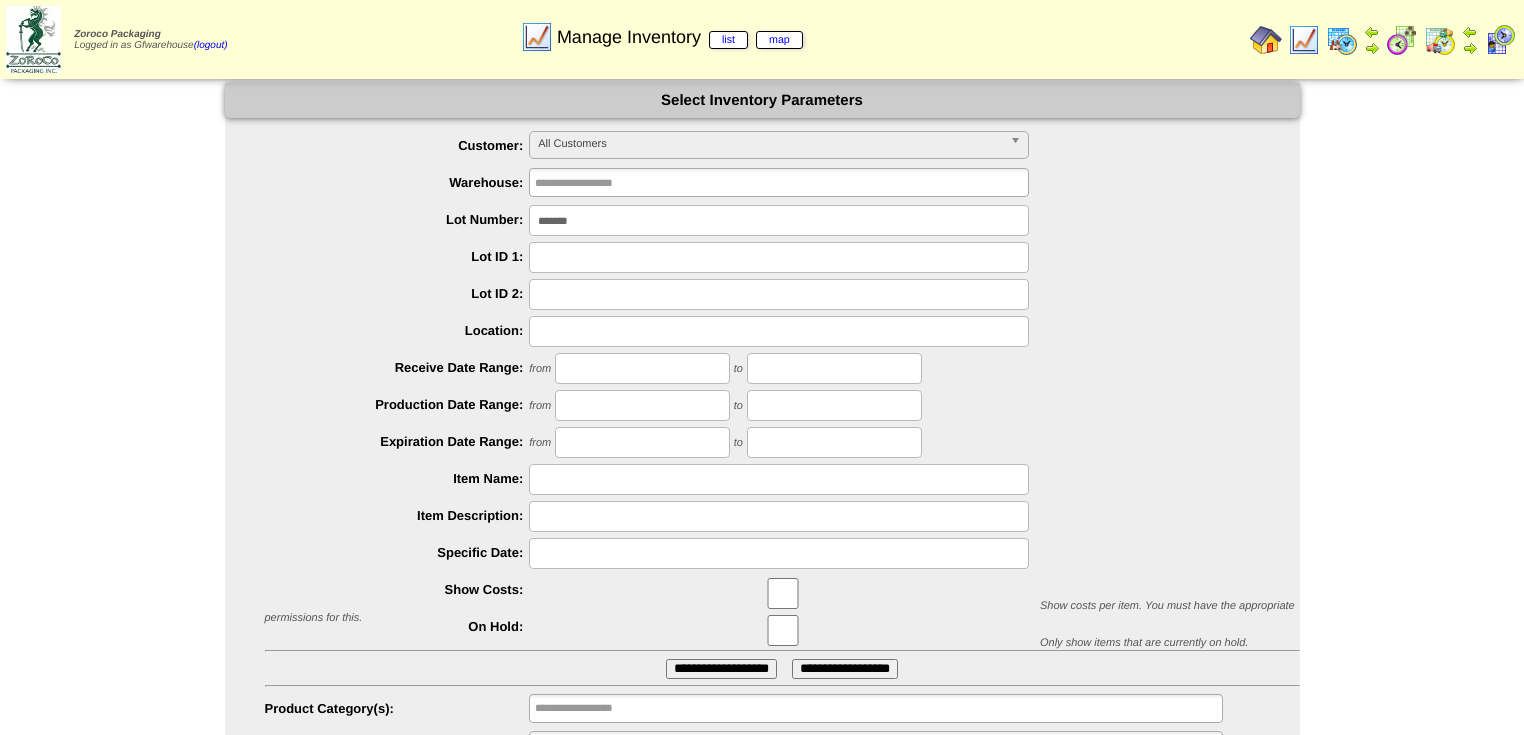 scroll, scrollTop: 0, scrollLeft: 0, axis: both 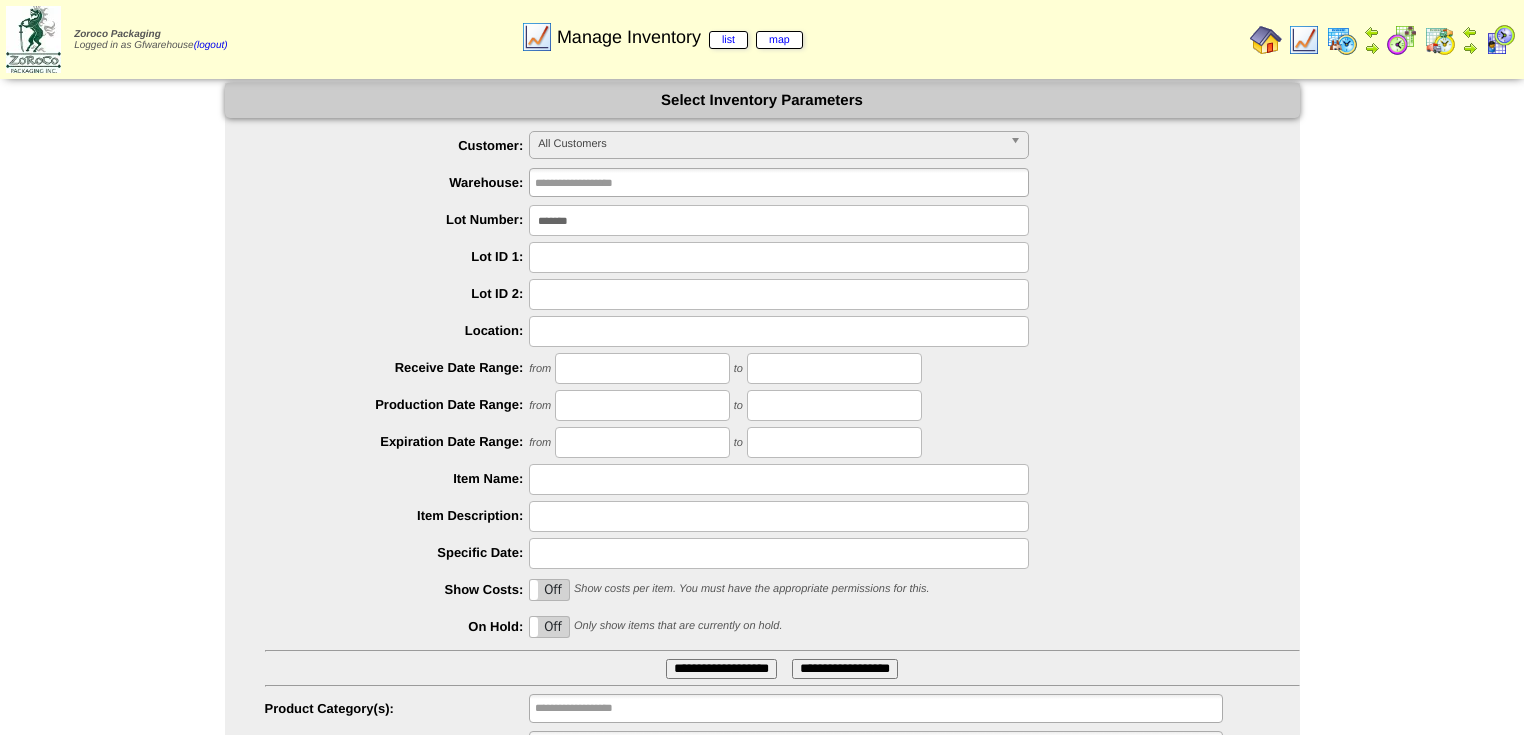 click on "*******" at bounding box center (779, 220) 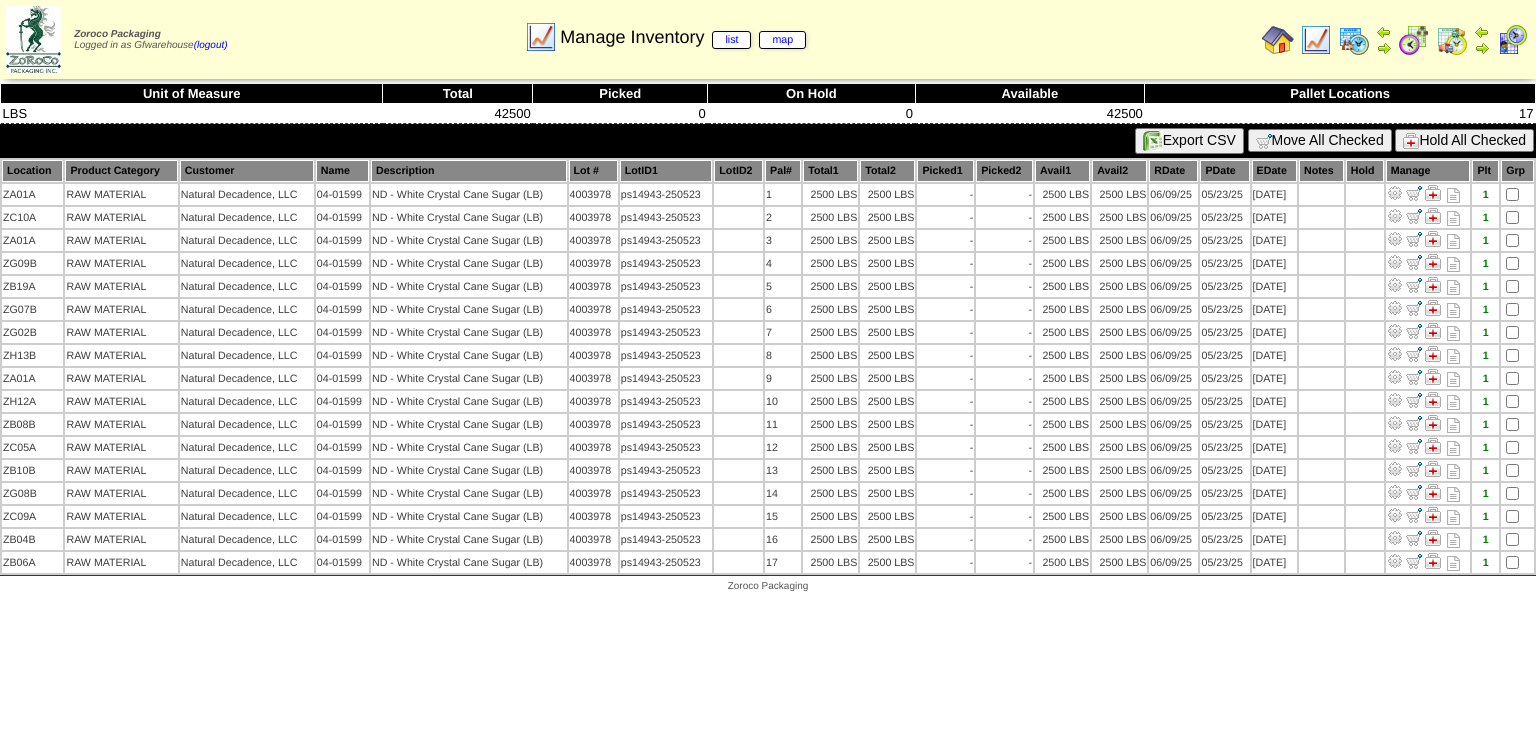 scroll, scrollTop: 0, scrollLeft: 0, axis: both 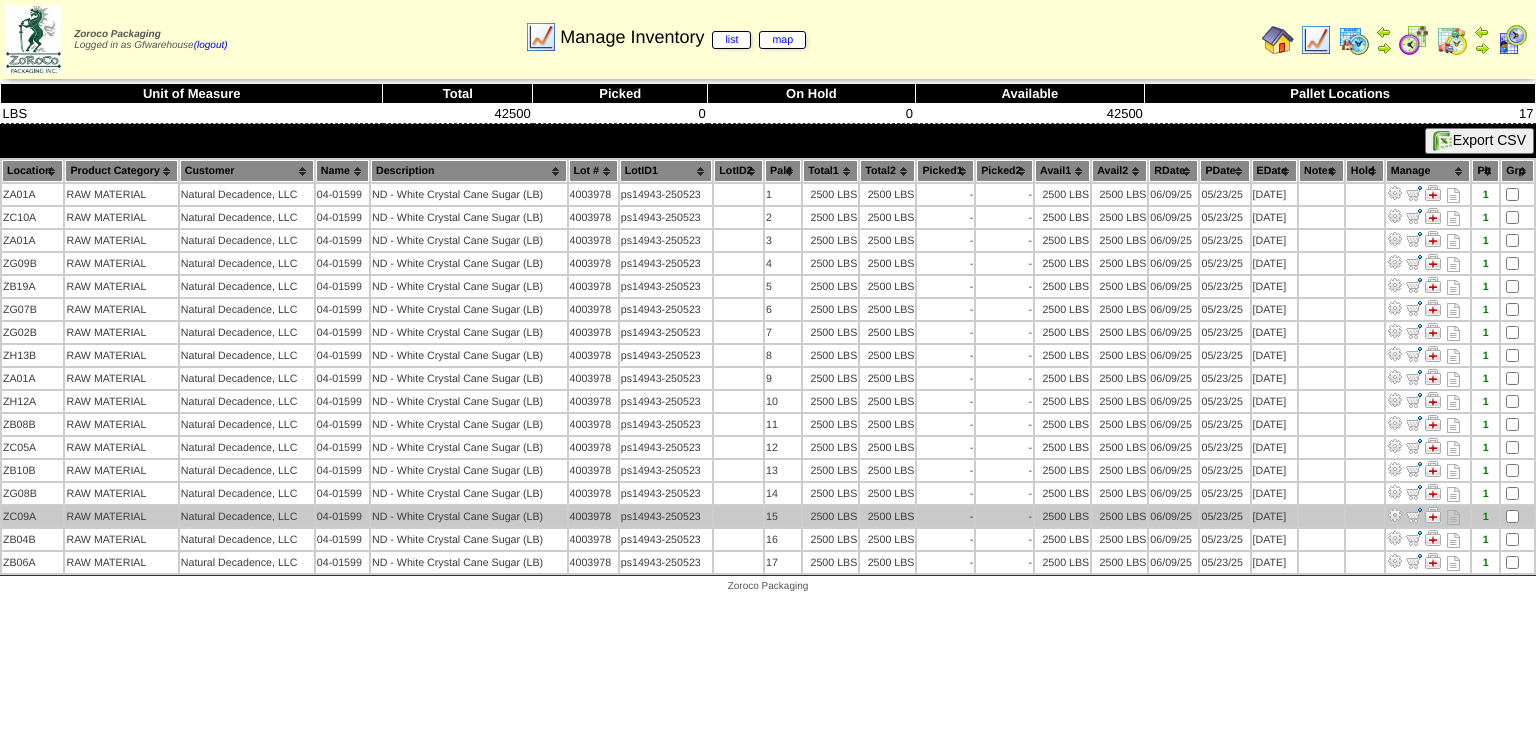 click at bounding box center [1395, 515] 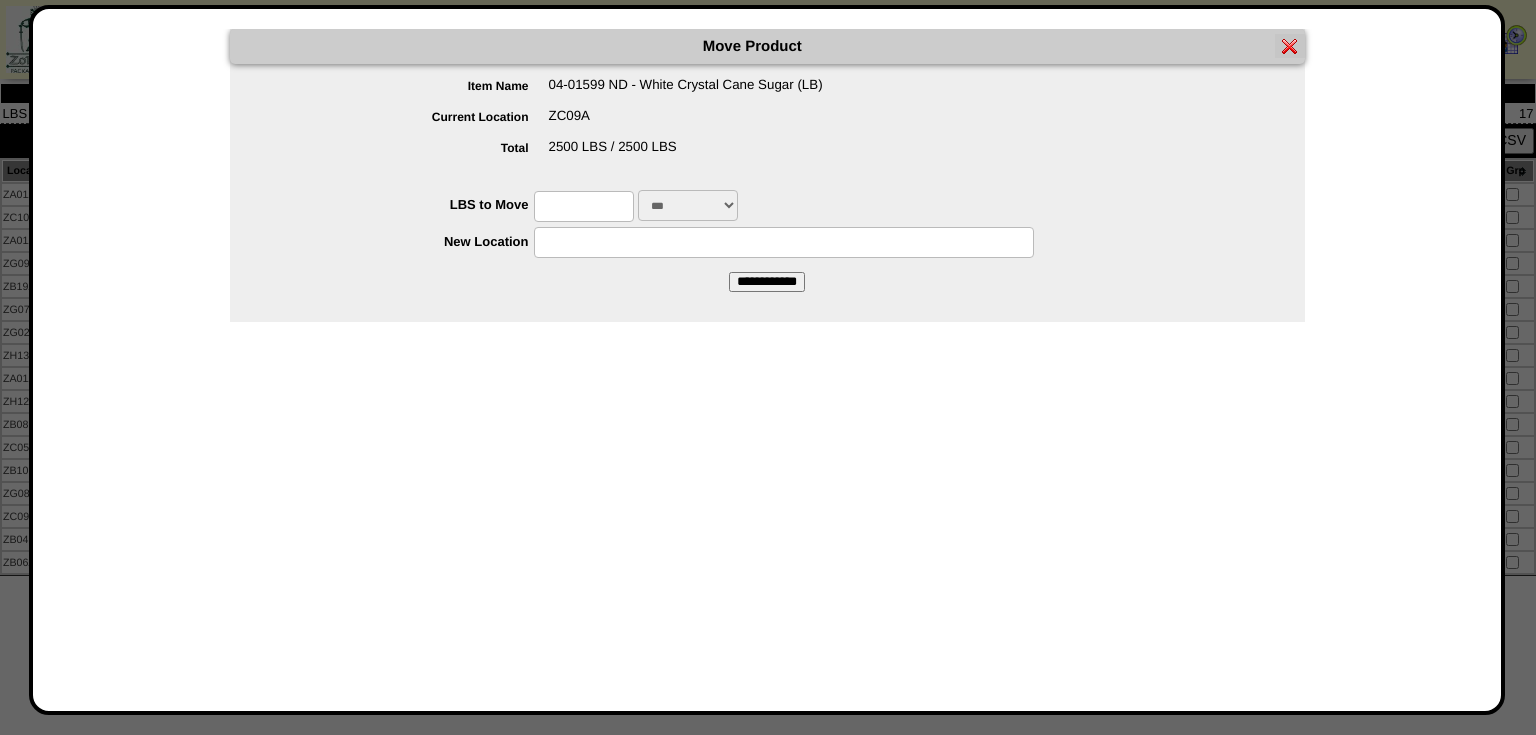 click at bounding box center [584, 206] 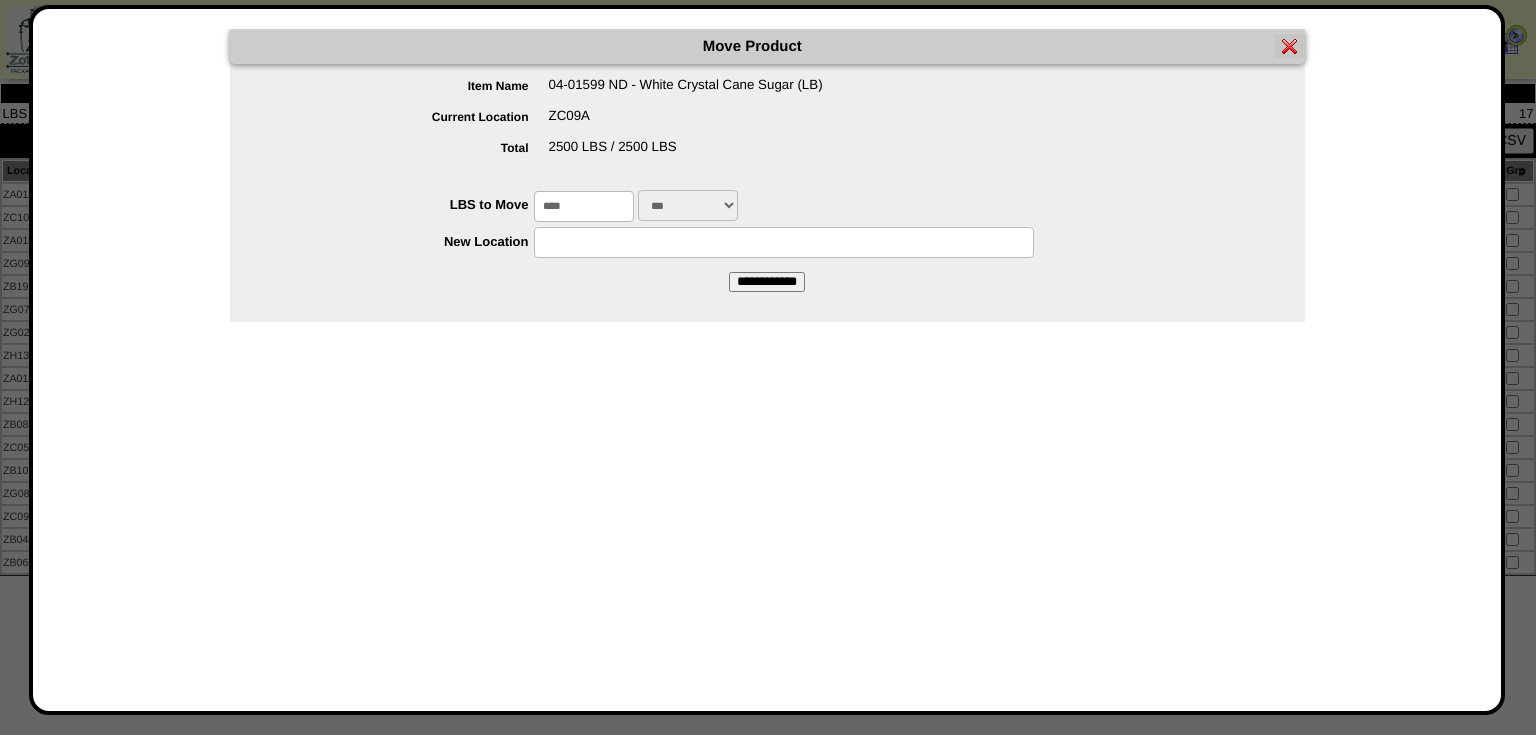 click at bounding box center (784, 242) 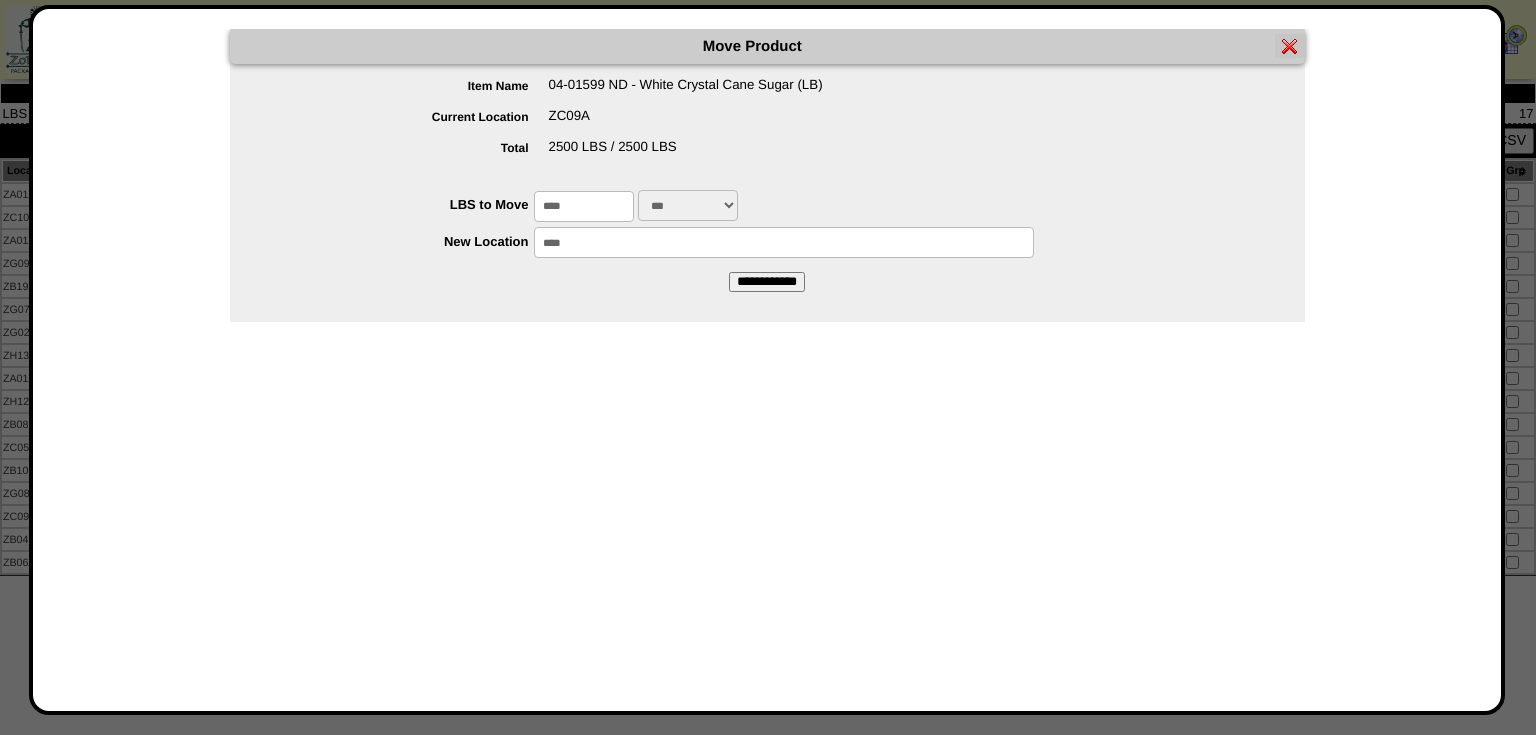 type on "*****" 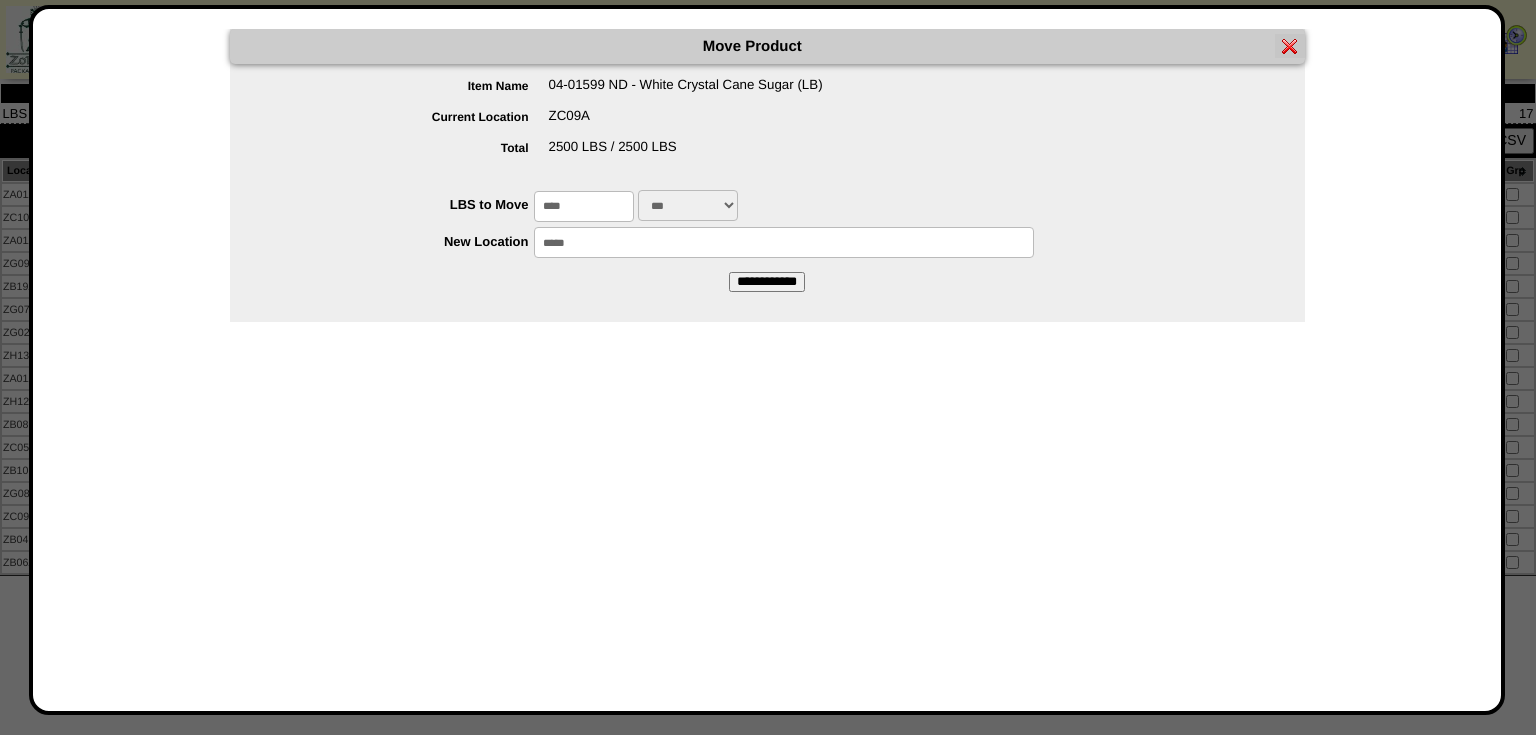 click on "**********" at bounding box center [767, 282] 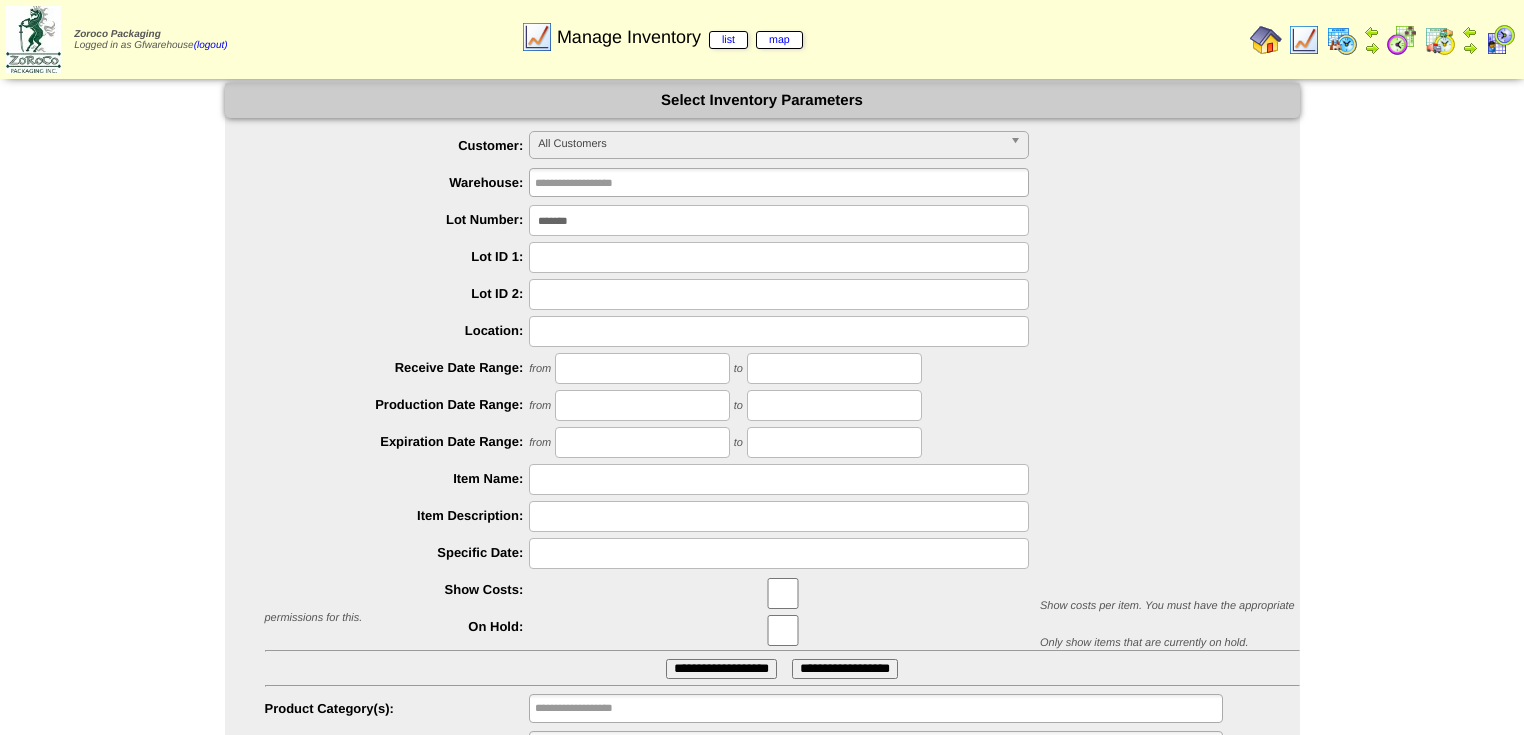 scroll, scrollTop: 0, scrollLeft: 0, axis: both 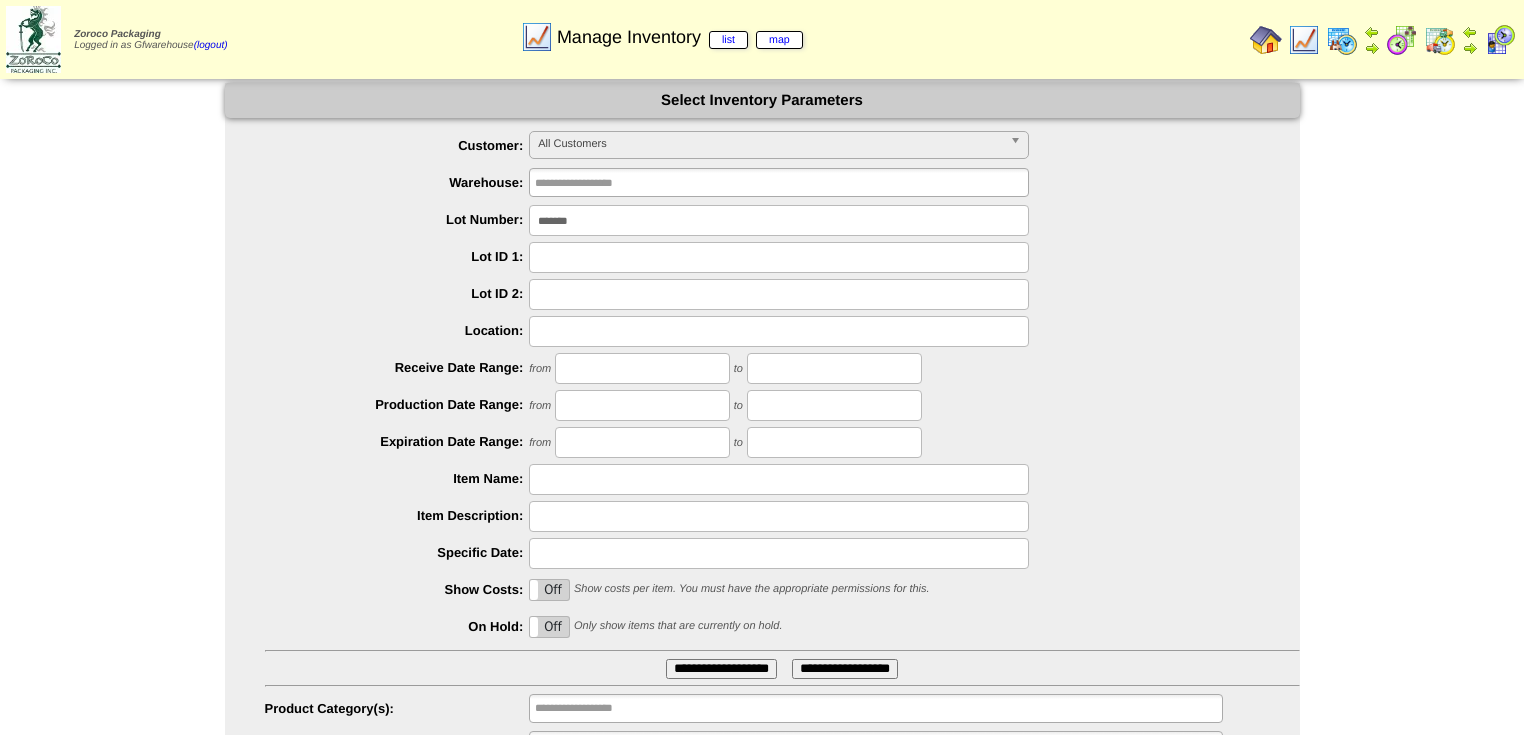 click on "*******" at bounding box center (779, 220) 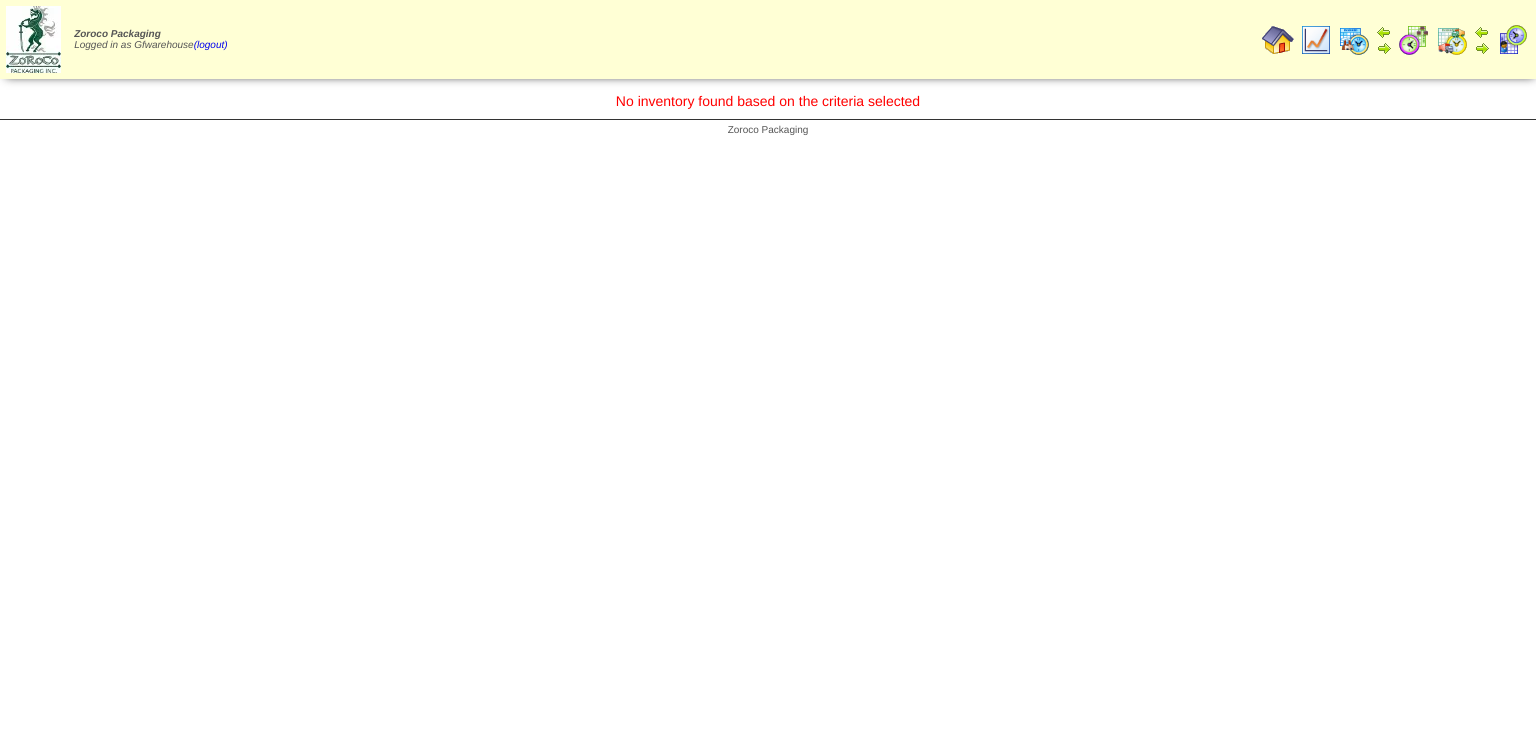 scroll, scrollTop: 0, scrollLeft: 0, axis: both 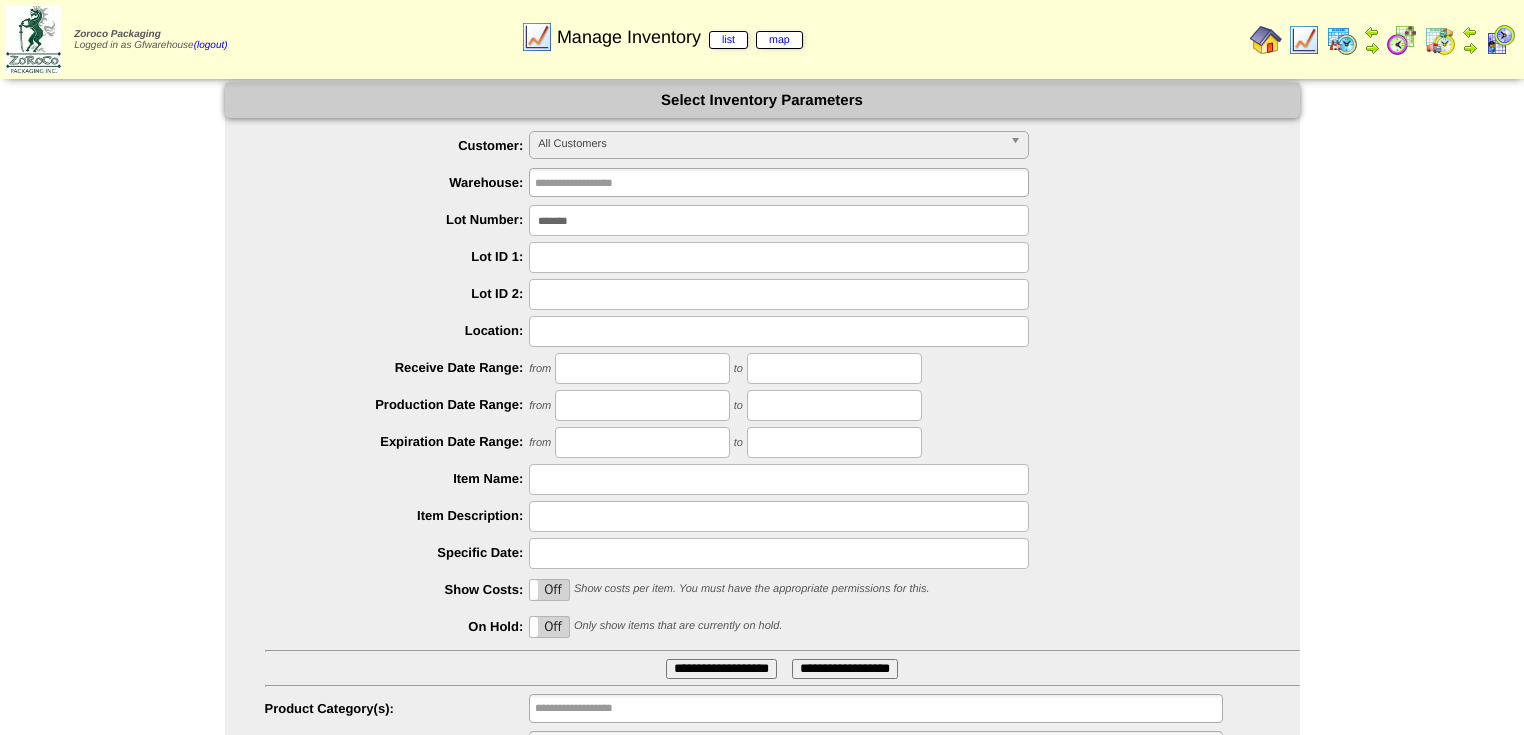 click on "*******" at bounding box center [779, 220] 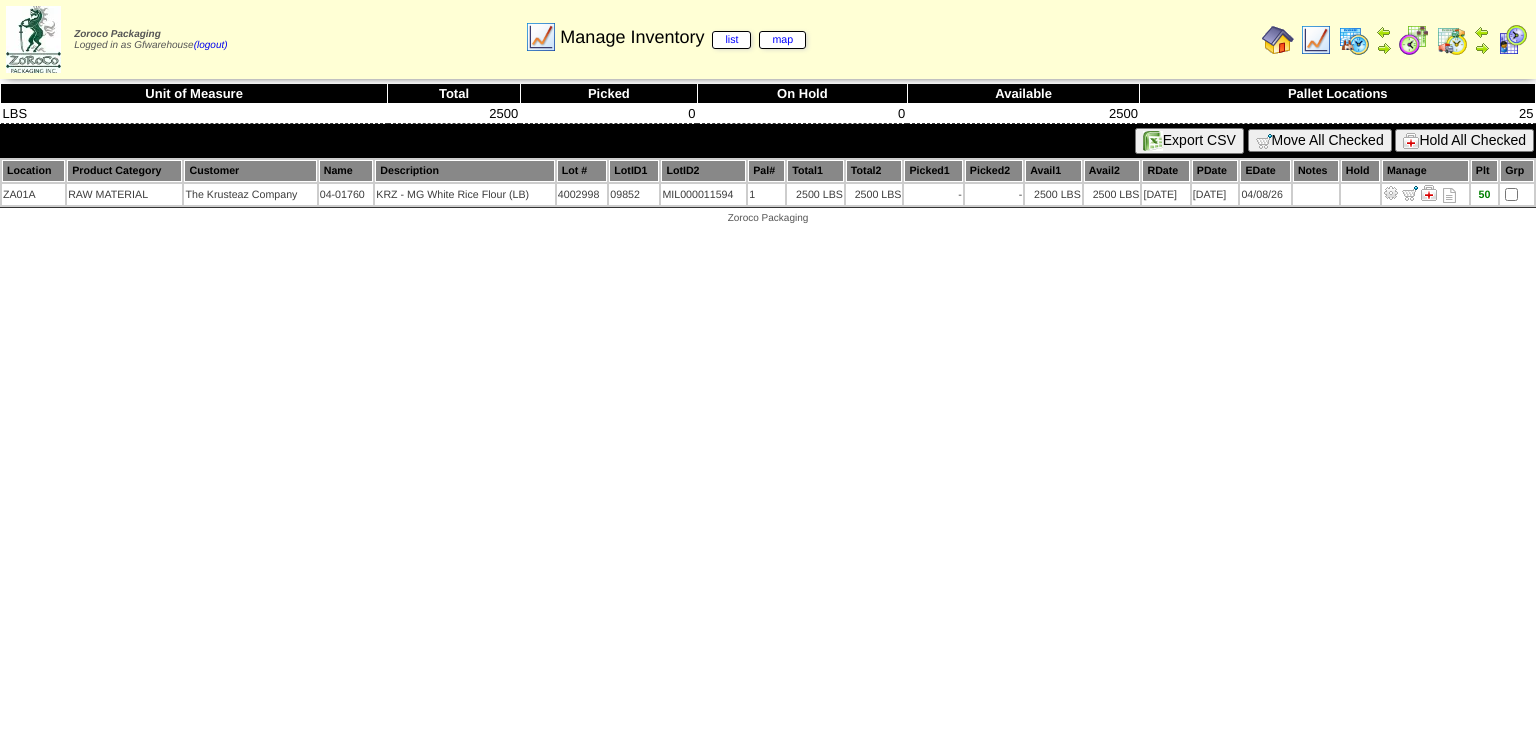 scroll, scrollTop: 0, scrollLeft: 0, axis: both 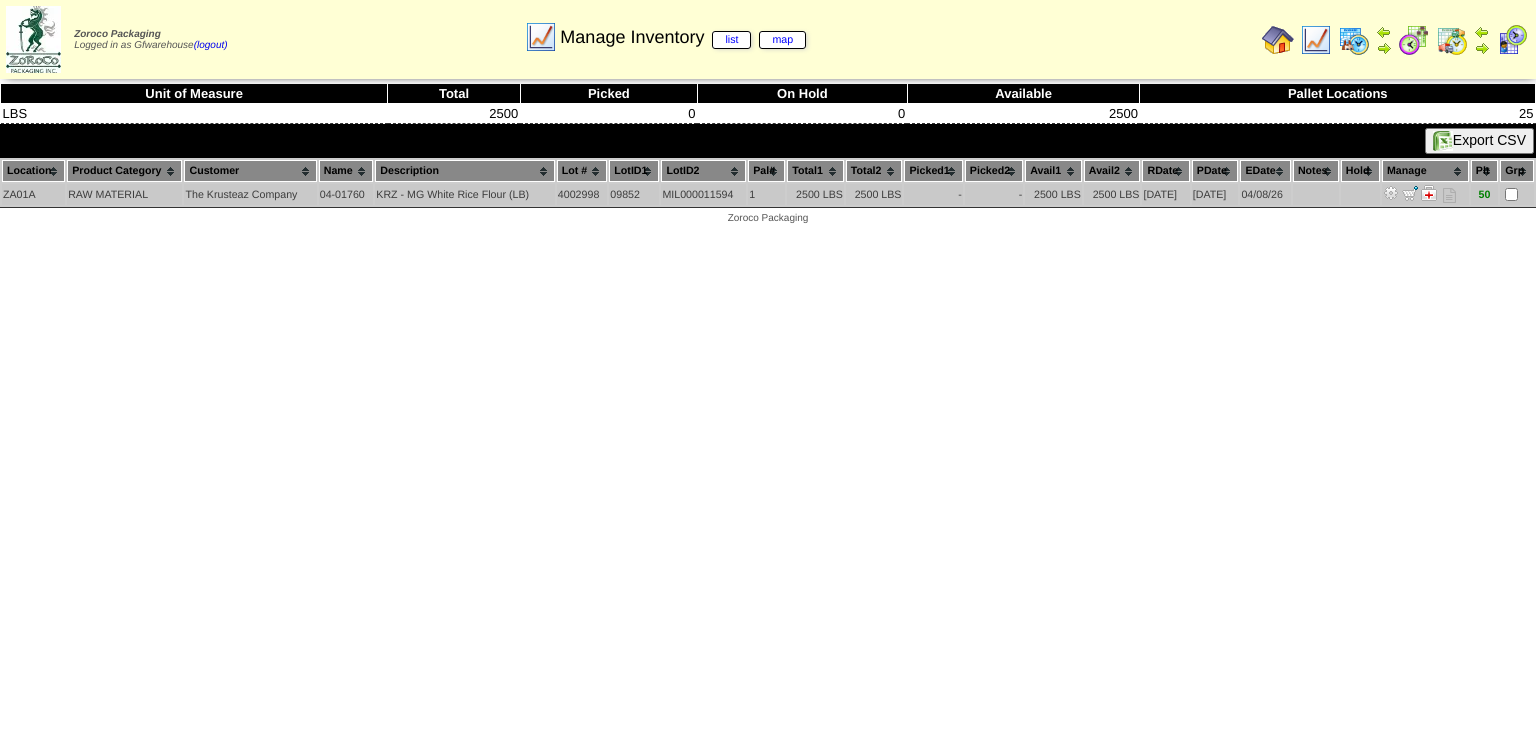 click at bounding box center [1391, 193] 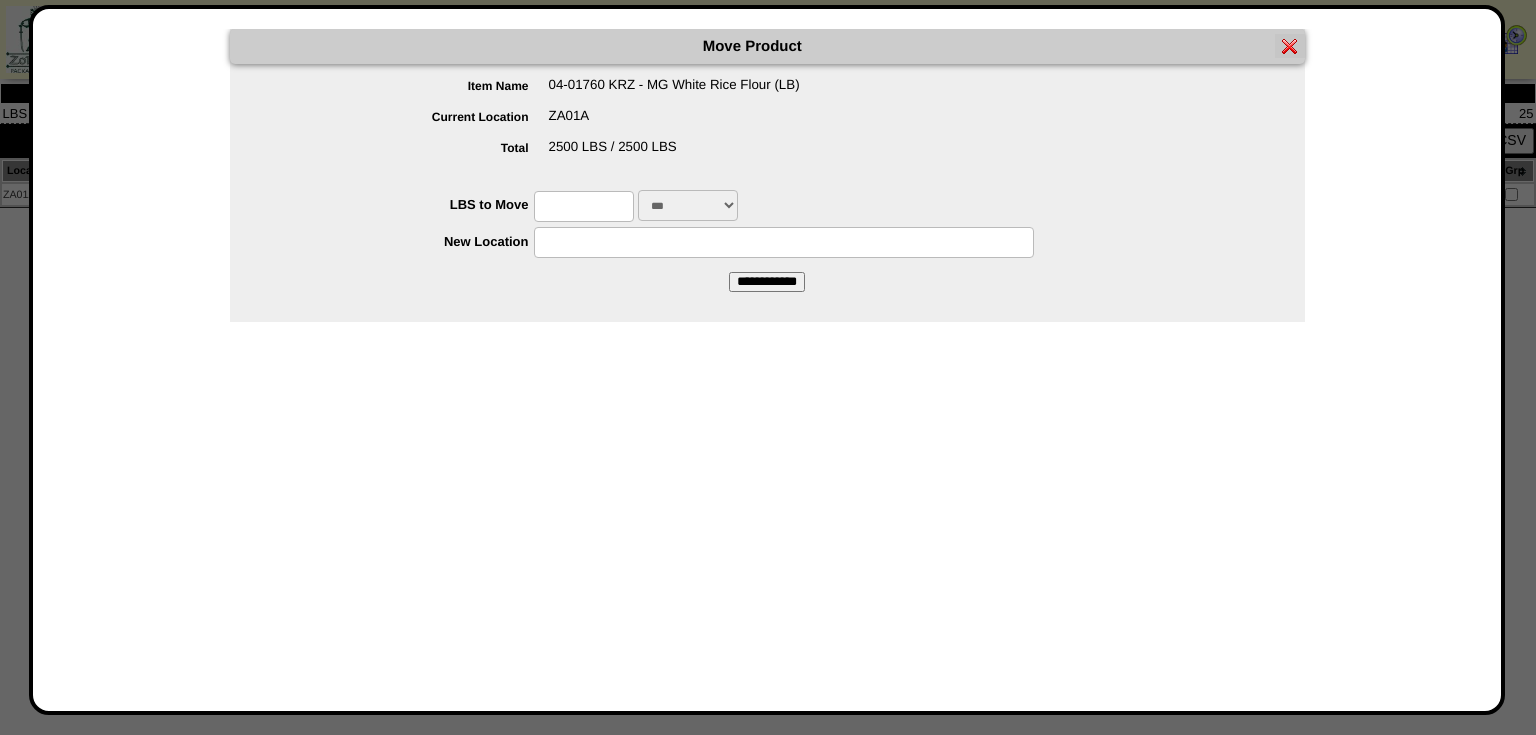 click at bounding box center (584, 206) 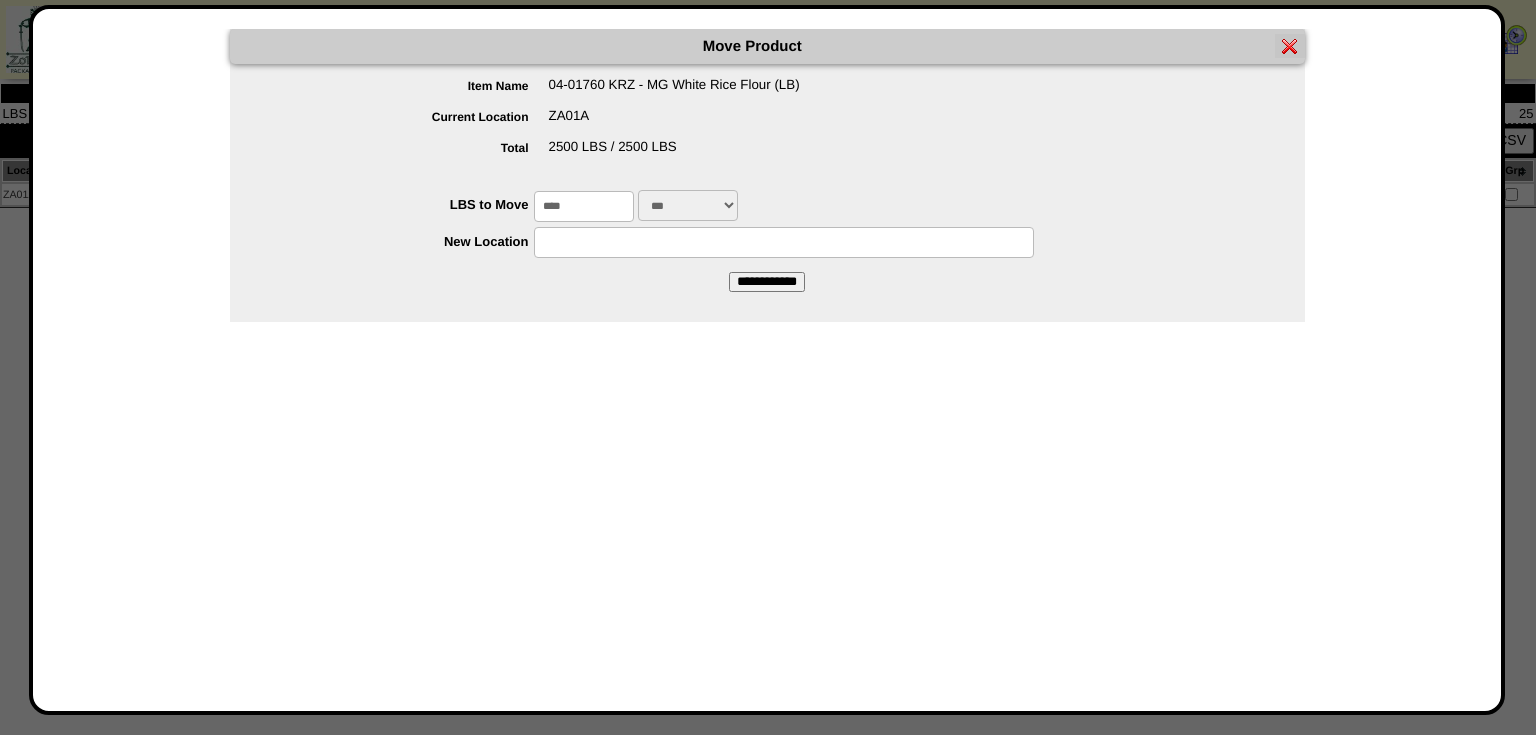 click at bounding box center [784, 242] 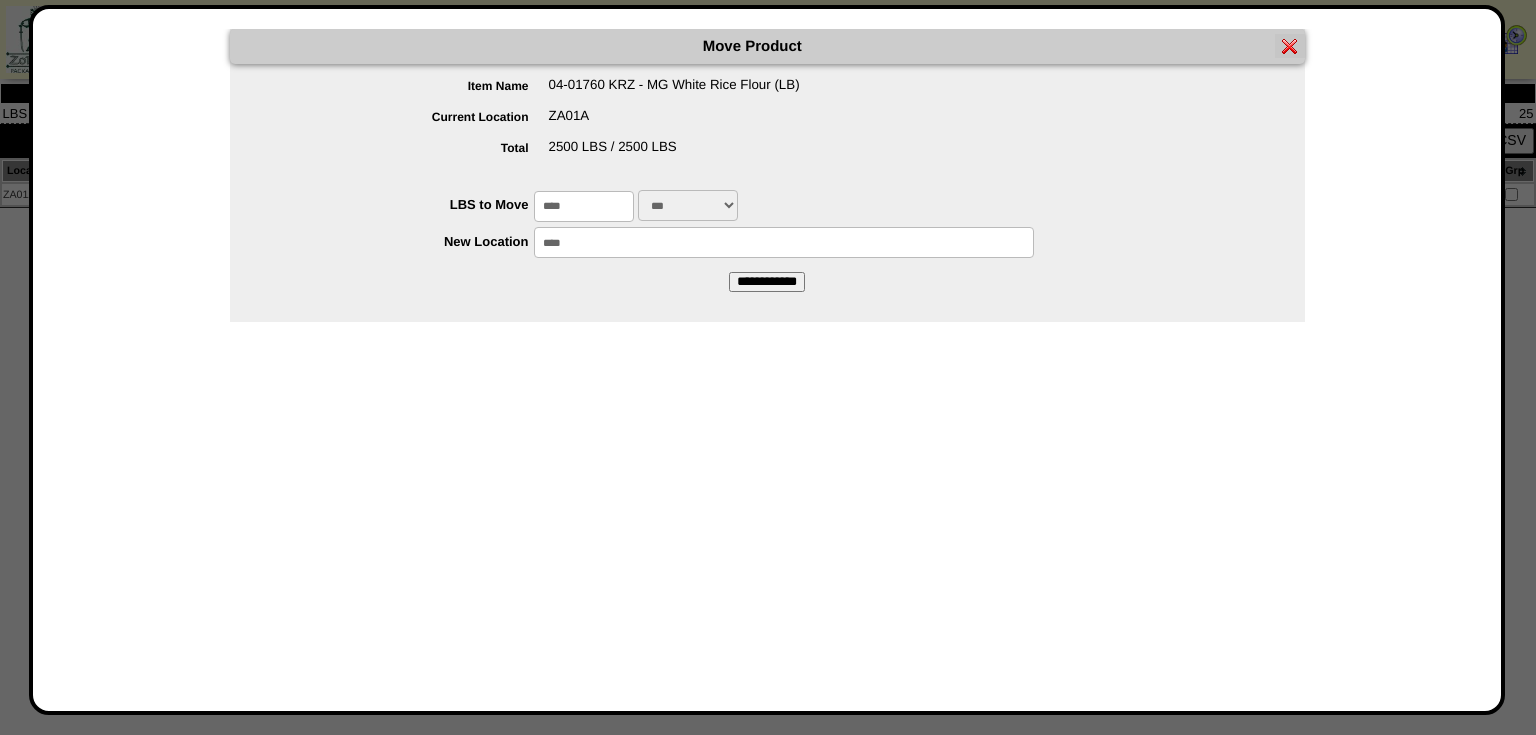 type on "*****" 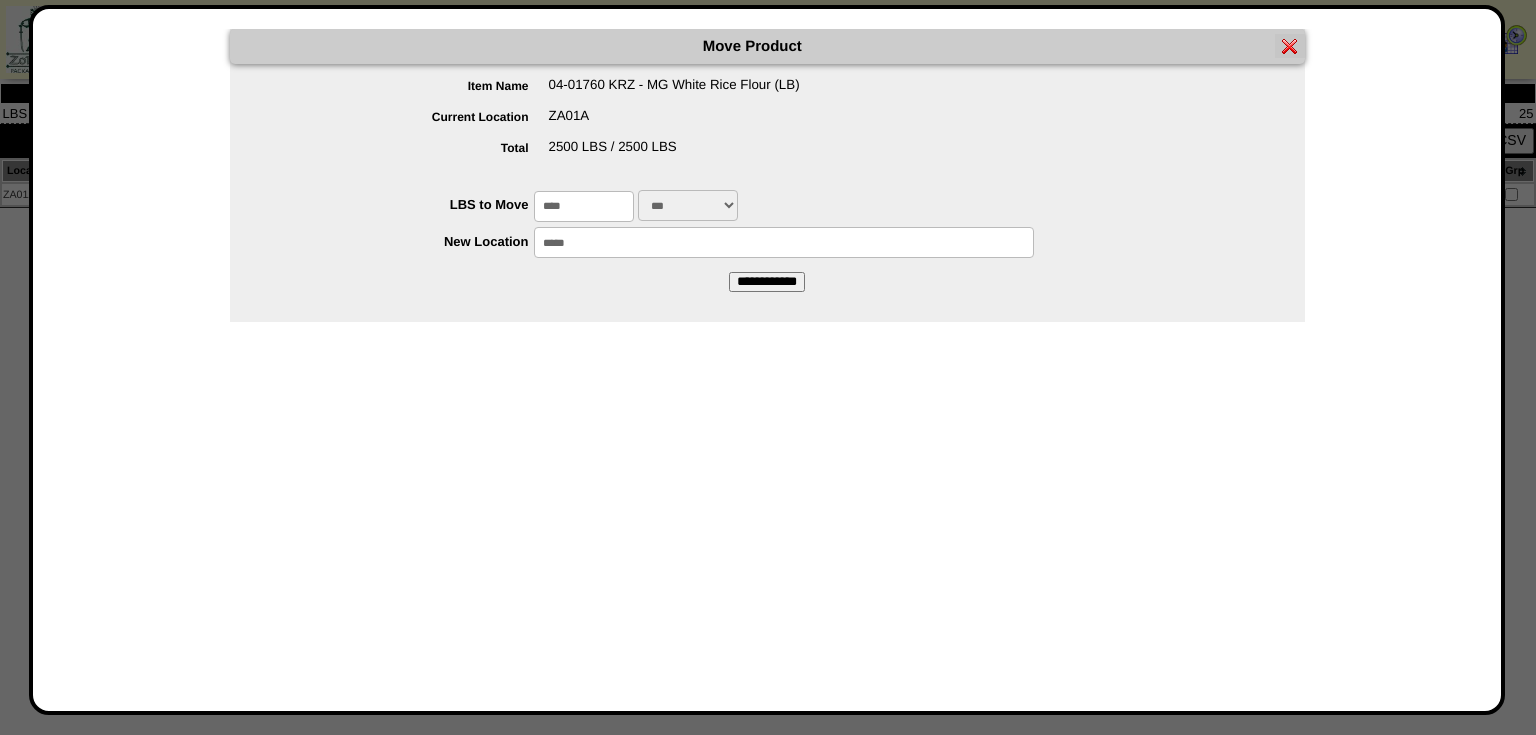 drag, startPoint x: 765, startPoint y: 286, endPoint x: 836, endPoint y: 89, distance: 209.40392 